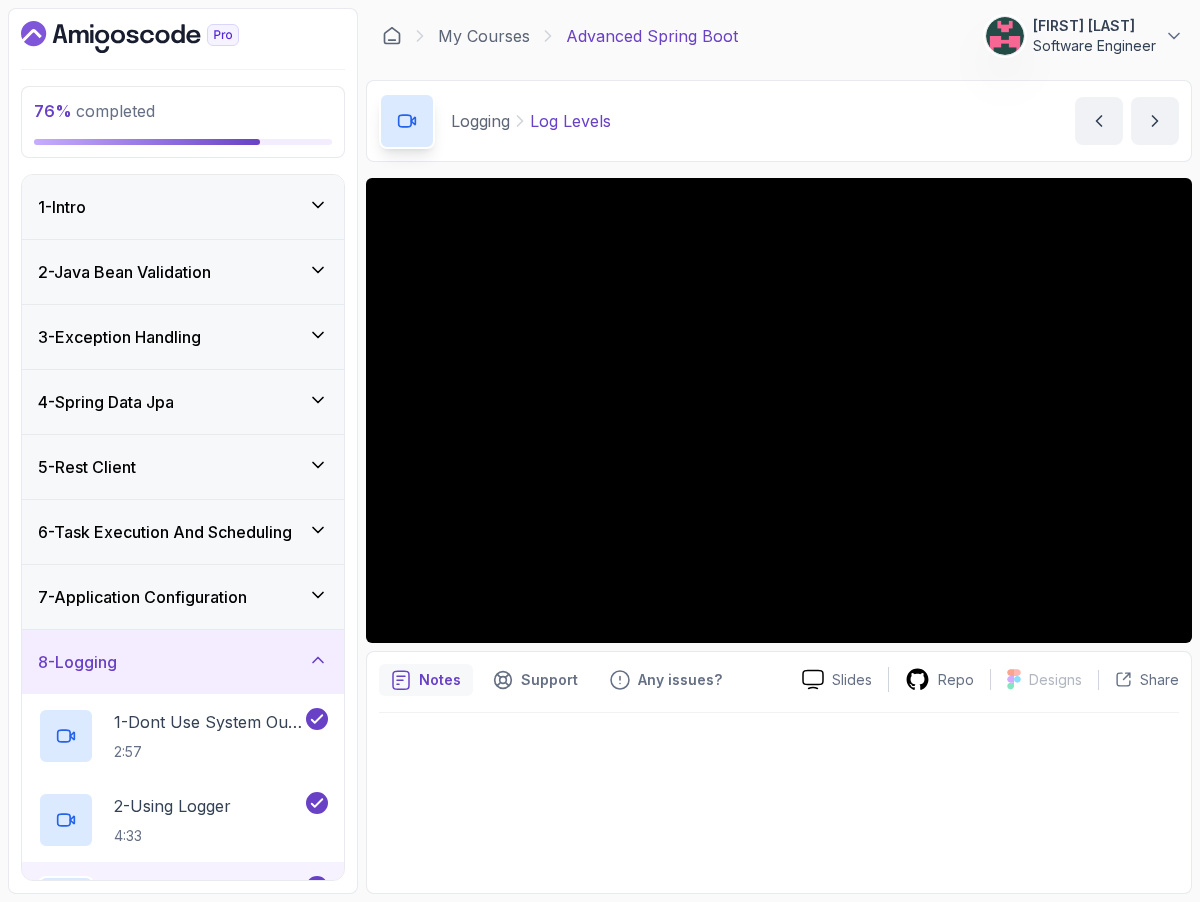 scroll, scrollTop: 0, scrollLeft: 0, axis: both 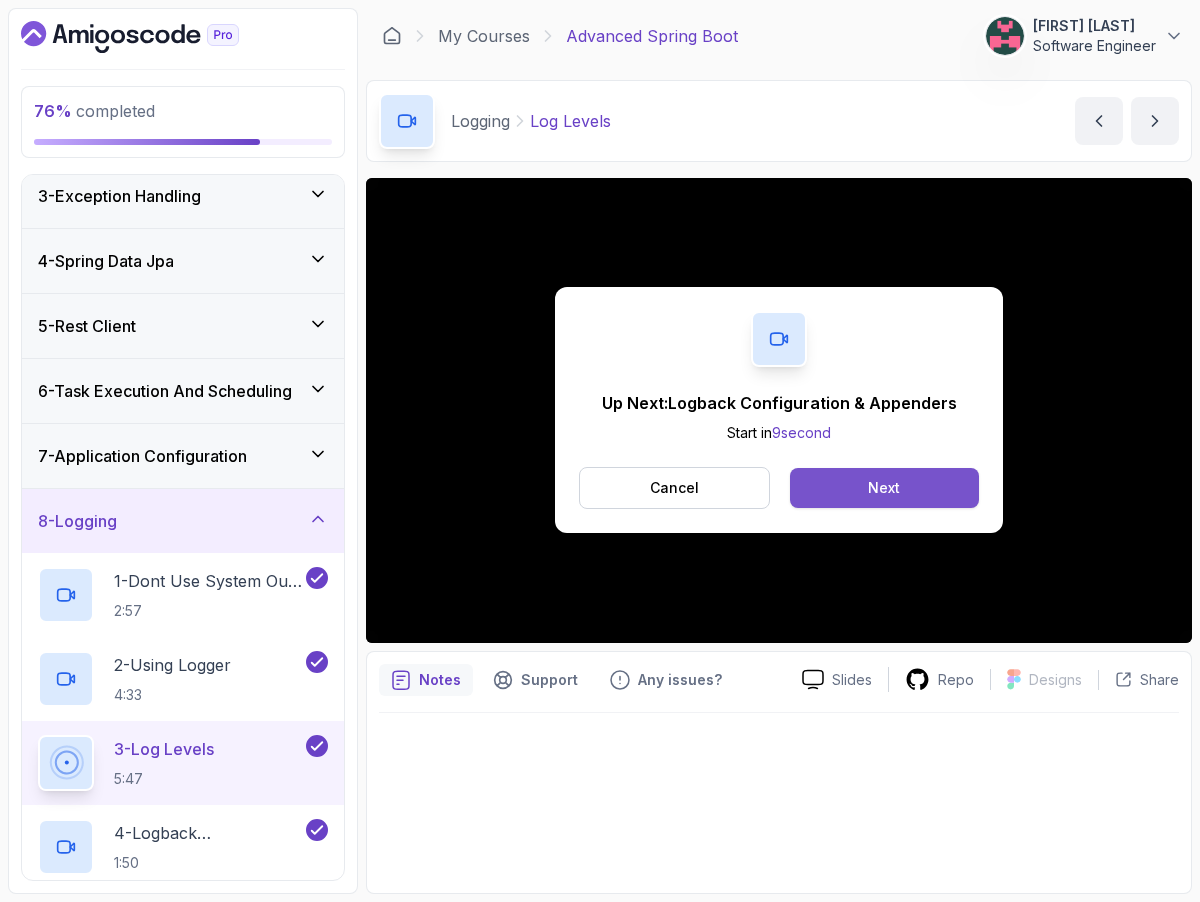 click on "Next" at bounding box center [884, 488] 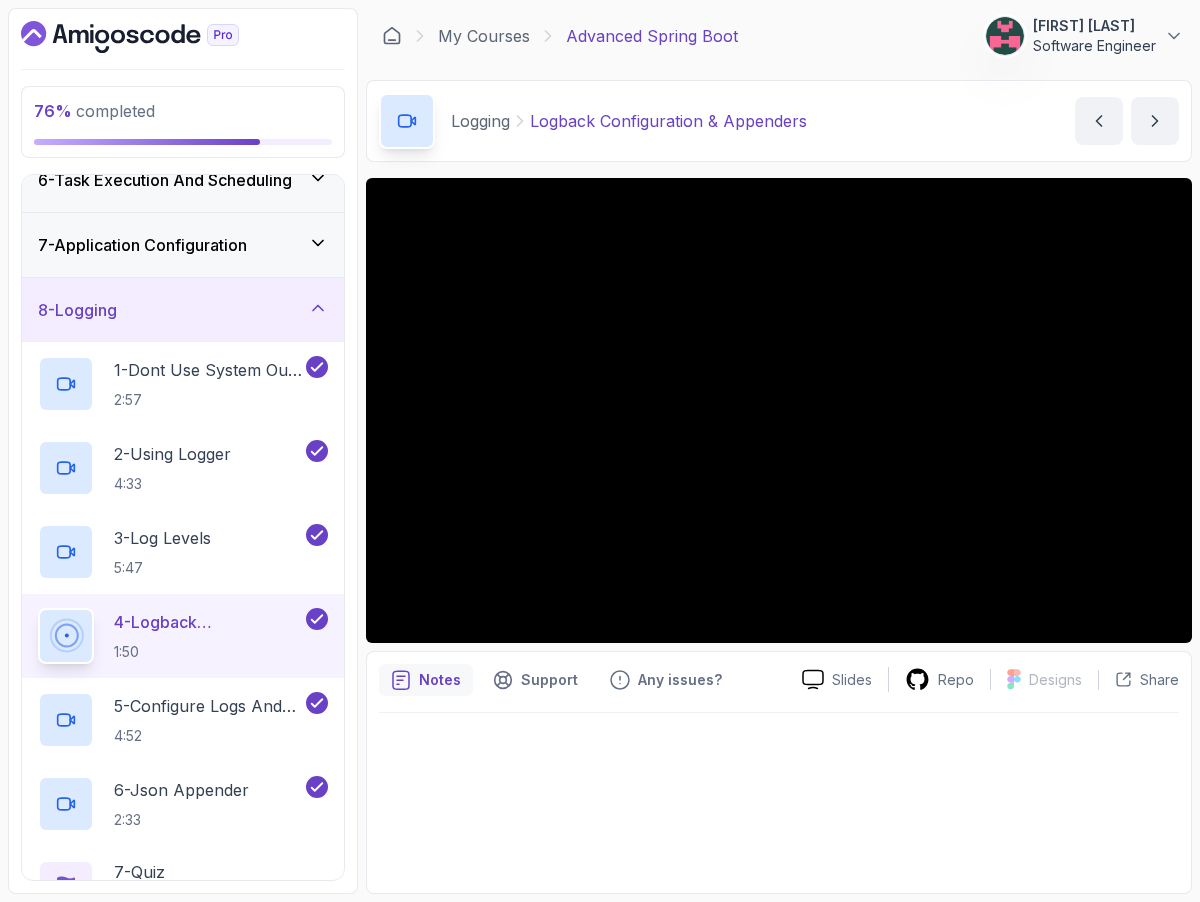 scroll, scrollTop: 354, scrollLeft: 0, axis: vertical 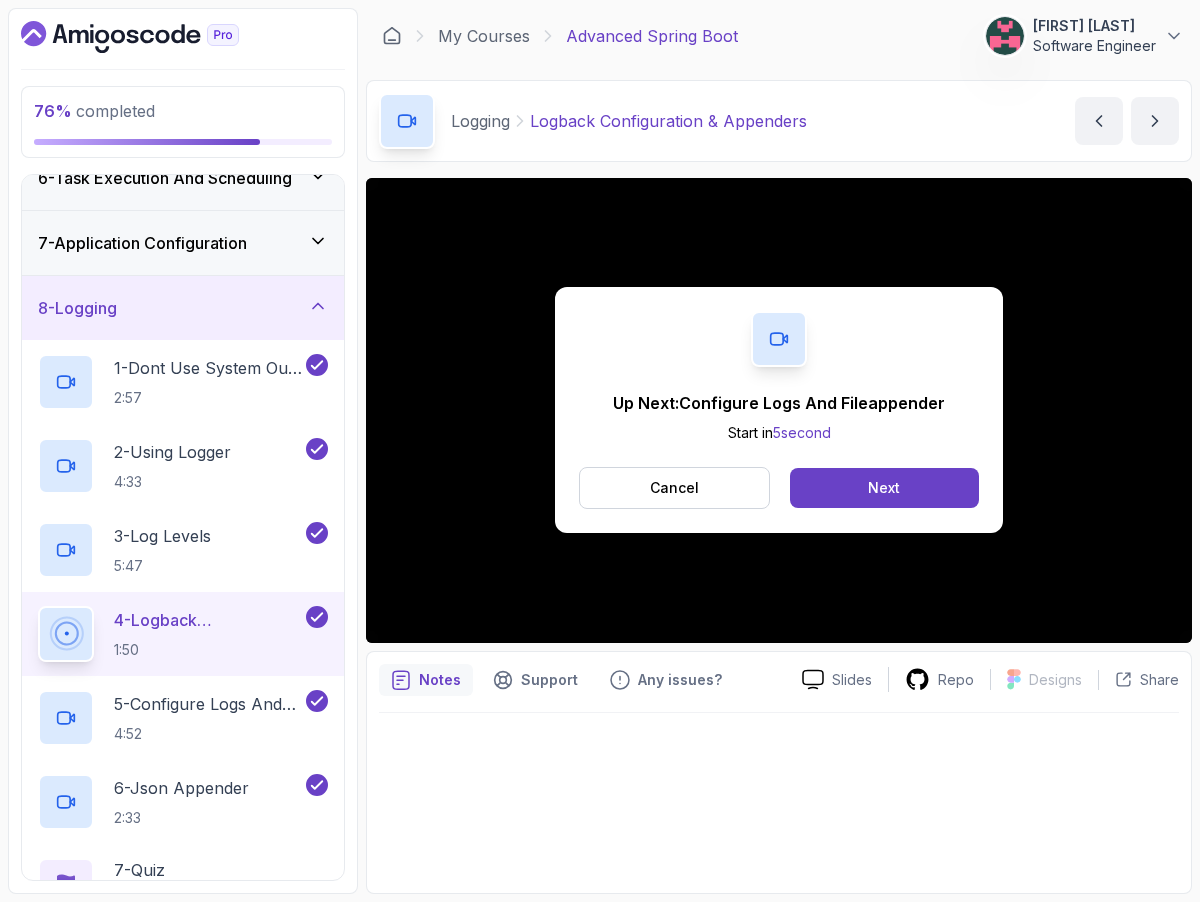 click on "Up Next:  Configure Logs And Fileappender Start in  5  second Cancel Next" at bounding box center [779, 410] 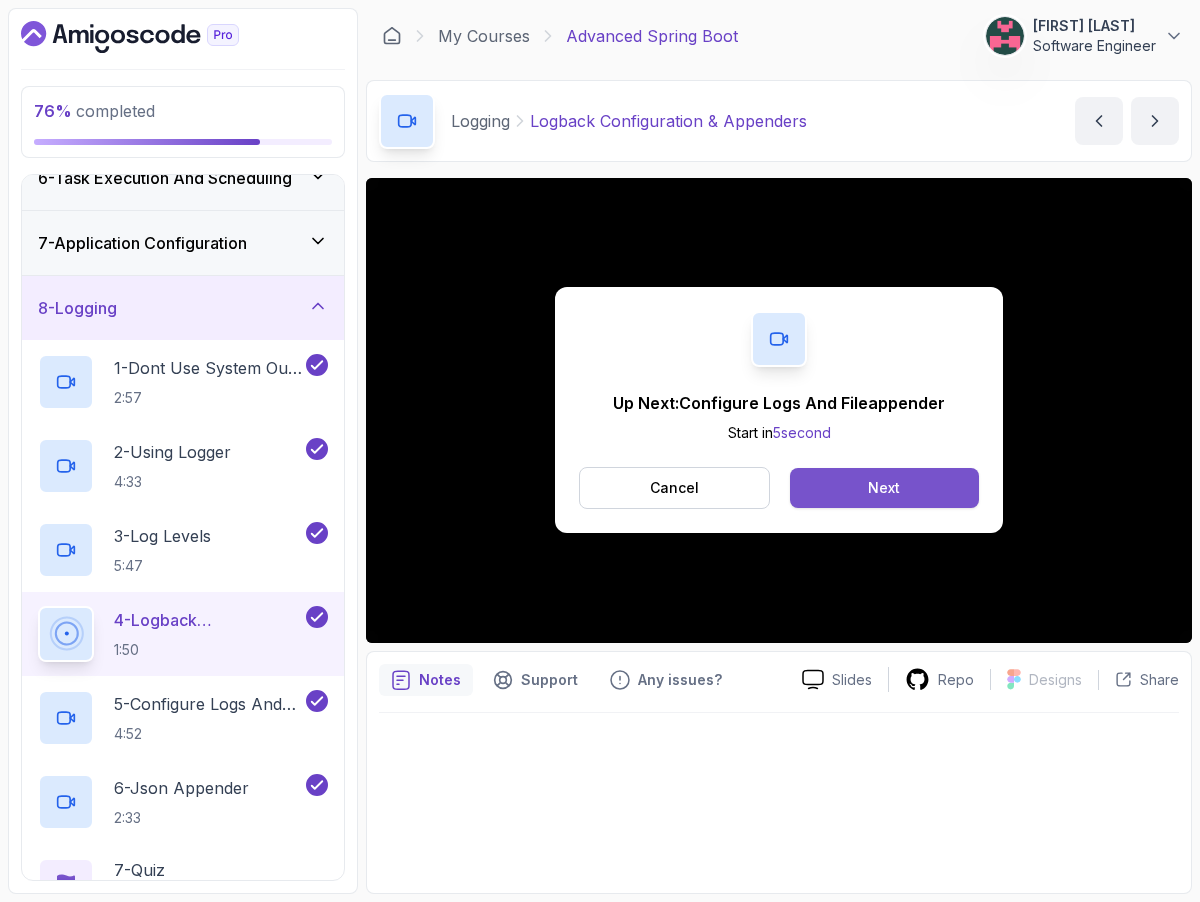 click on "Next" at bounding box center (884, 488) 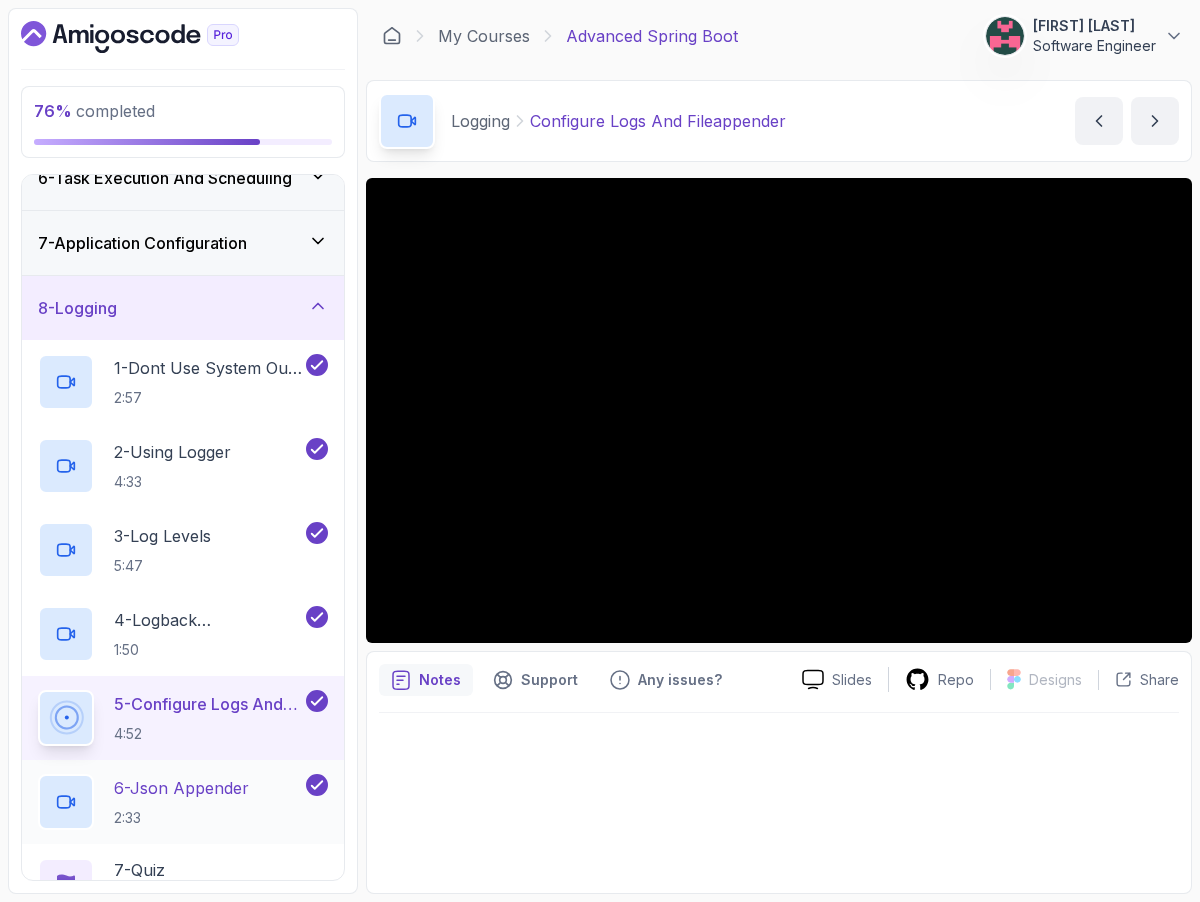 click on "6  -  Json Appender 2:33" at bounding box center (181, 802) 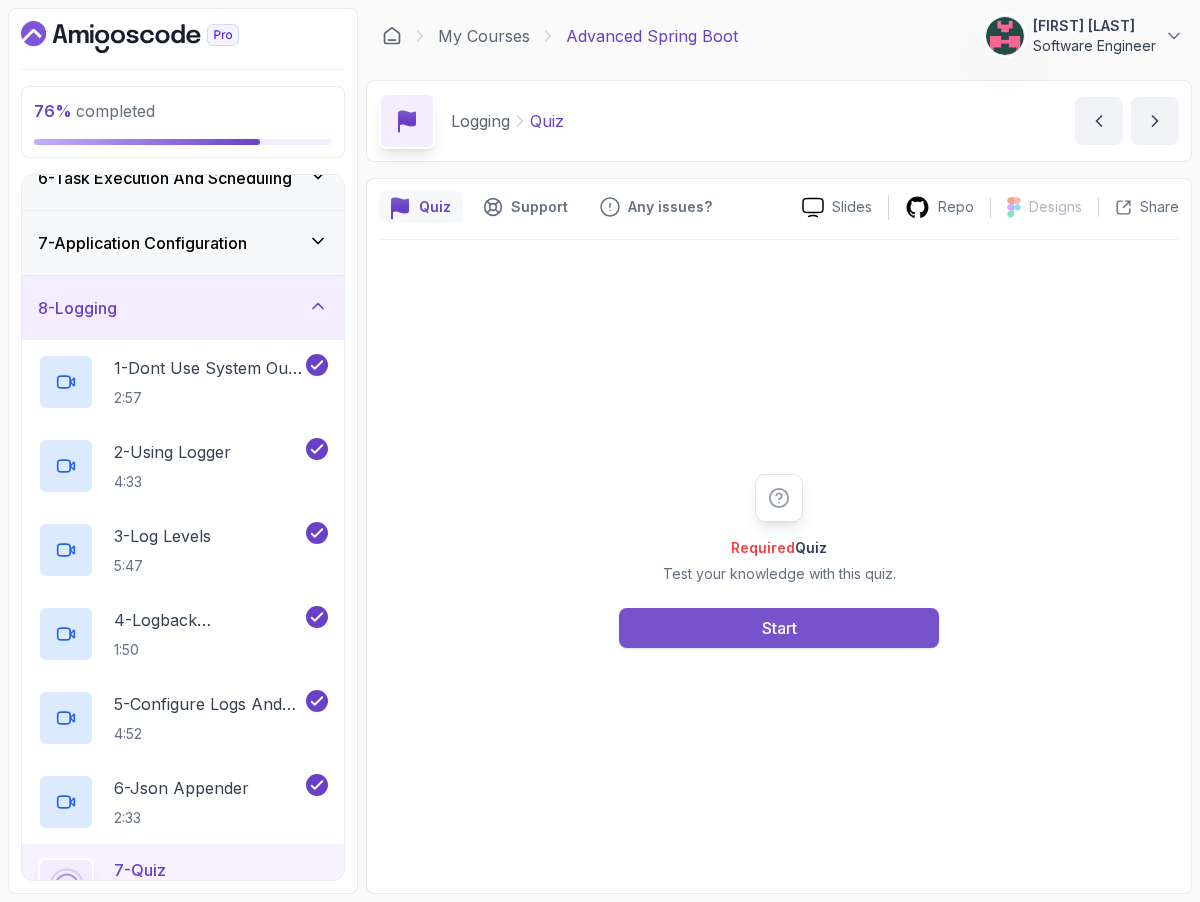 click on "Start" at bounding box center [779, 628] 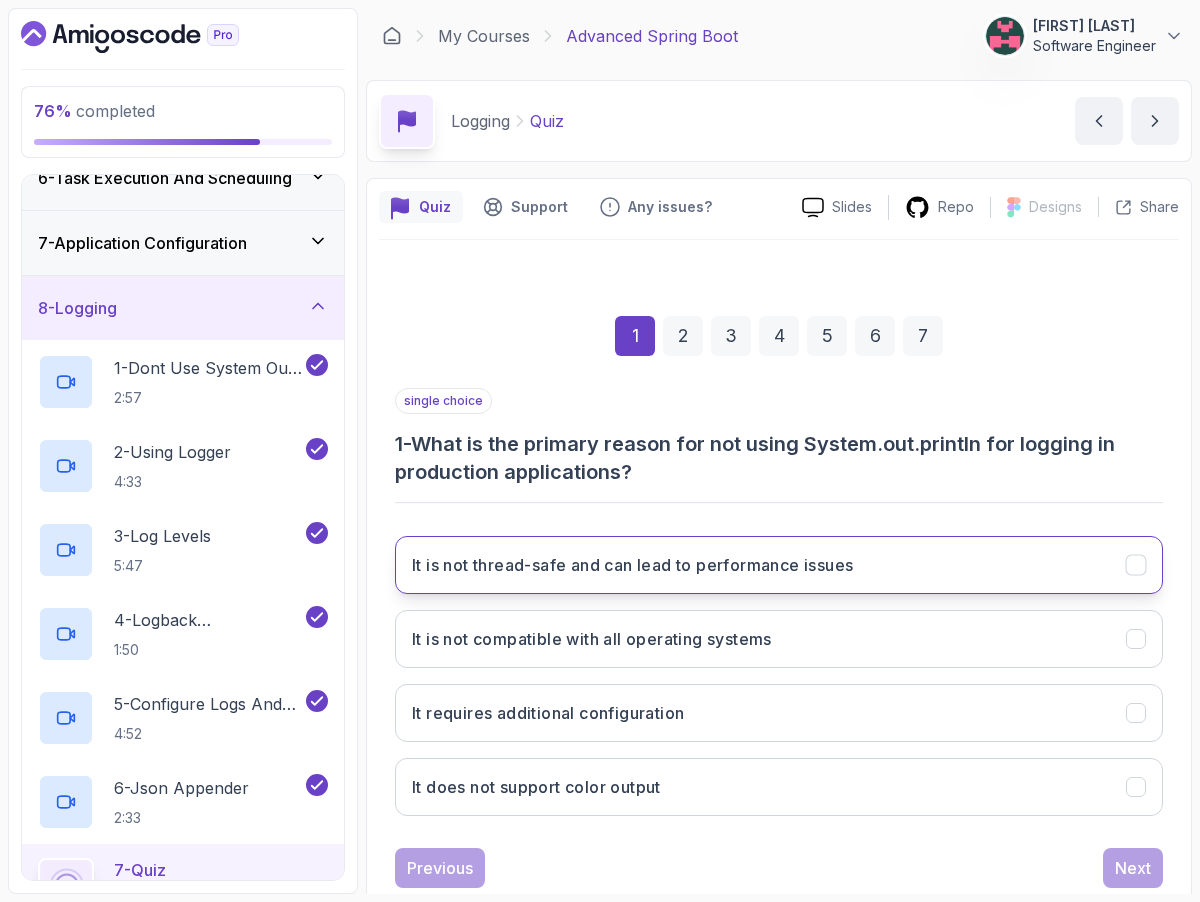 click on "It is not thread-safe and can lead to performance issues" at bounding box center [779, 565] 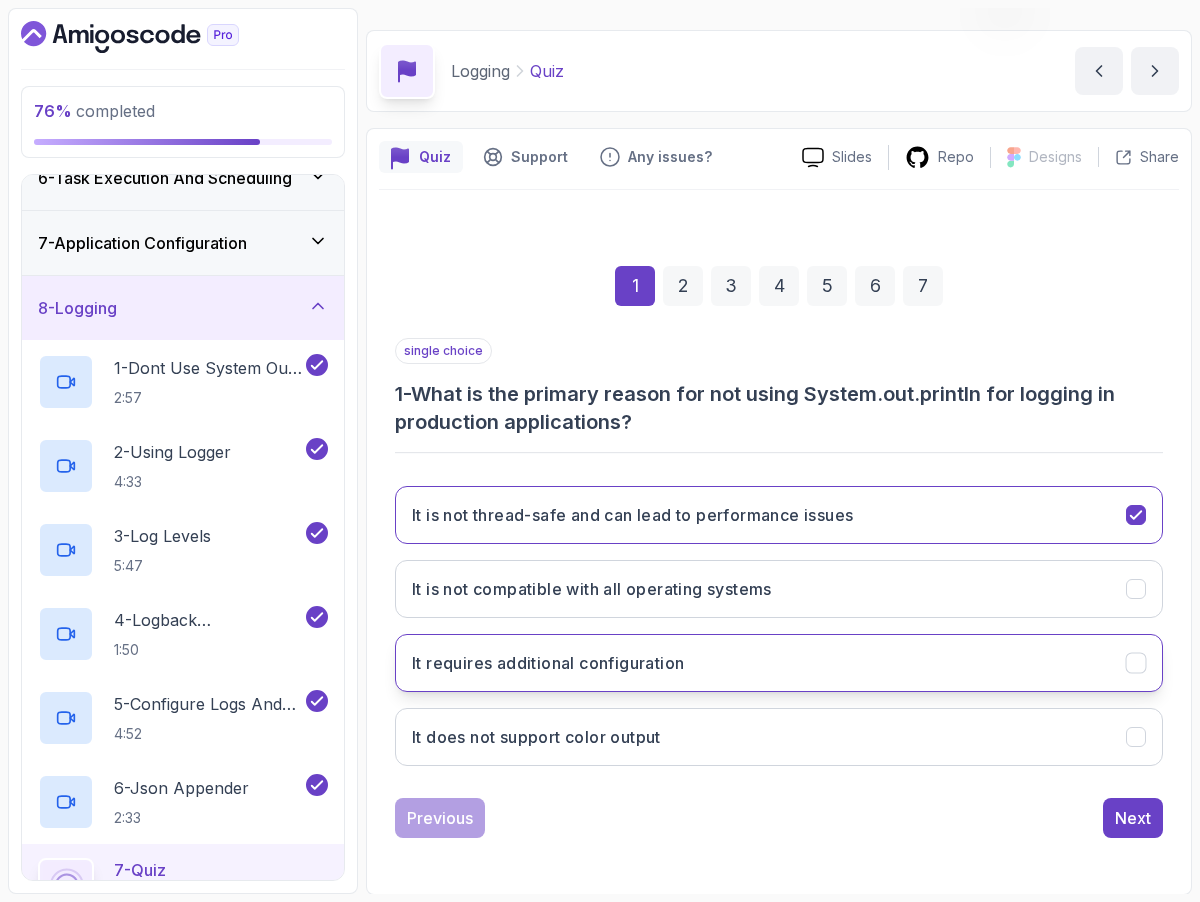 scroll, scrollTop: 51, scrollLeft: 0, axis: vertical 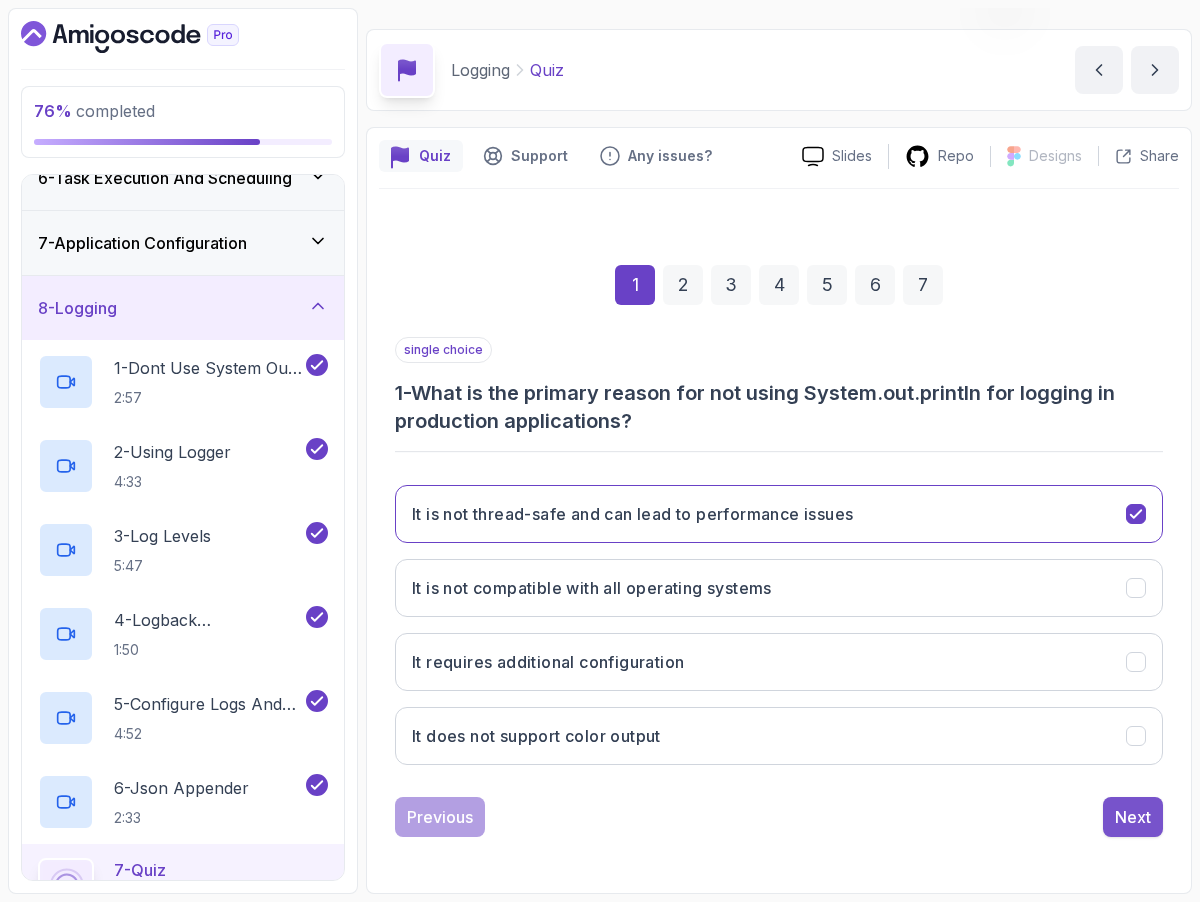 click on "Next" at bounding box center [1133, 817] 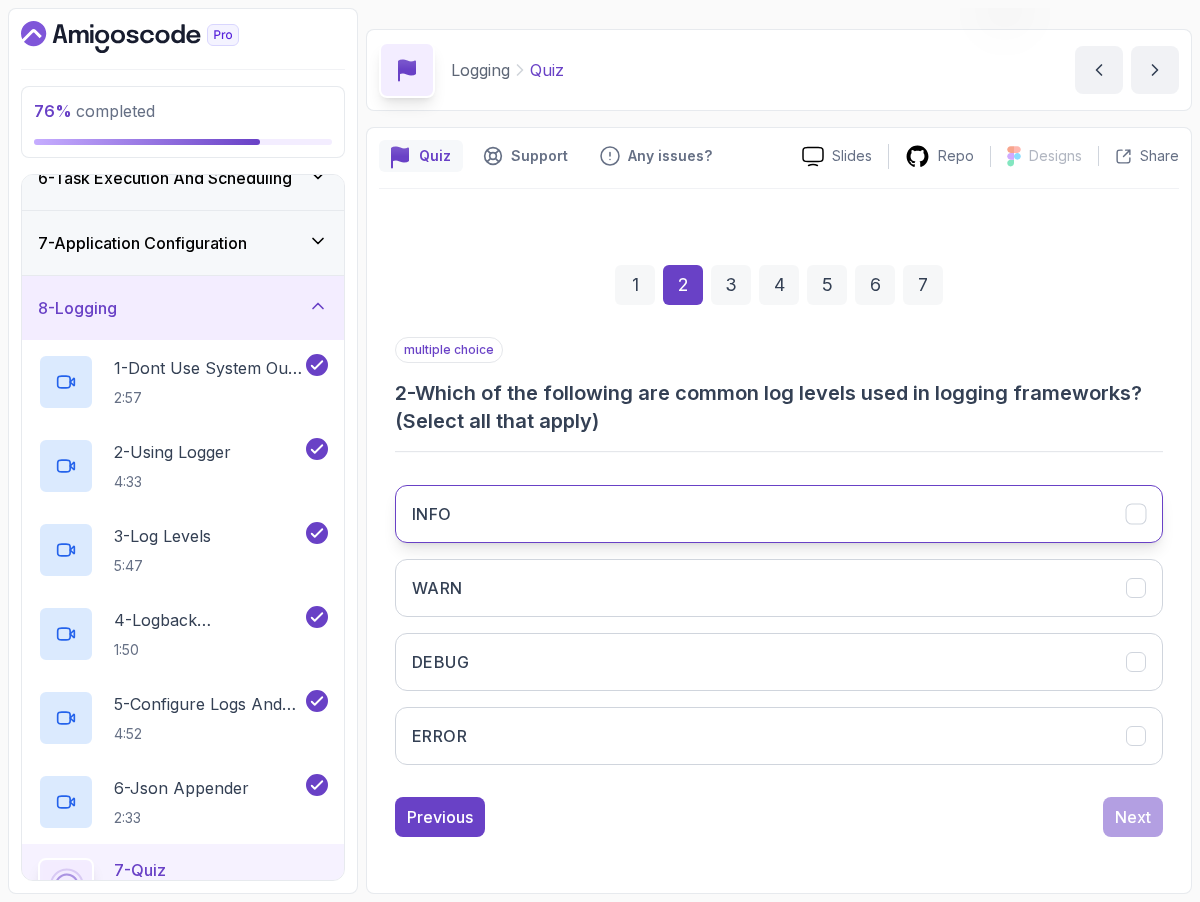 click on "INFO" at bounding box center [779, 514] 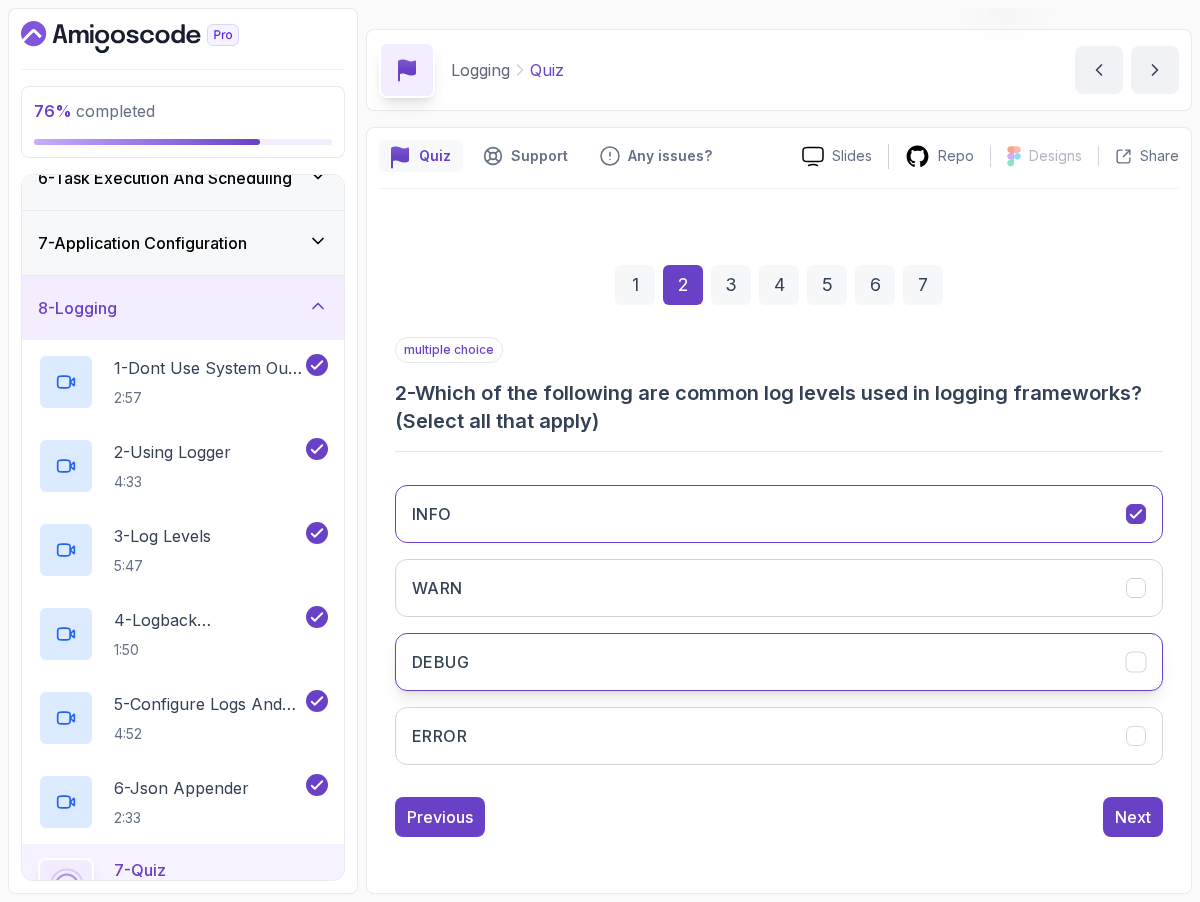 click on "DEBUG" at bounding box center (779, 662) 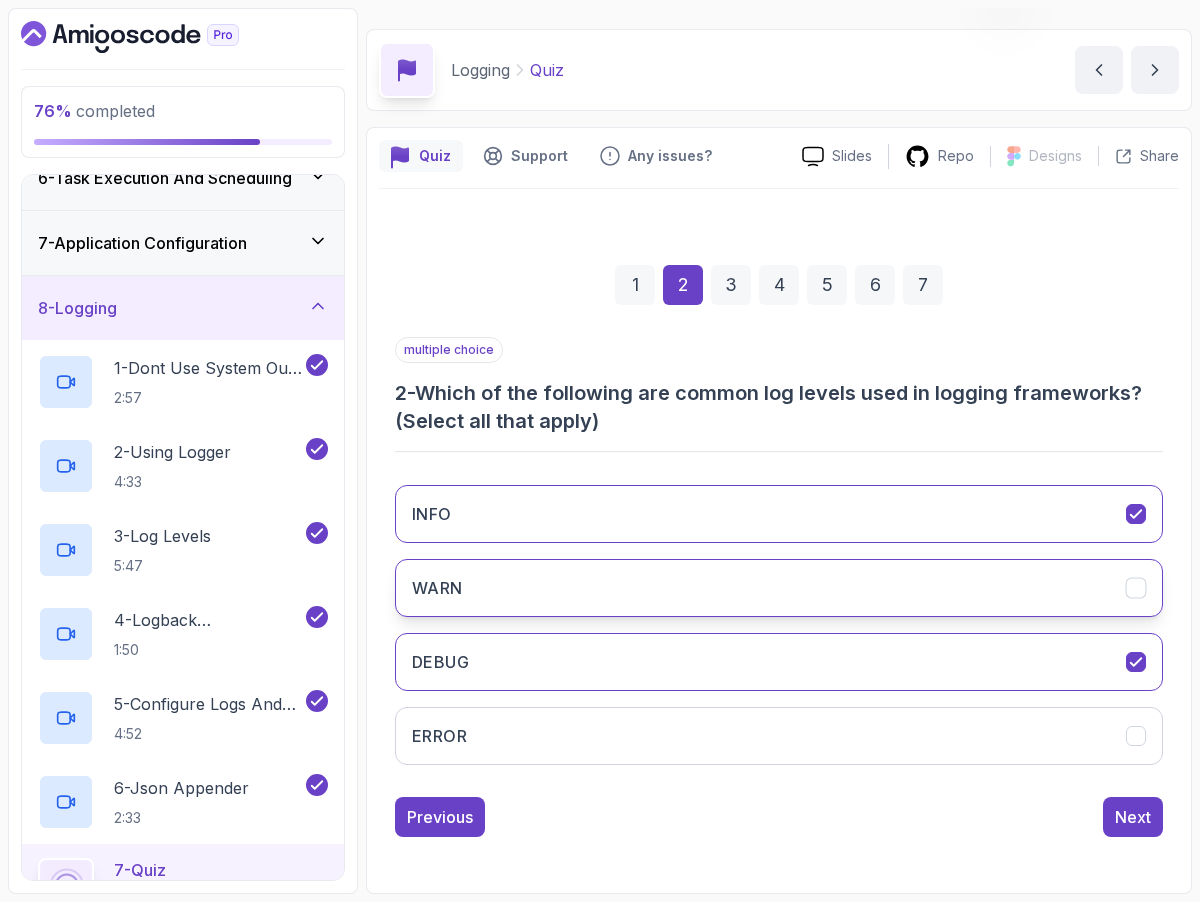 click on "WARN" at bounding box center [779, 588] 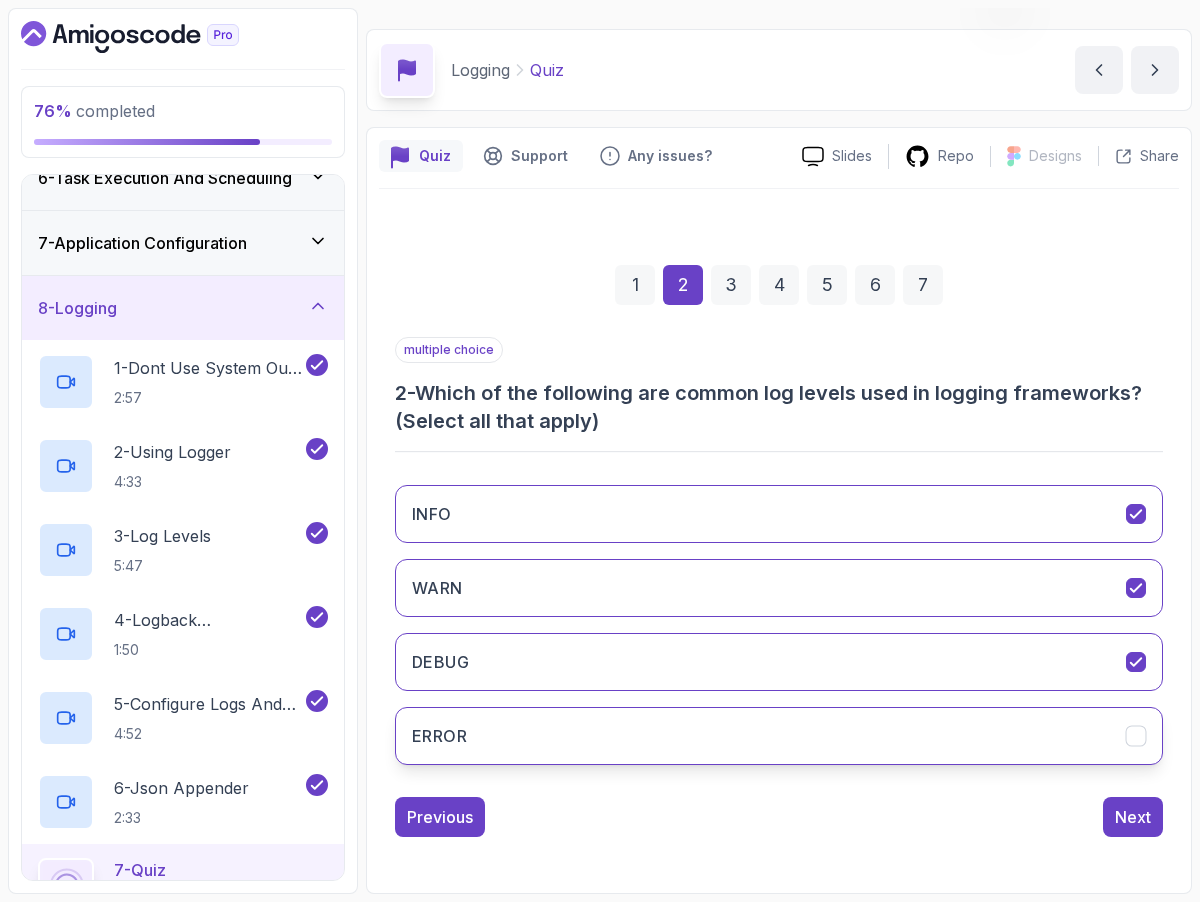 click on "ERROR" at bounding box center [779, 736] 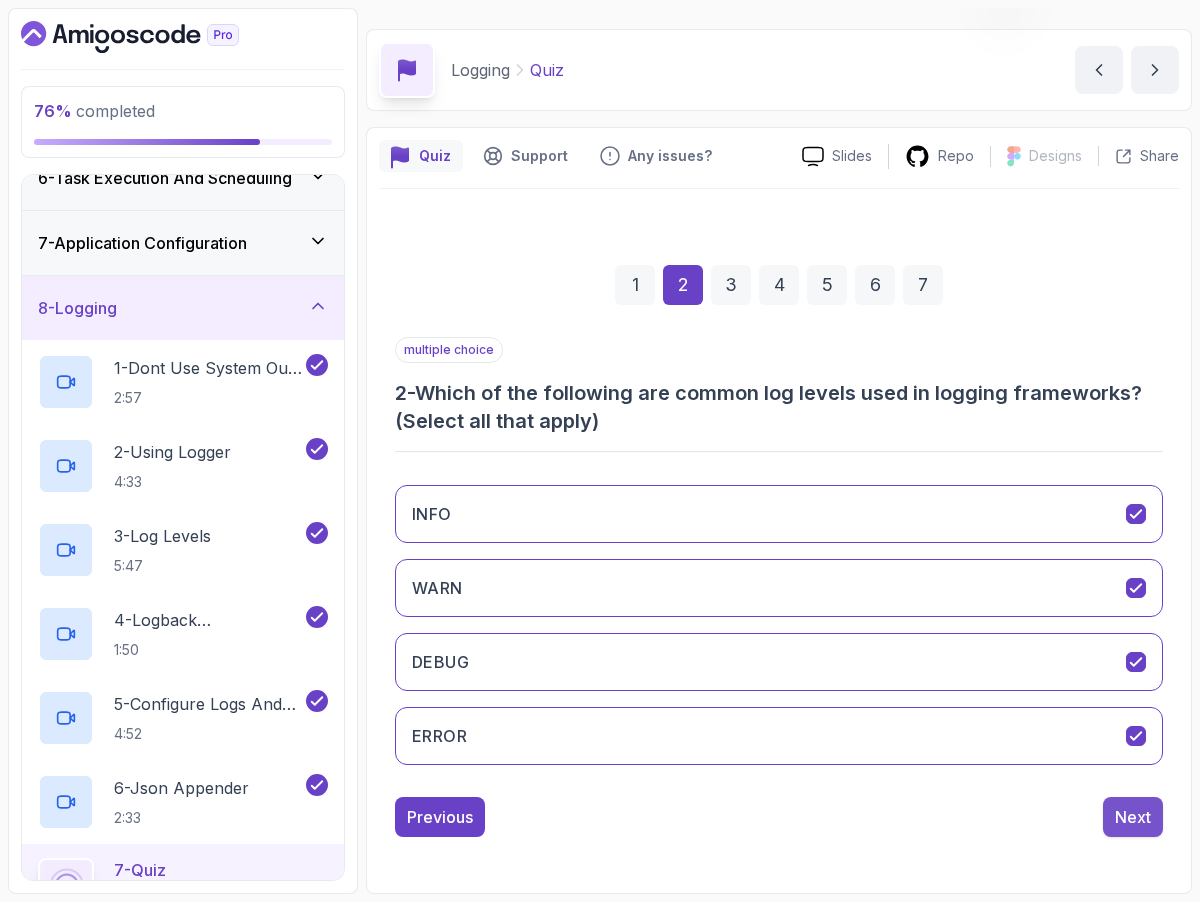 click on "Next" at bounding box center [1133, 817] 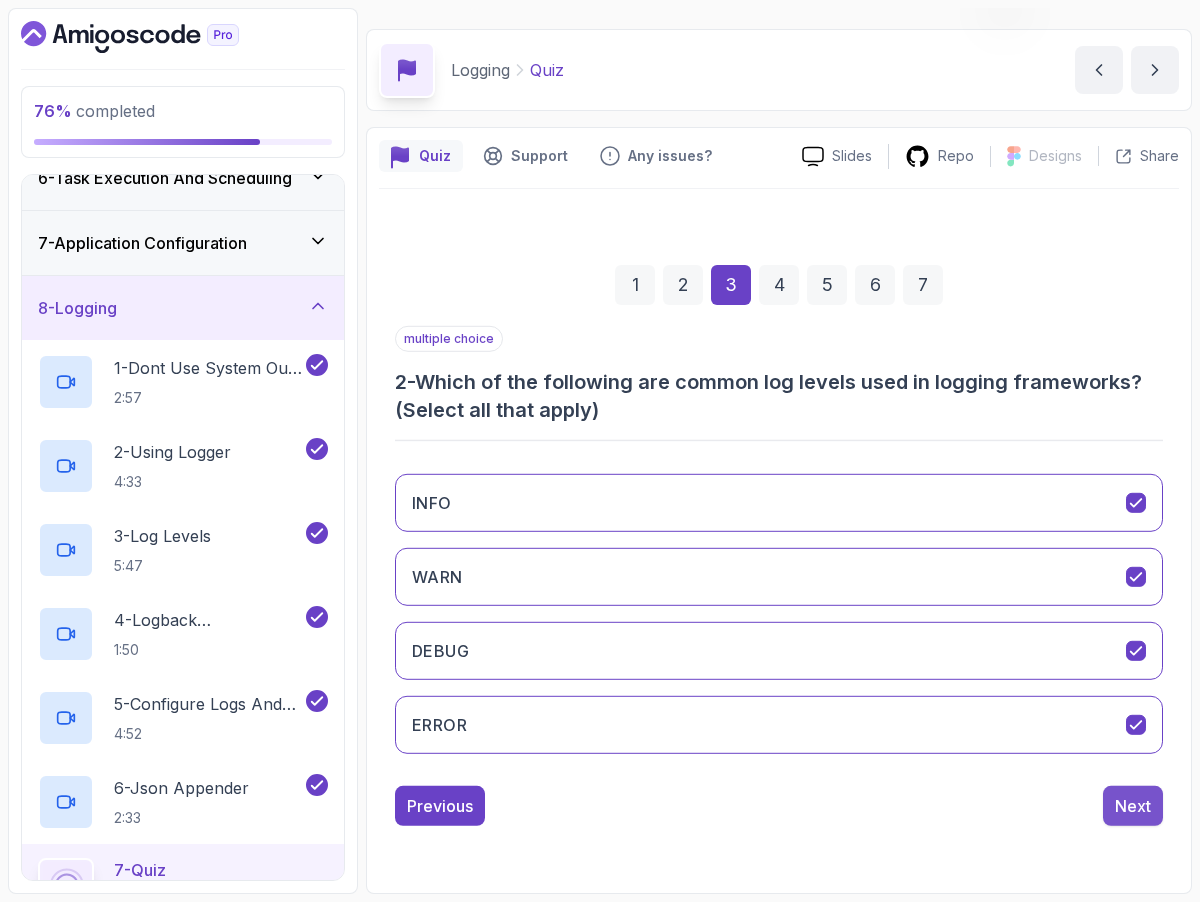scroll, scrollTop: 23, scrollLeft: 0, axis: vertical 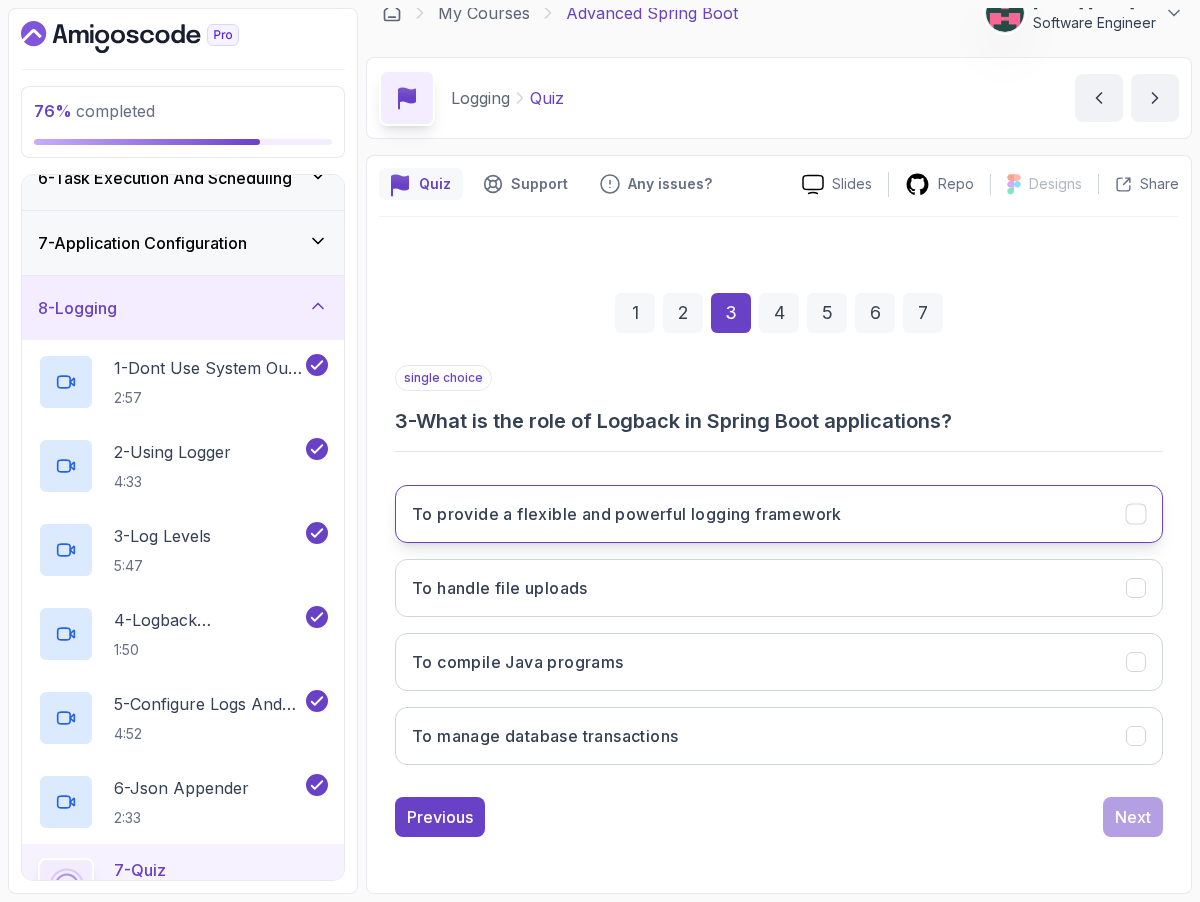 click on "To provide a flexible and powerful logging framework" at bounding box center (627, 514) 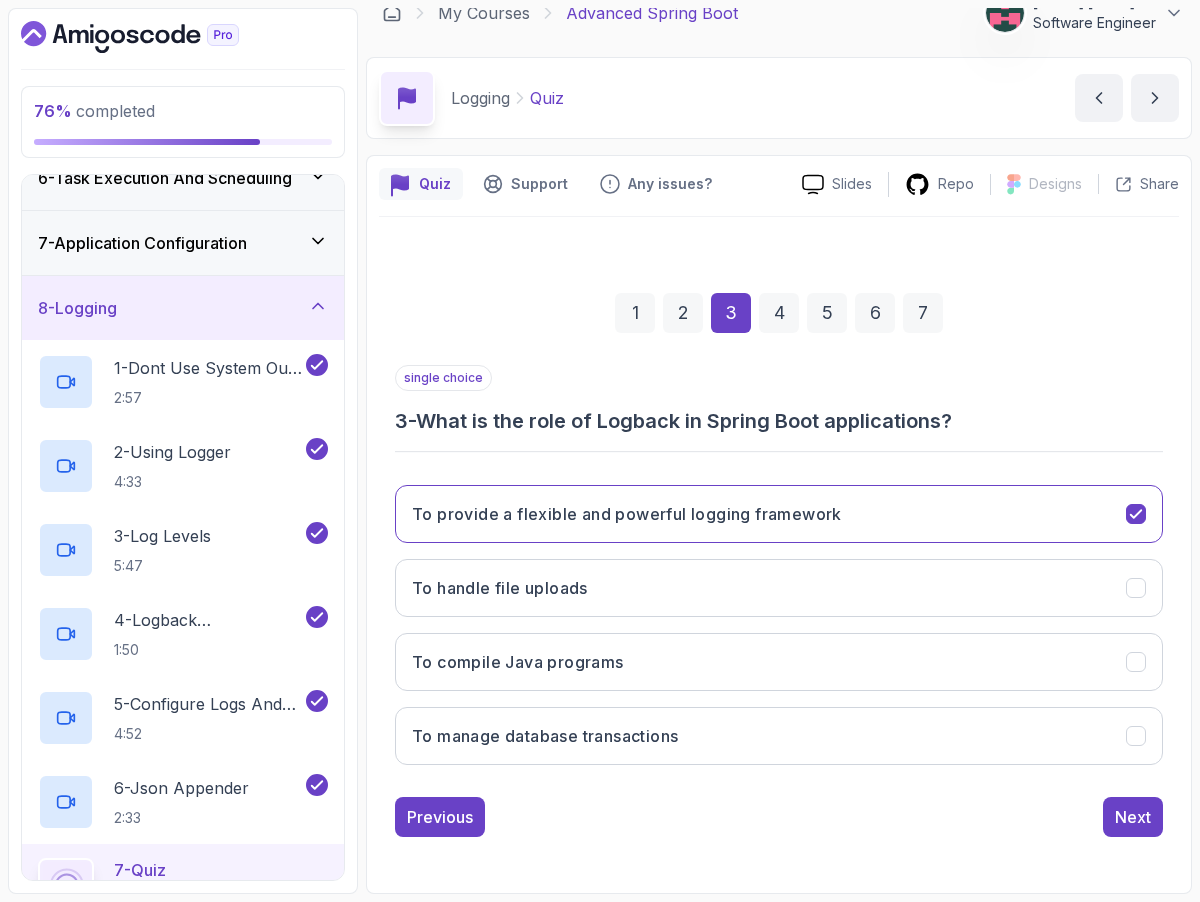 click on "To provide a flexible and powerful logging framework To handle file uploads To compile Java programs To manage database transactions" at bounding box center (779, 625) 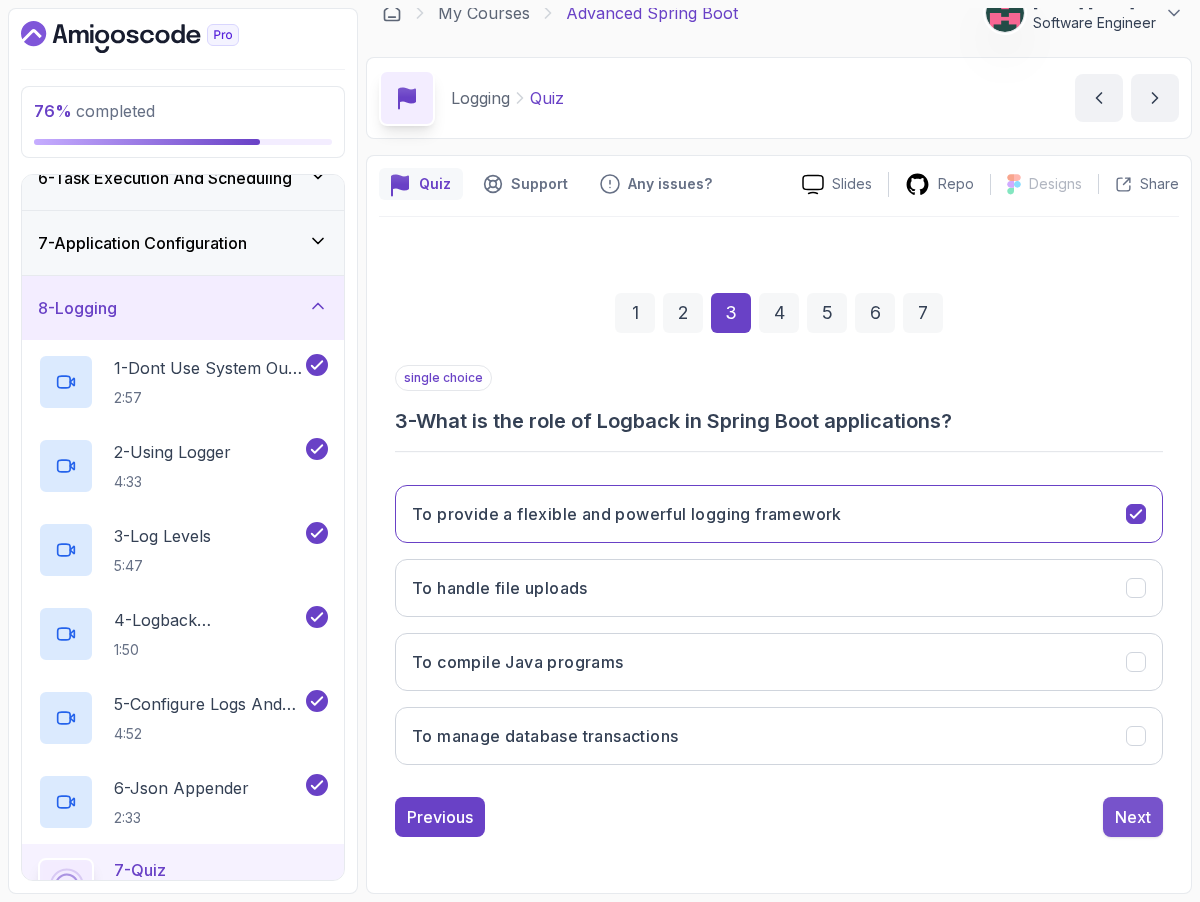 click on "Next" at bounding box center [1133, 817] 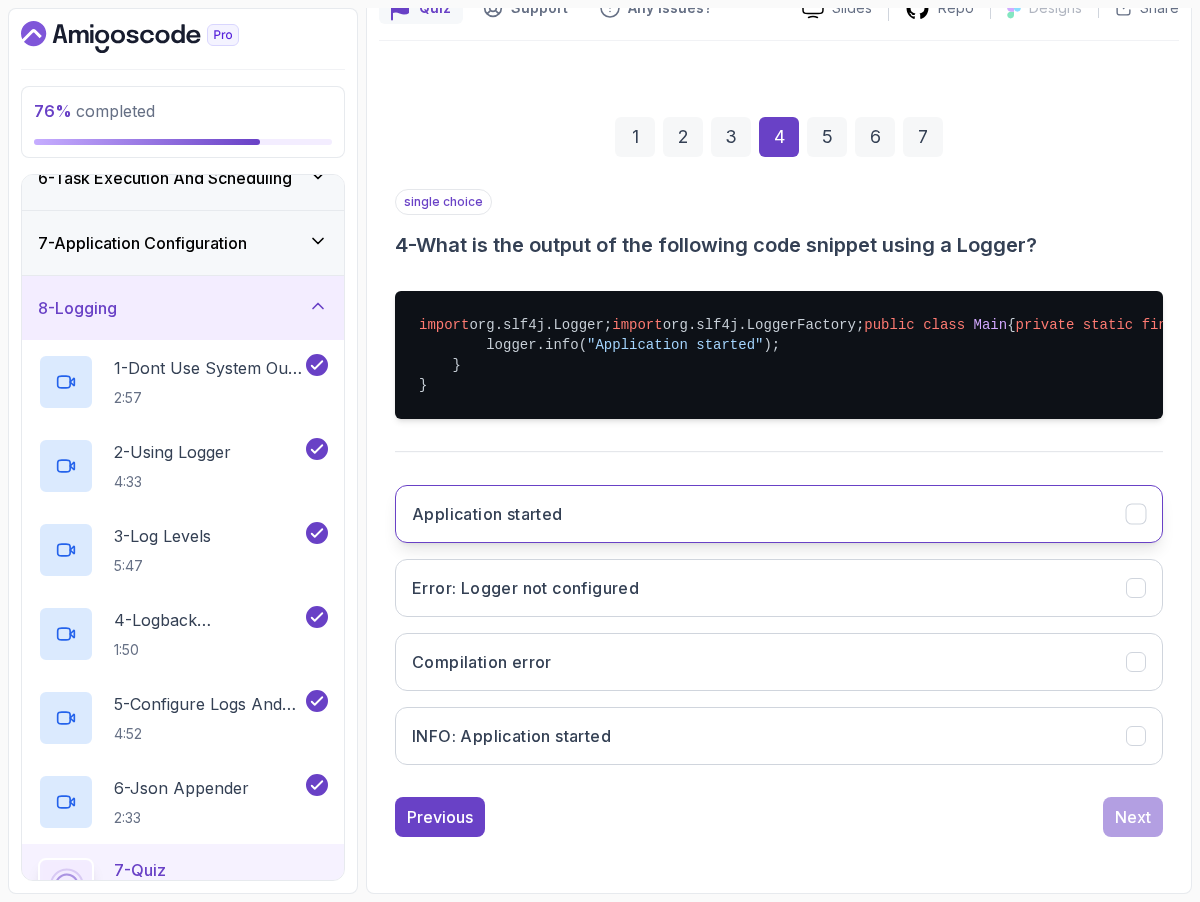 scroll, scrollTop: 311, scrollLeft: 0, axis: vertical 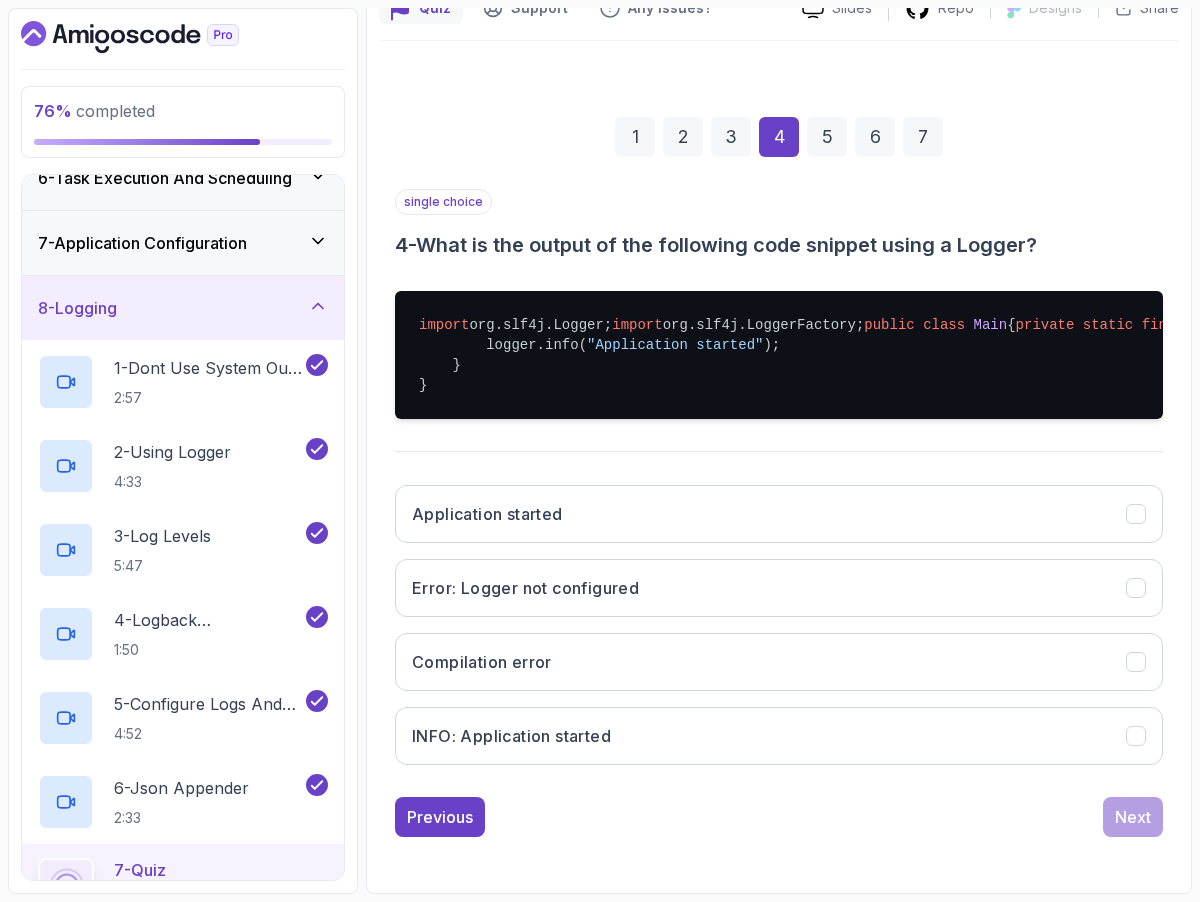 drag, startPoint x: 653, startPoint y: 289, endPoint x: 881, endPoint y: 307, distance: 228.70943 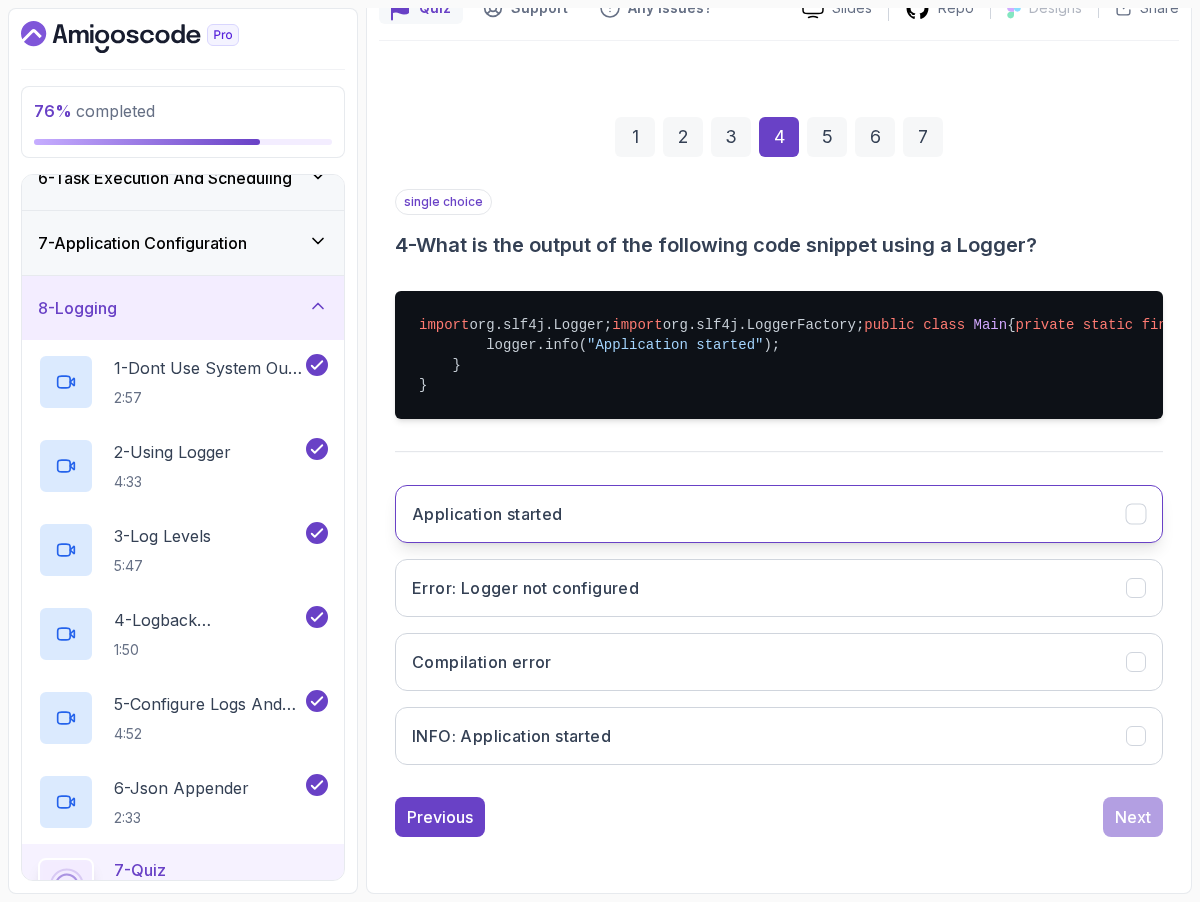 click on "Application started" at bounding box center (779, 514) 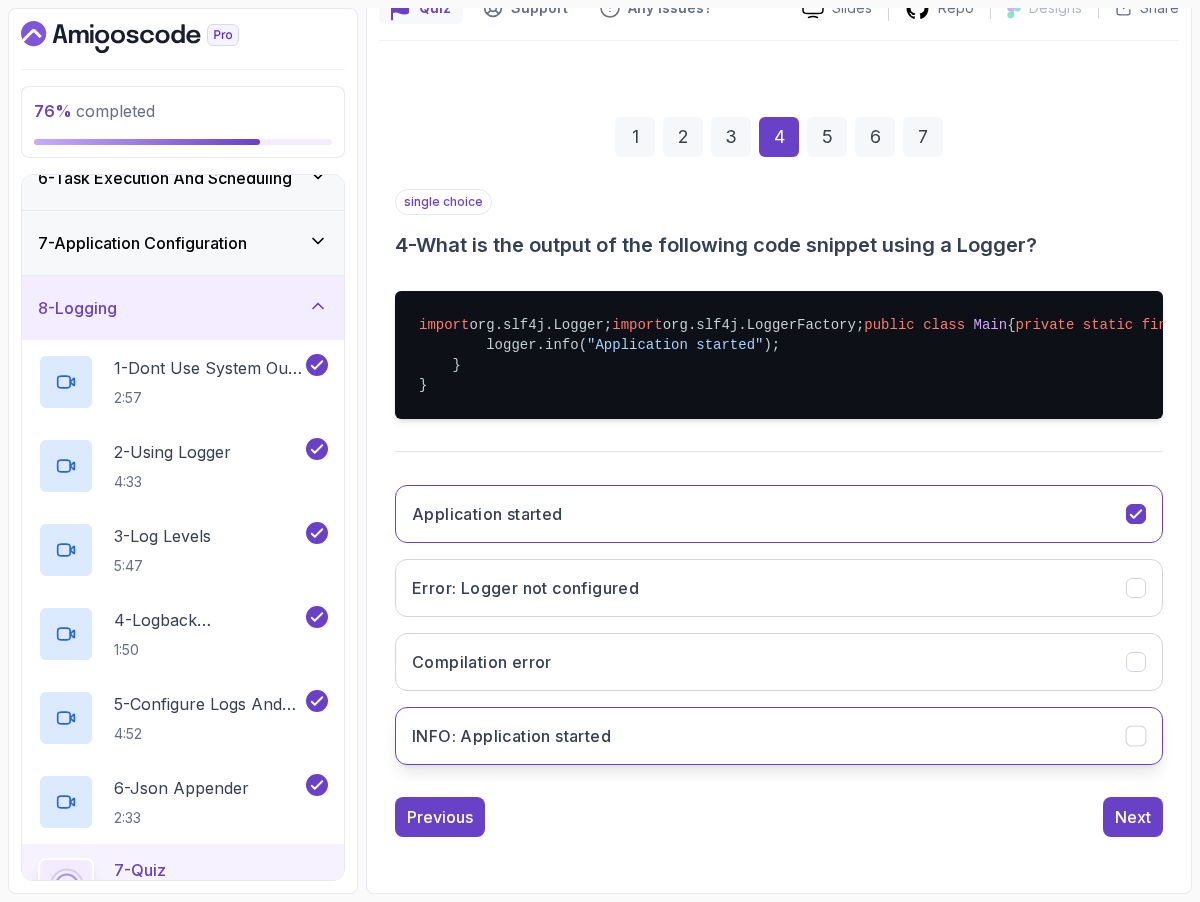 click on "INFO: Application started" at bounding box center [779, 736] 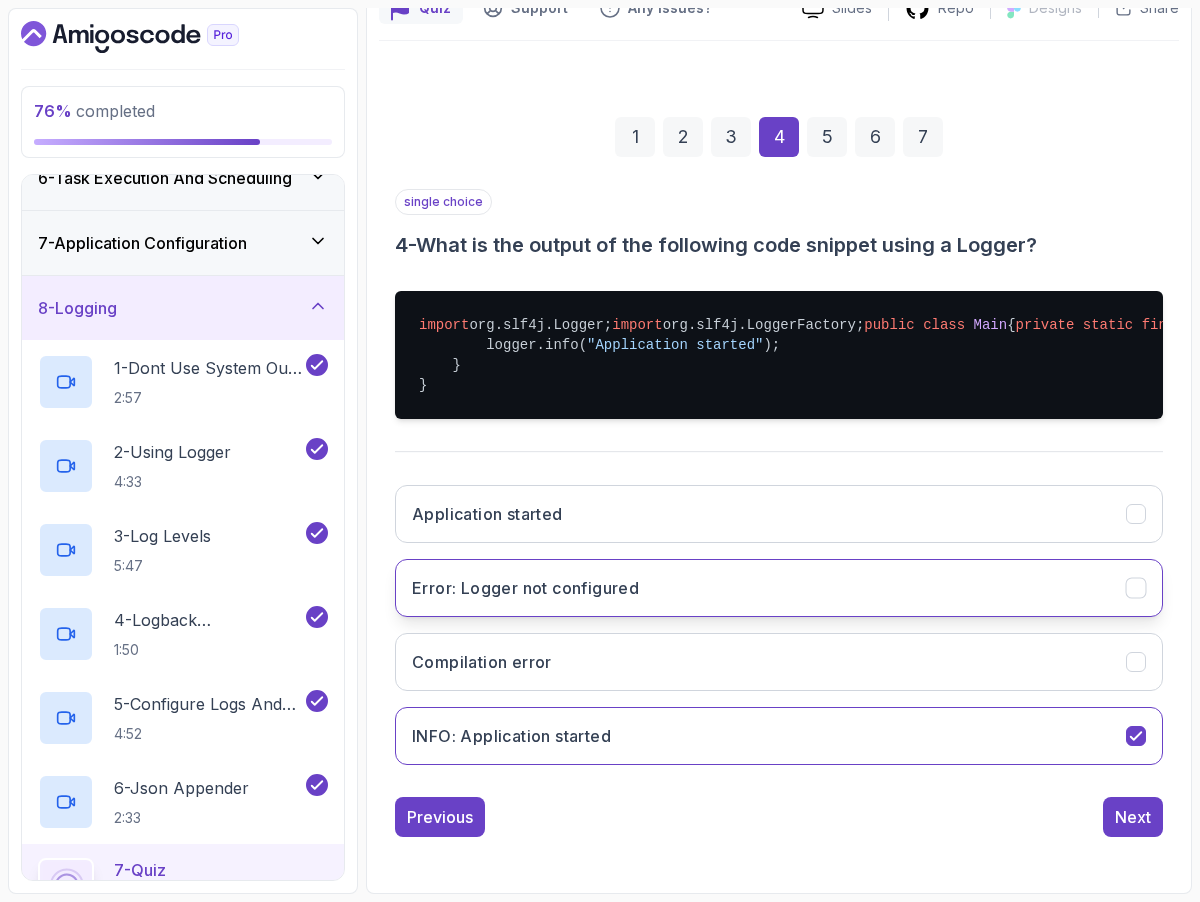 click on "Error: Logger not configured" at bounding box center [779, 588] 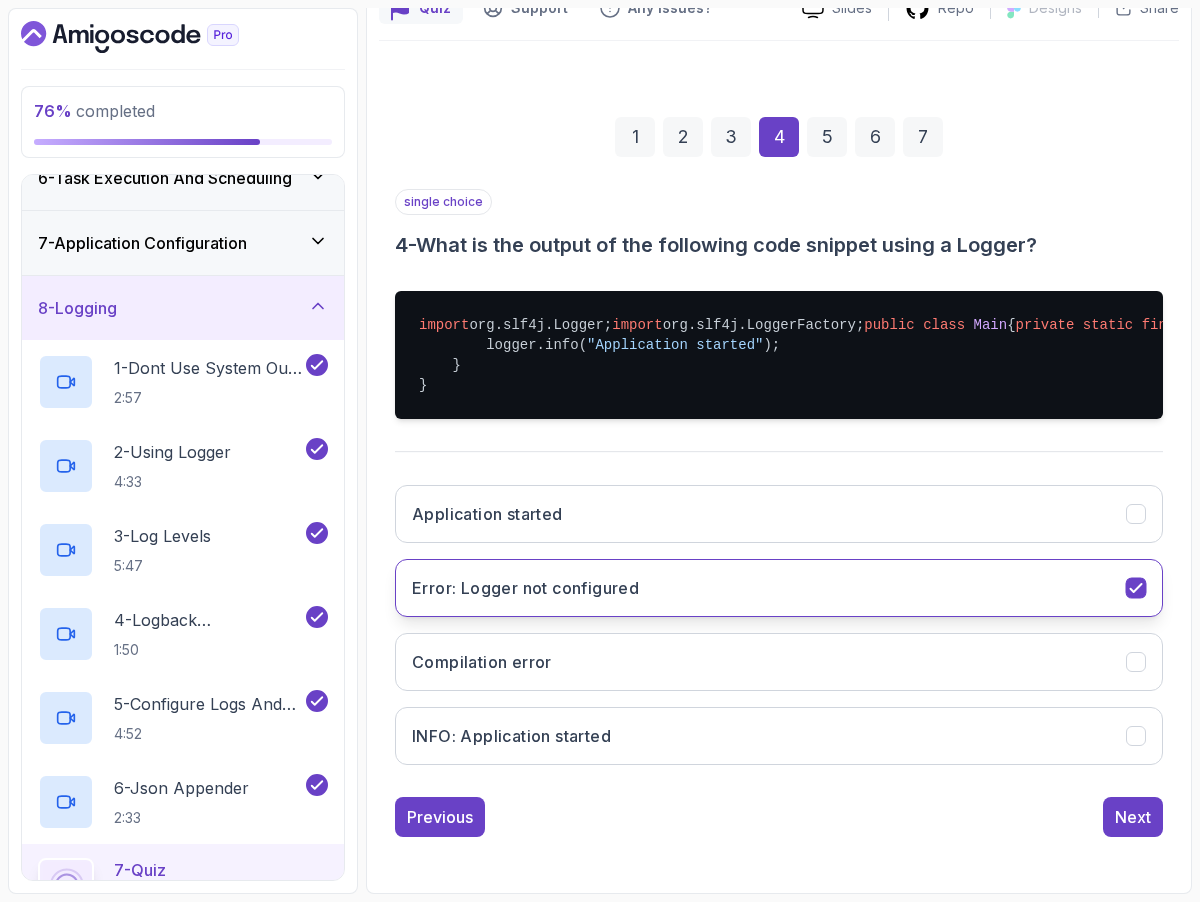 click on "Error: Logger not configured" at bounding box center (779, 588) 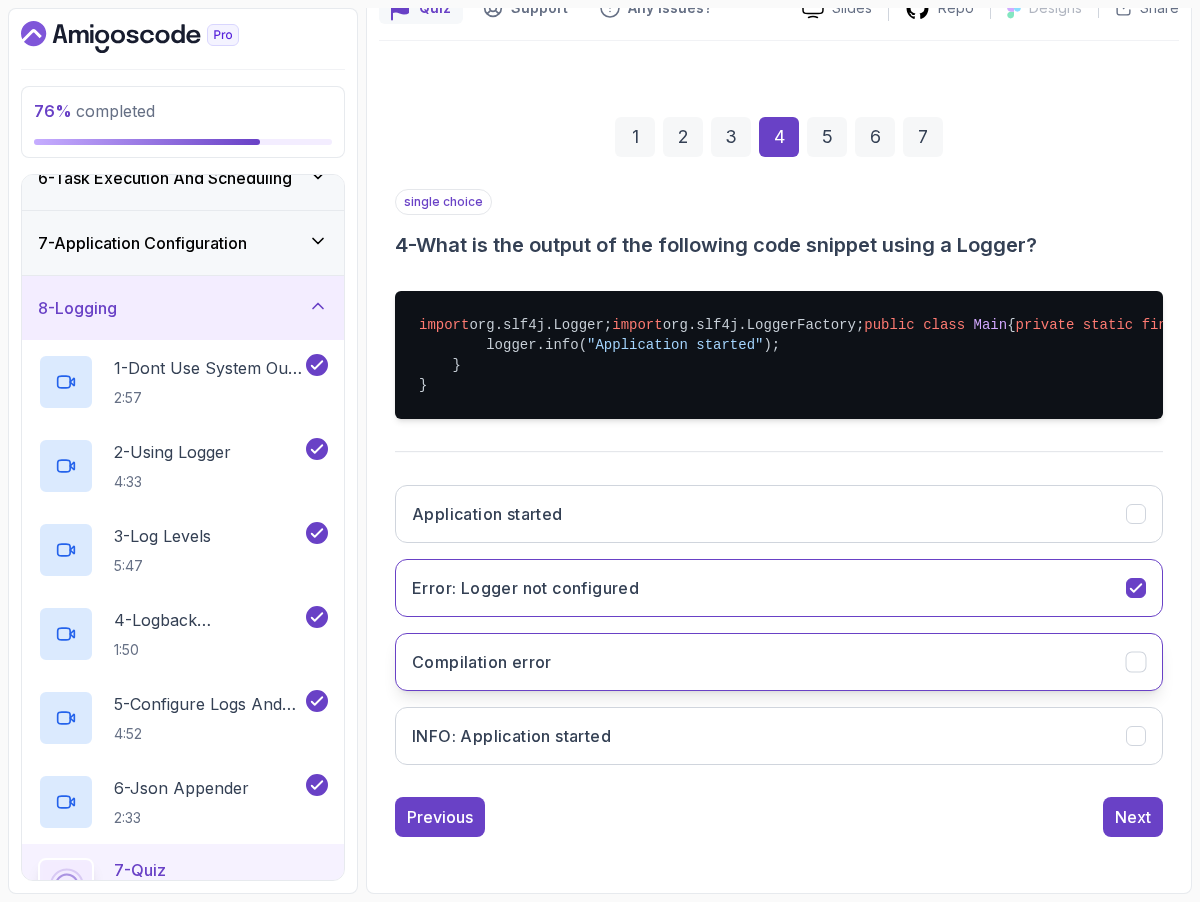 click on "Compilation error" at bounding box center [779, 662] 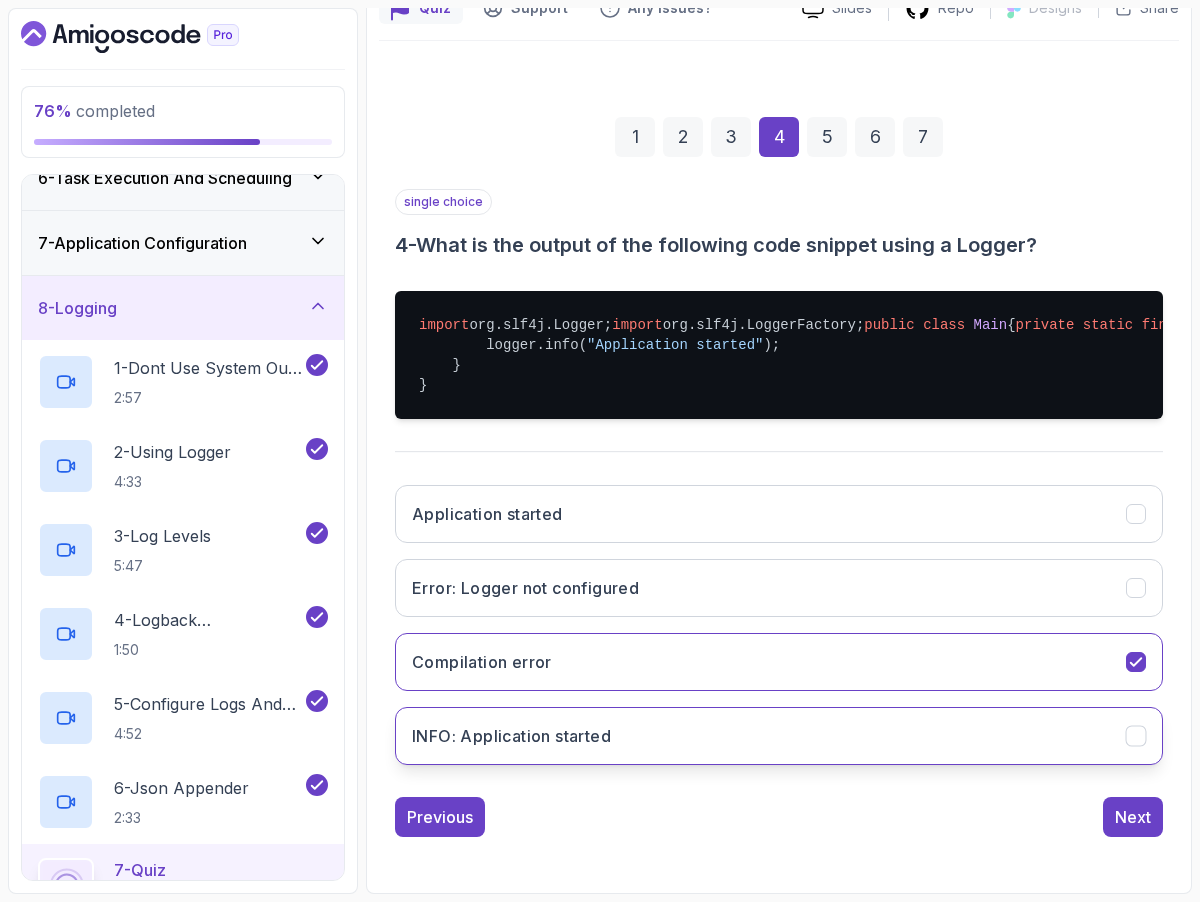 click on "INFO: Application started" at bounding box center [779, 736] 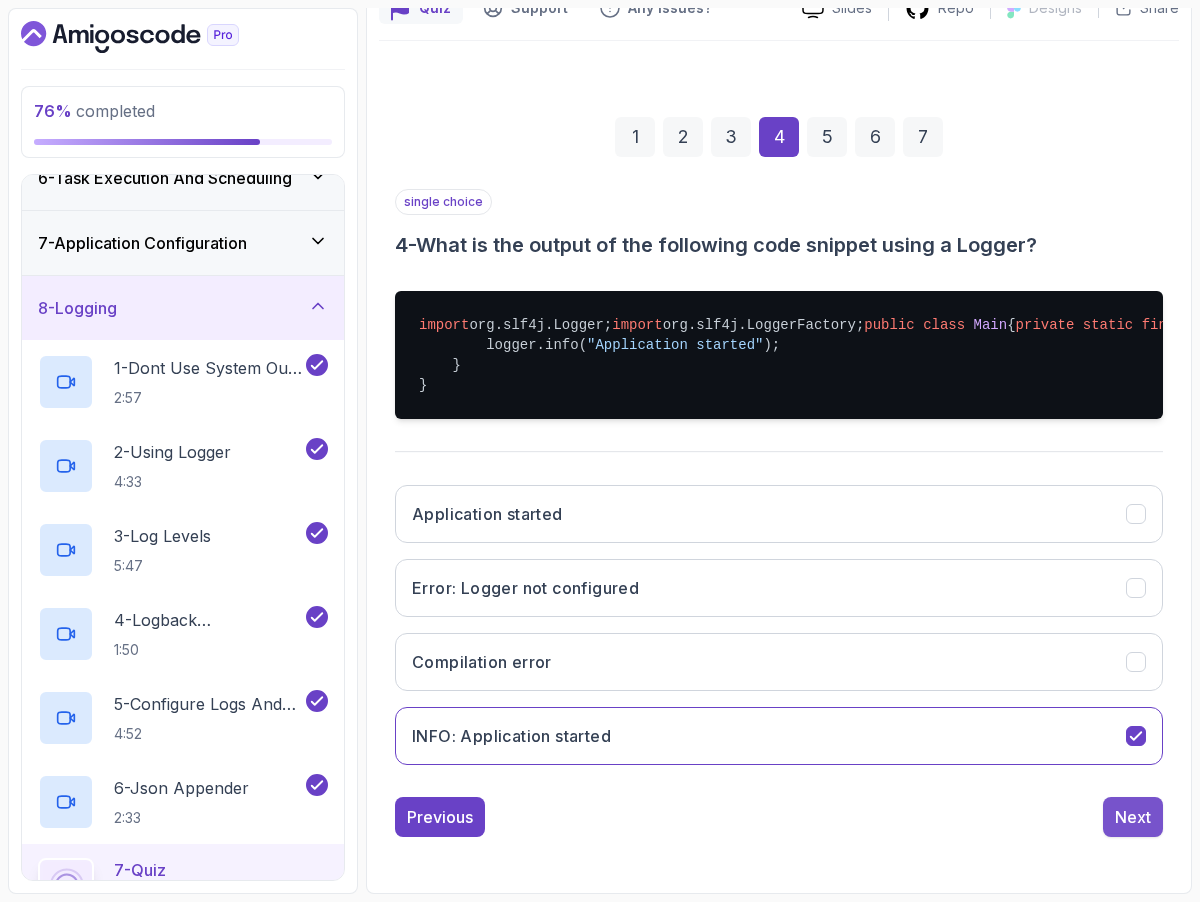 click on "Next" at bounding box center (1133, 817) 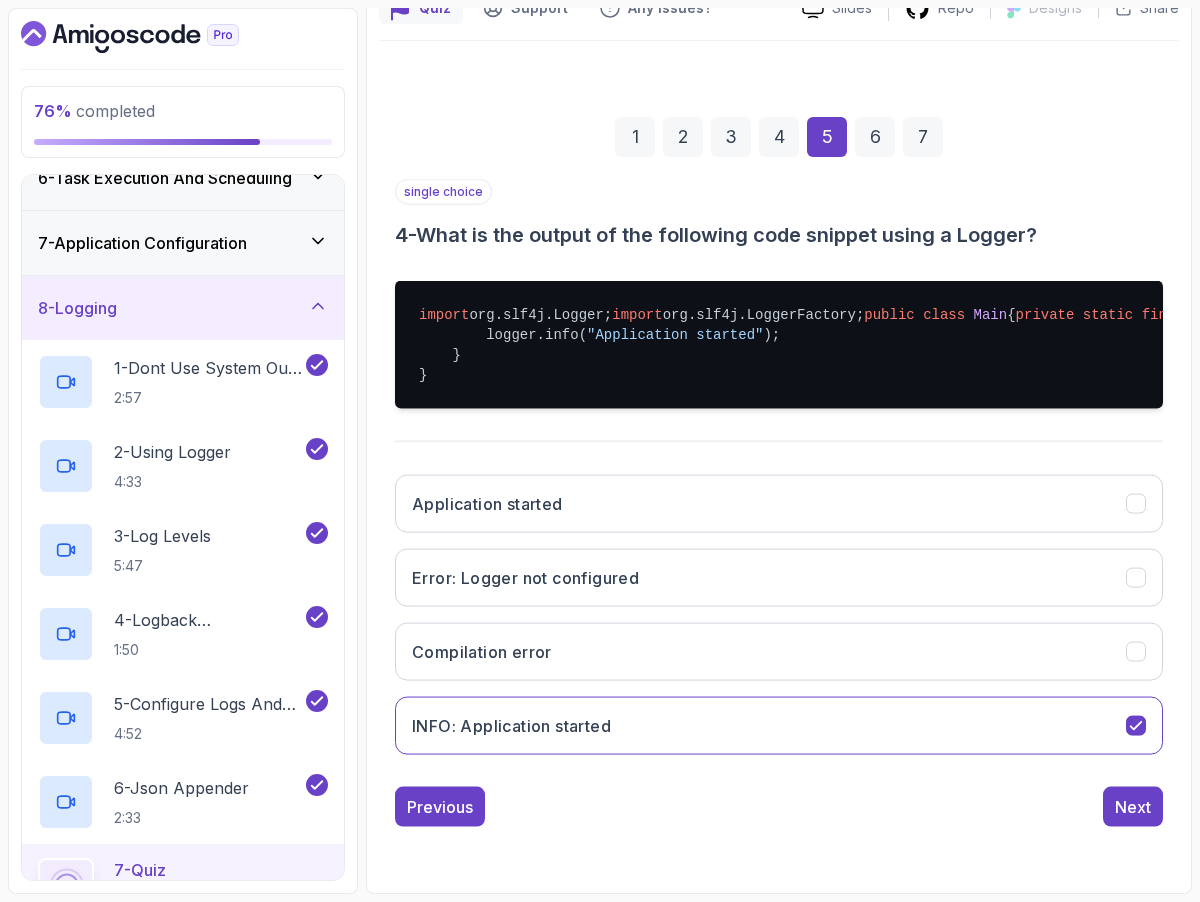 scroll, scrollTop: 23, scrollLeft: 0, axis: vertical 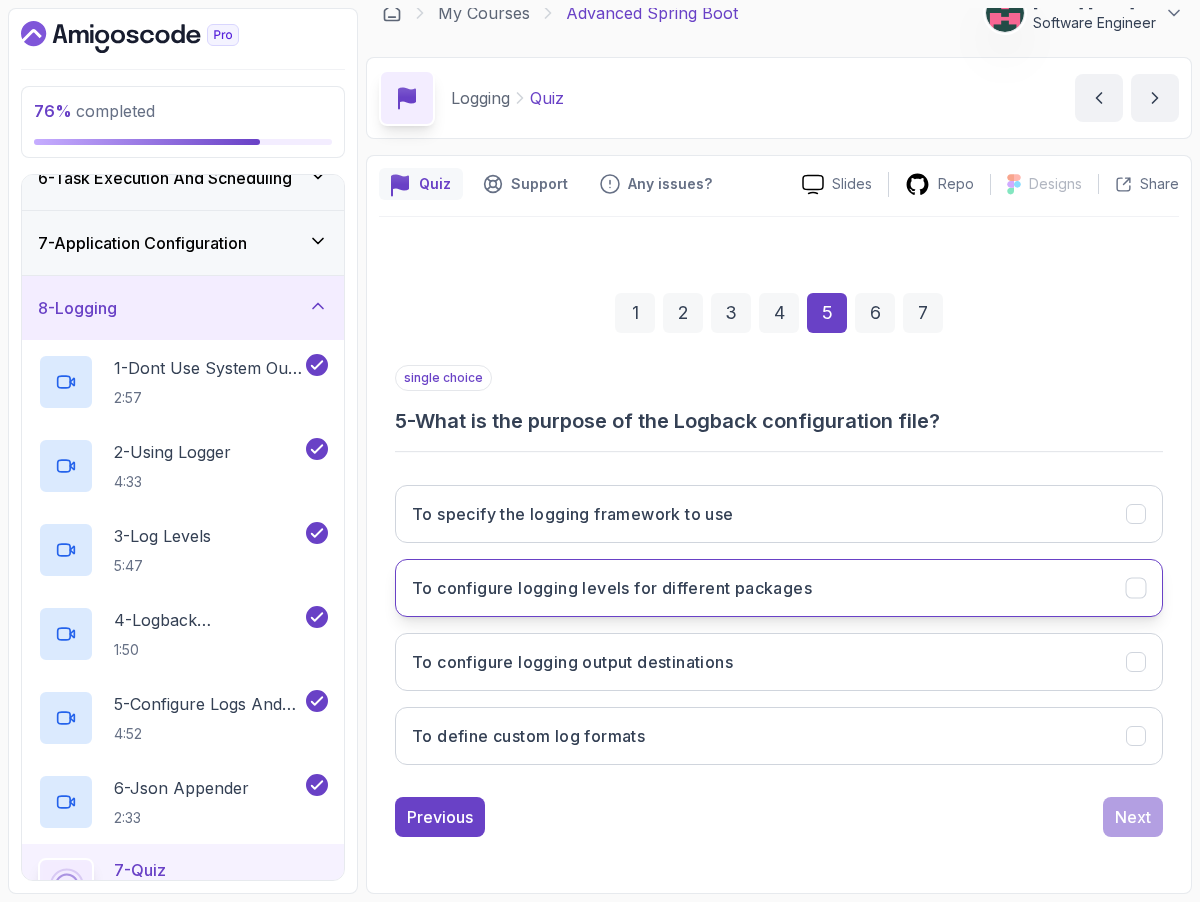 click on "To configure logging levels for different packages" at bounding box center [612, 588] 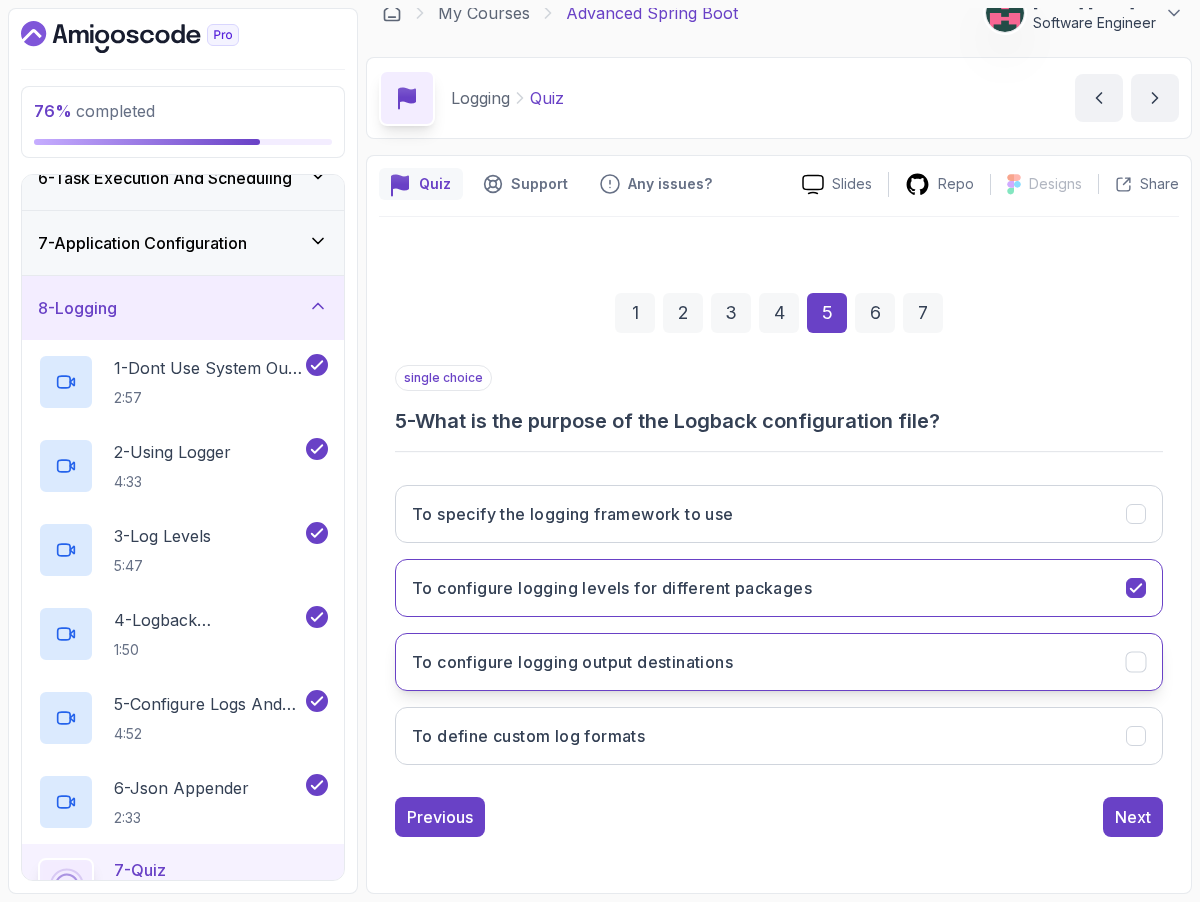 click on "To configure logging output destinations" at bounding box center (779, 662) 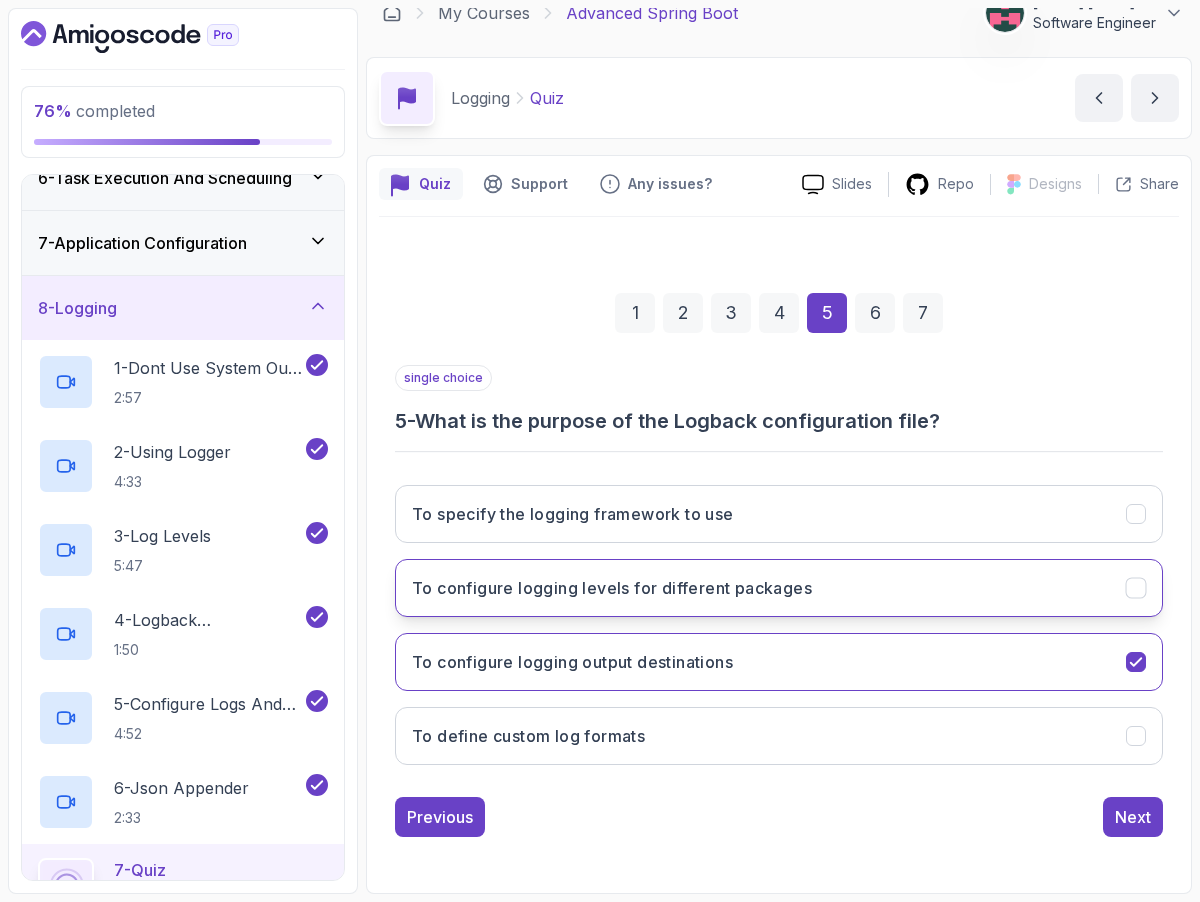 click on "To configure logging levels for different packages" at bounding box center [779, 588] 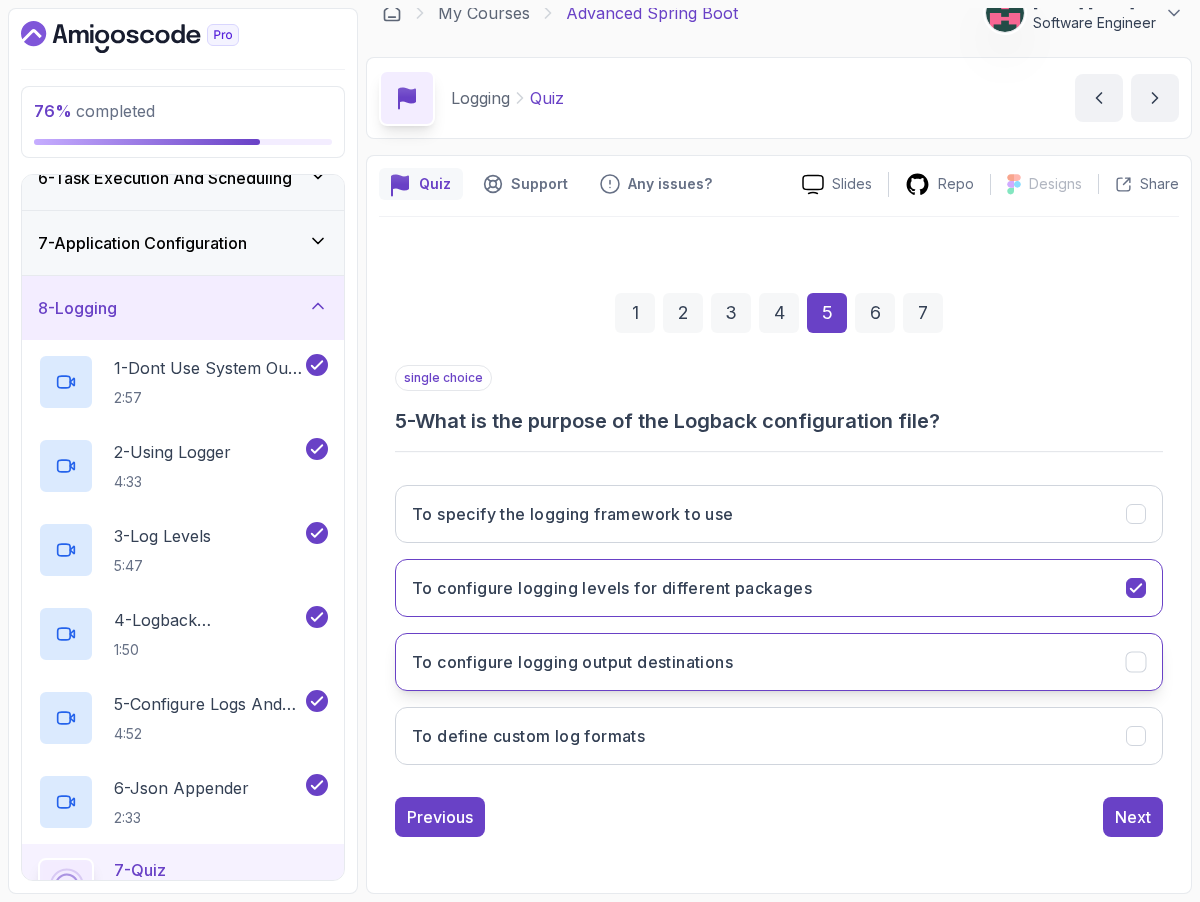 click on "To configure logging output destinations" at bounding box center [779, 662] 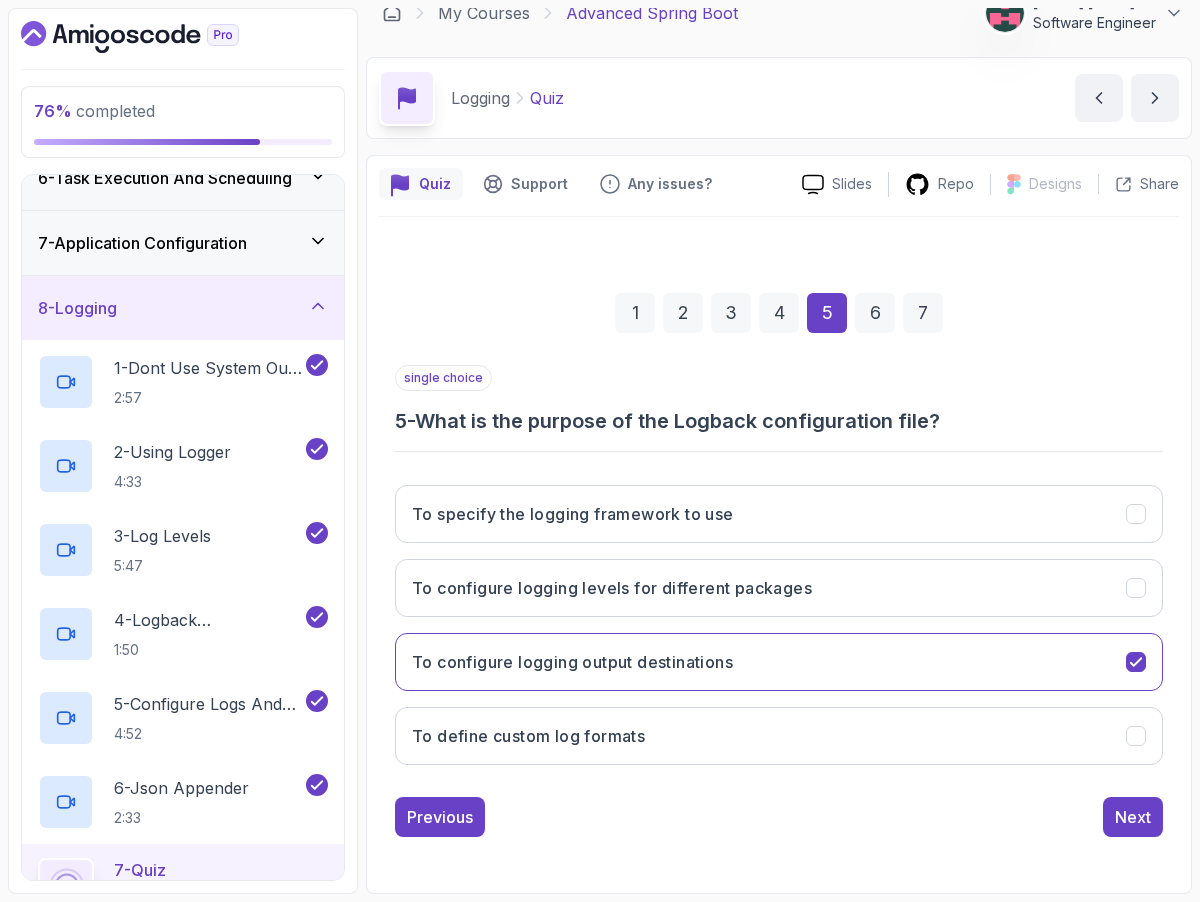 click on "To specify the logging framework to use To configure logging levels for different packages To configure logging output destinations To define custom log formats" at bounding box center (779, 625) 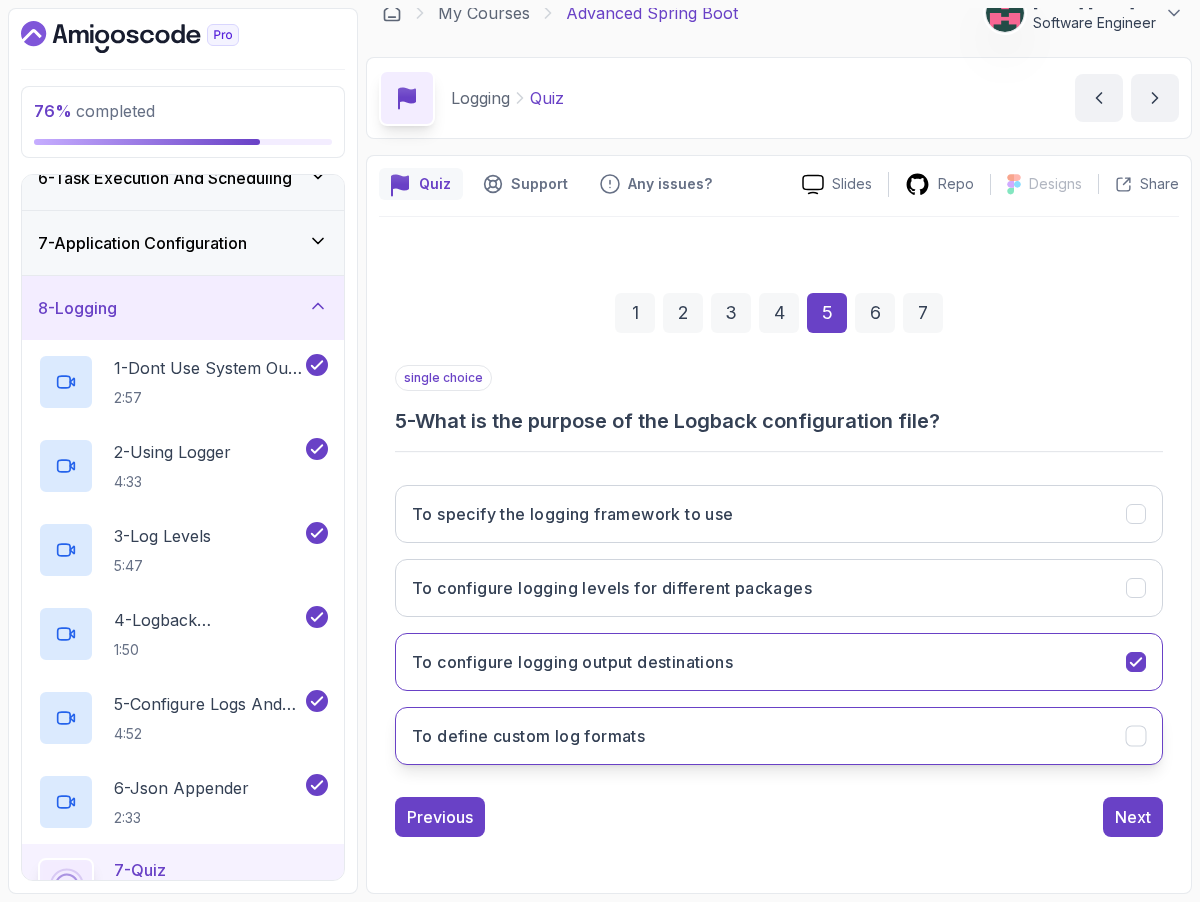 click on "To define custom log formats" at bounding box center (779, 736) 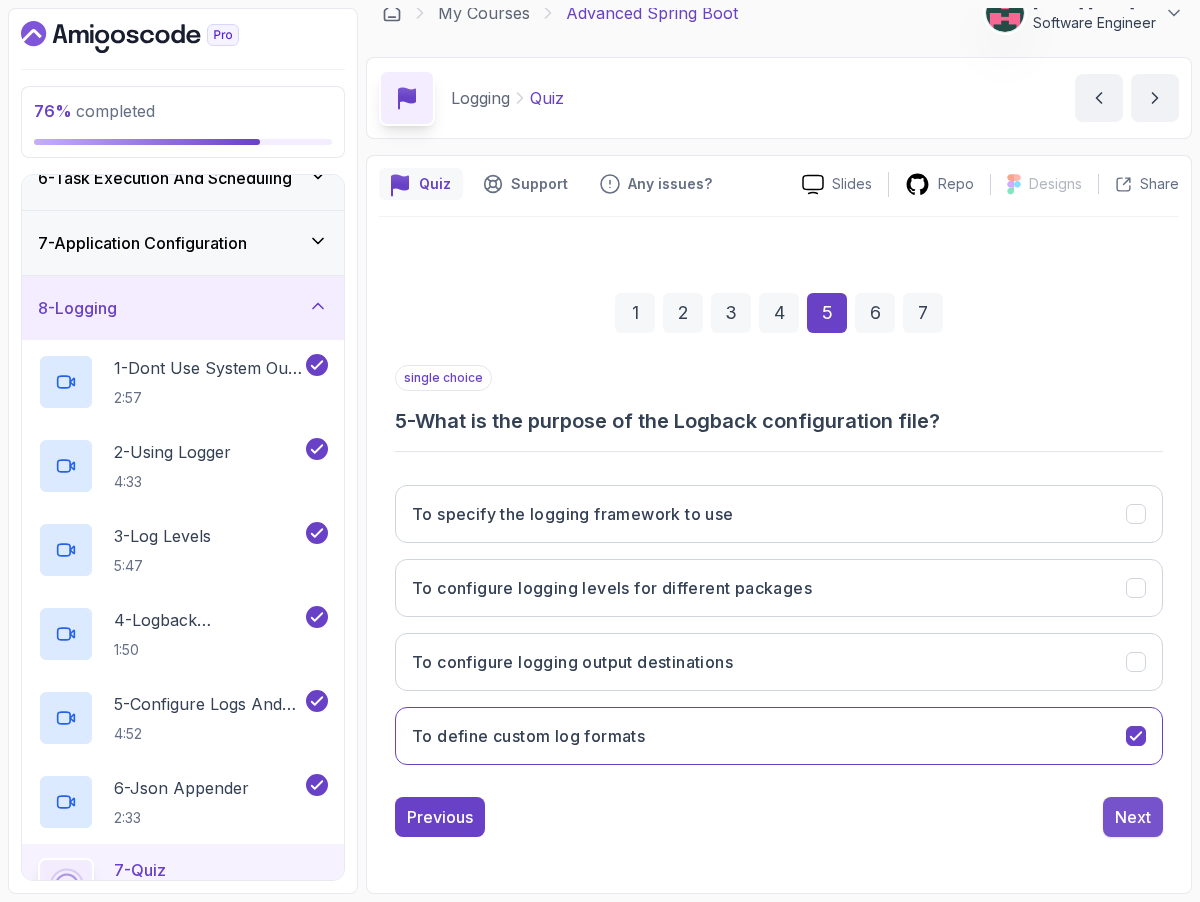 click on "Next" at bounding box center [1133, 817] 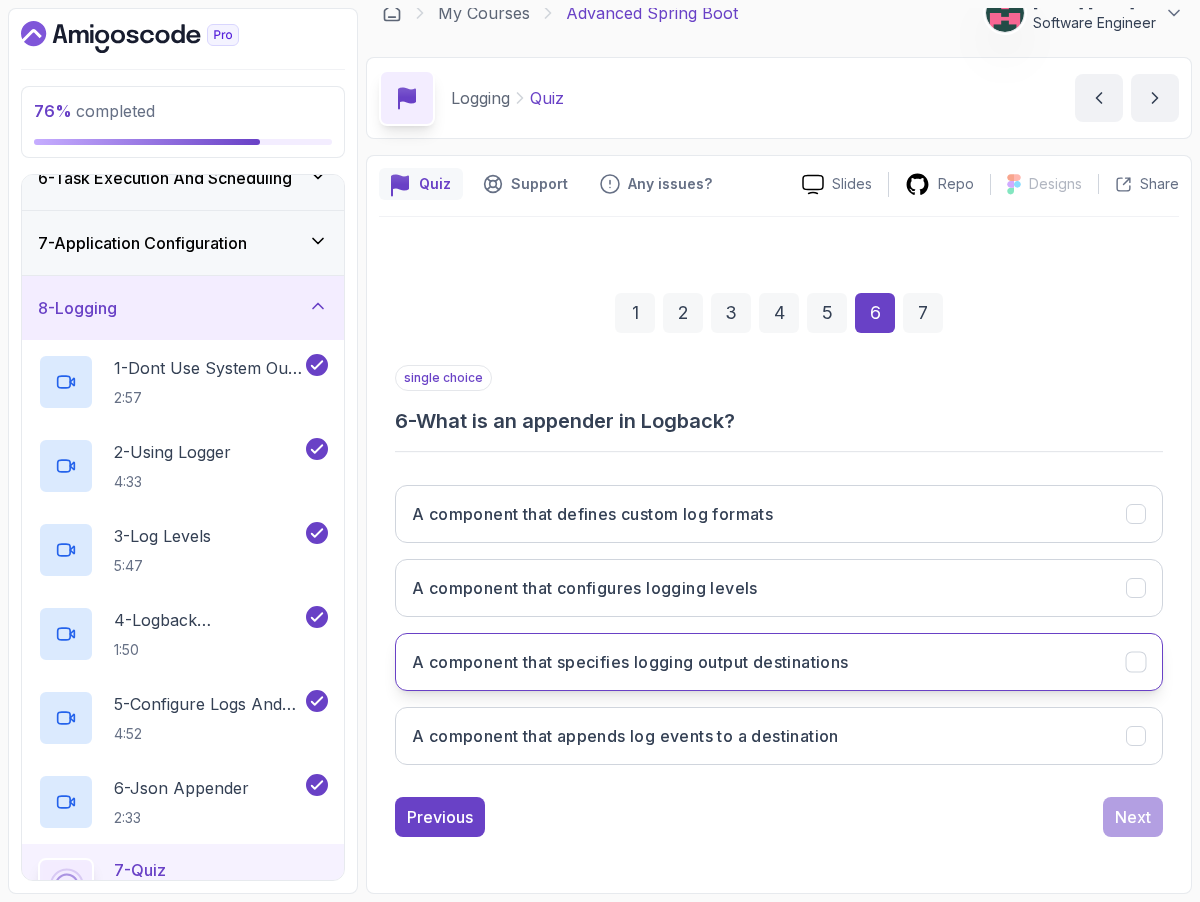 click on "A component that specifies logging output destinations" at bounding box center [630, 662] 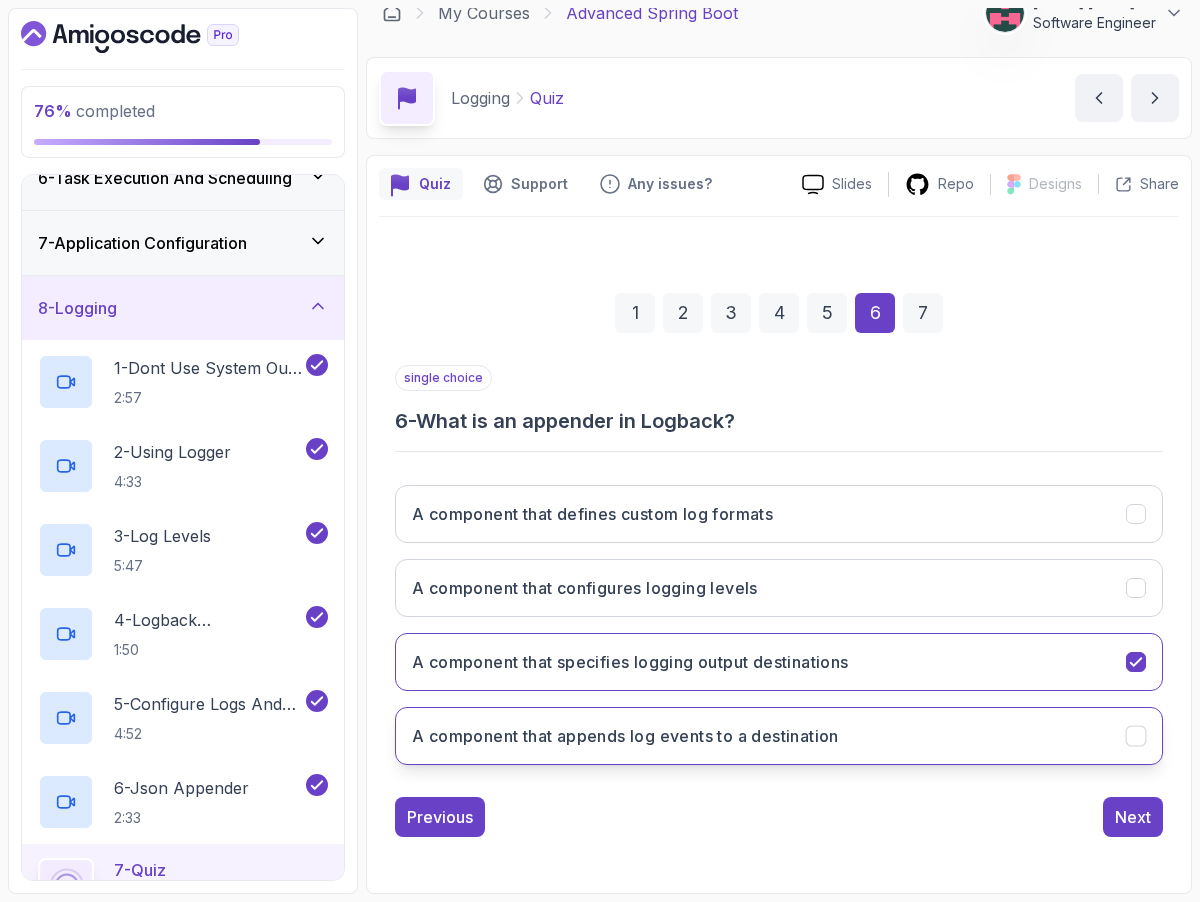 click on "A component that appends log events to a destination" at bounding box center (779, 736) 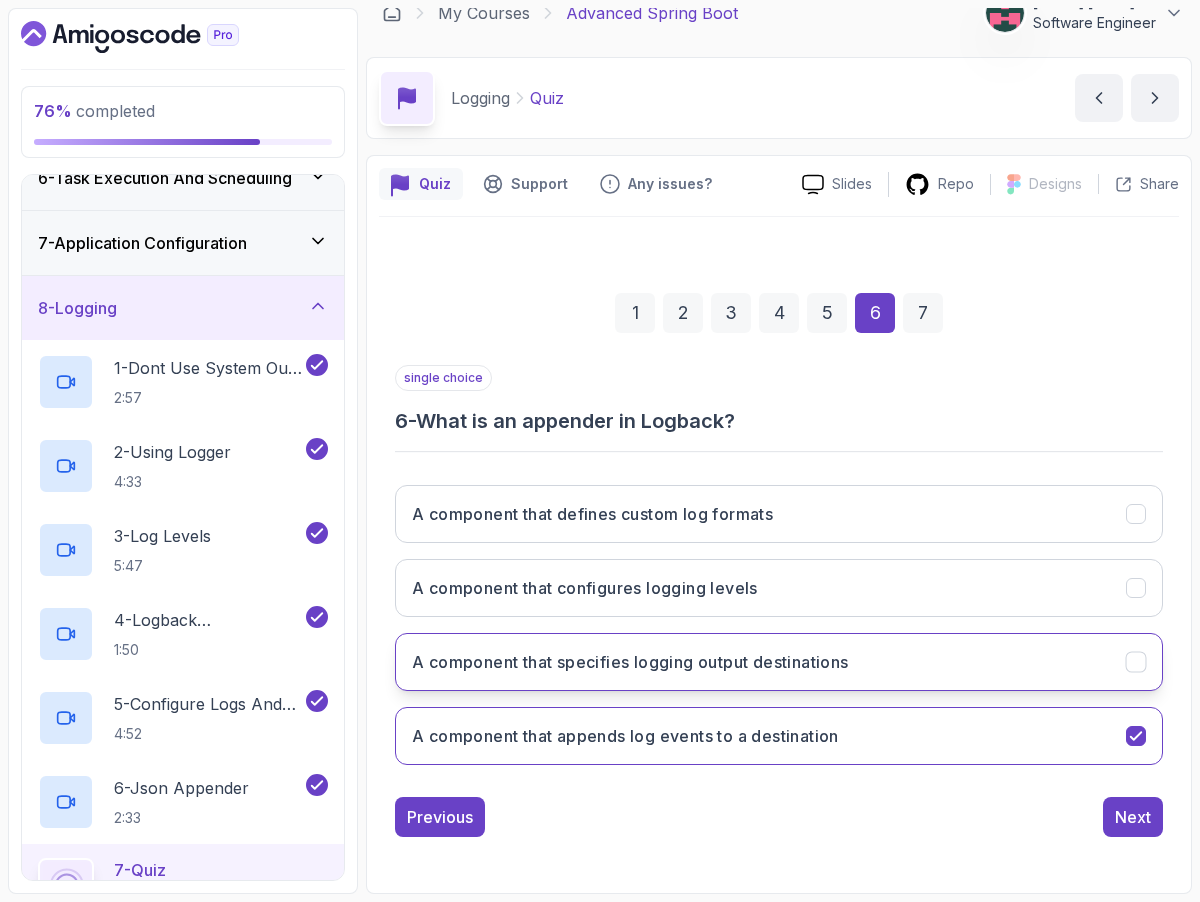 click on "A component that specifies logging output destinations" at bounding box center (779, 662) 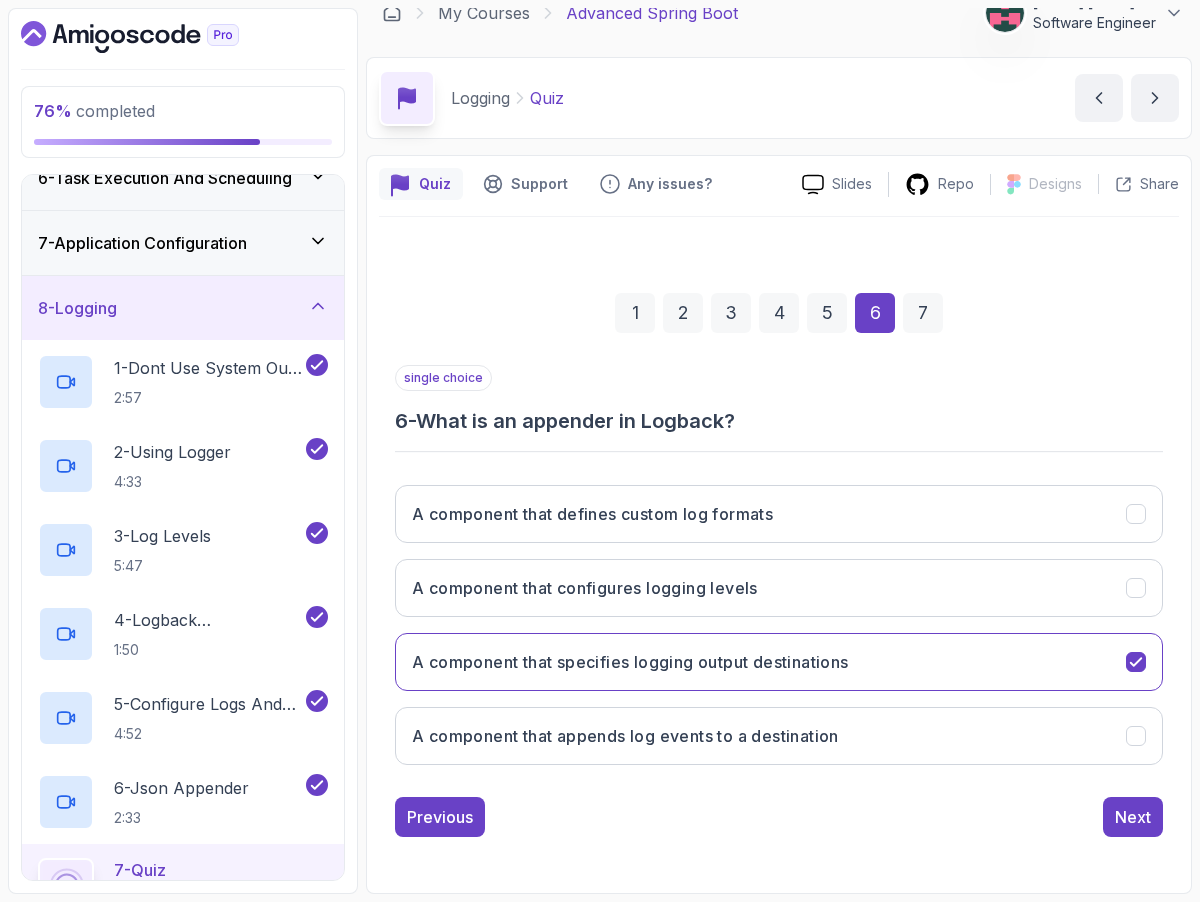 click on "single choice 6  -  What is an appender in Logback? A component that defines custom log formats A component that configures logging levels A component that specifies logging output destinations A component that appends log events to a destination Previous Next" at bounding box center (779, 601) 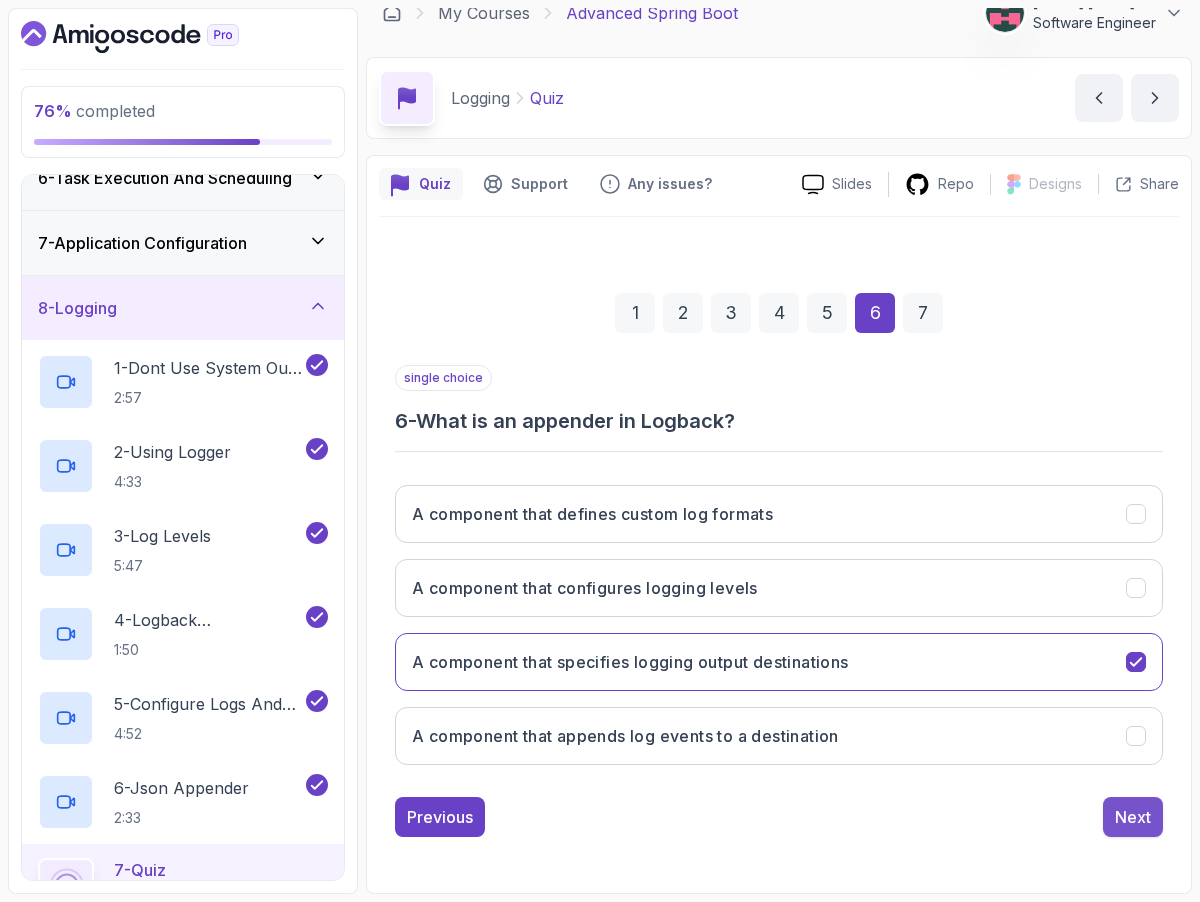 click on "Next" at bounding box center [1133, 817] 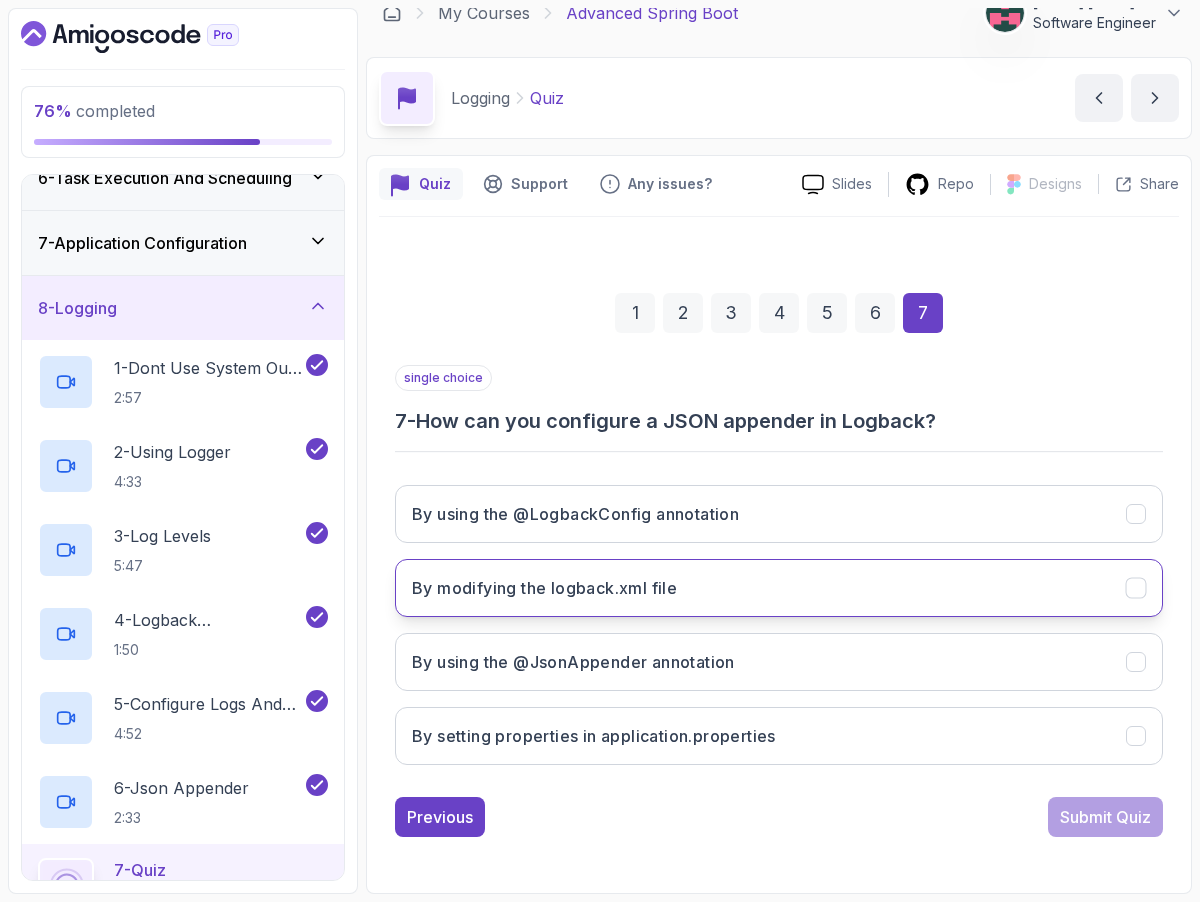 click on "By modifying the logback.xml file" at bounding box center (544, 588) 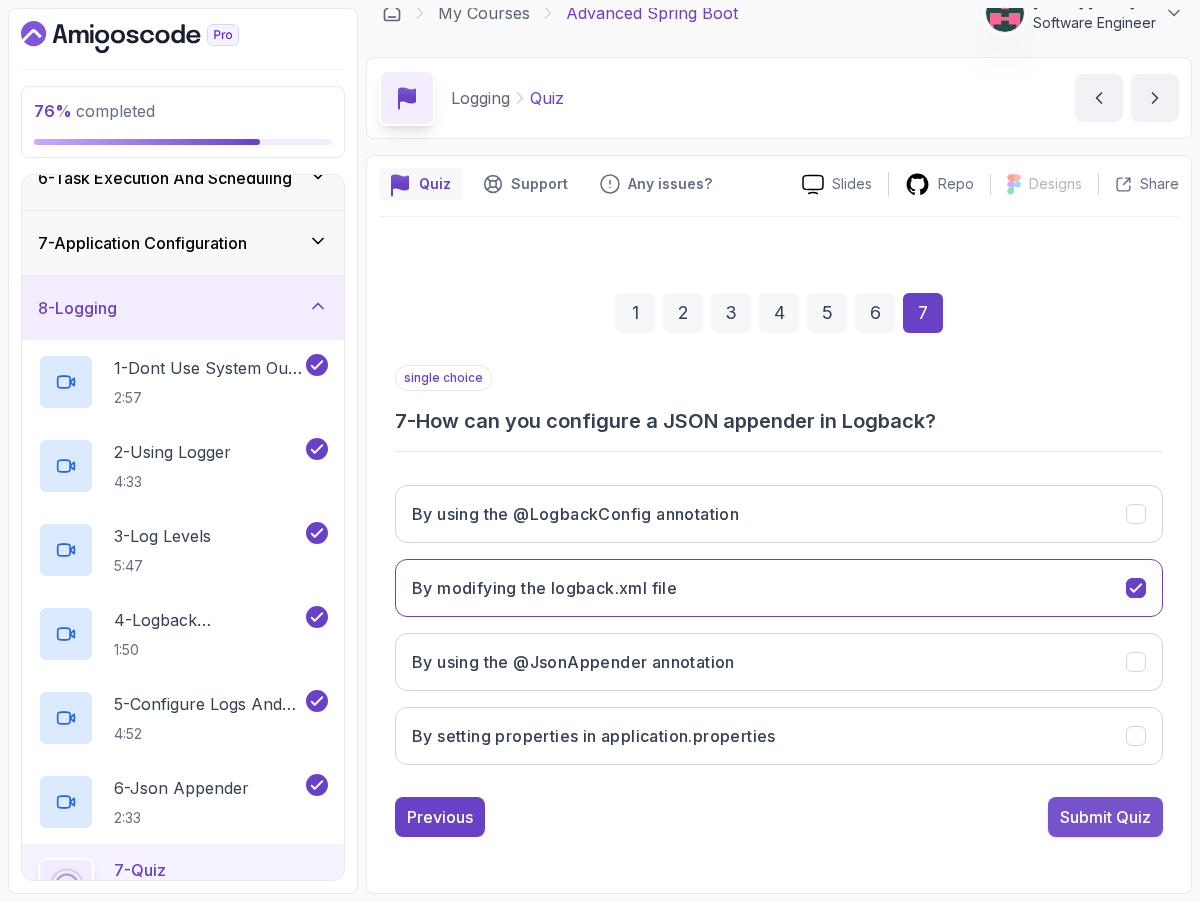 click on "Submit Quiz" at bounding box center [1105, 817] 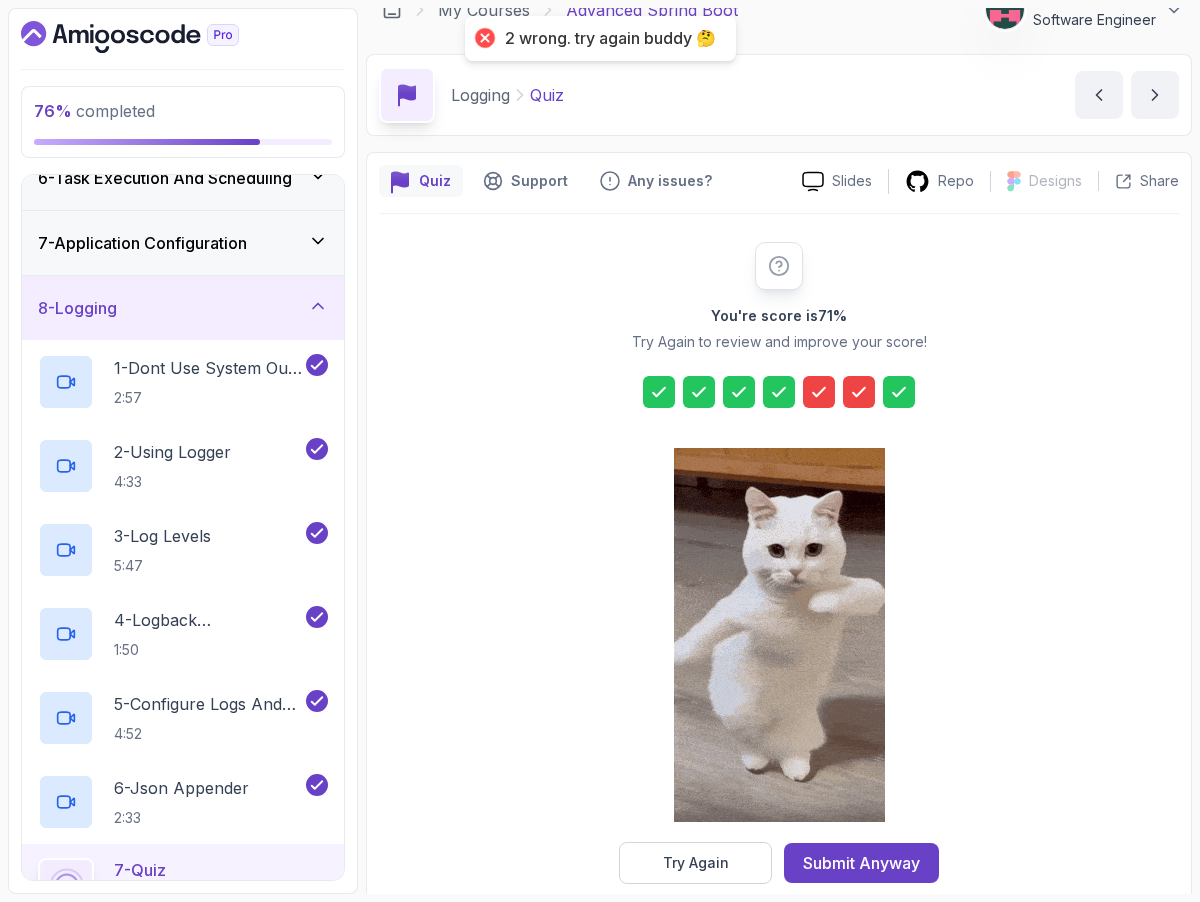 scroll, scrollTop: 56, scrollLeft: 0, axis: vertical 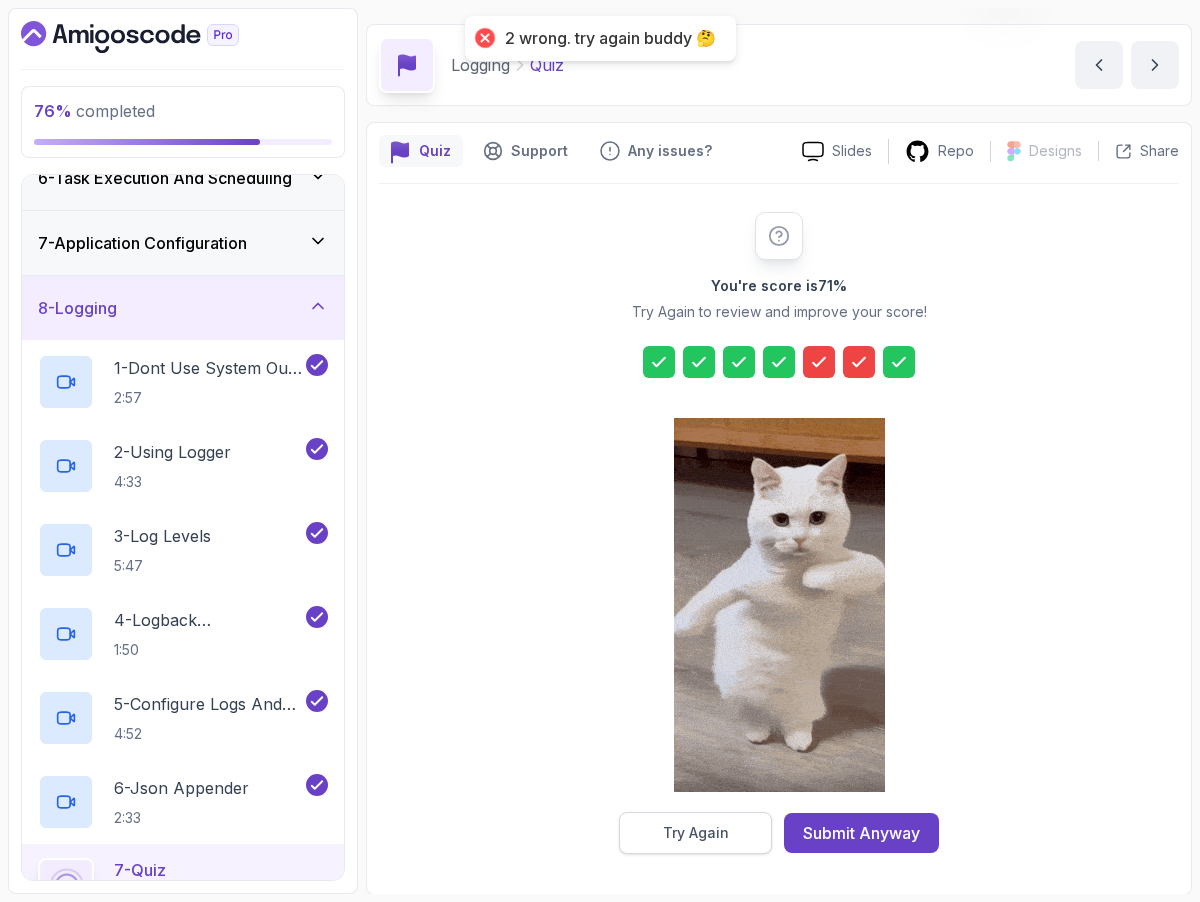 click on "Try Again" at bounding box center (696, 833) 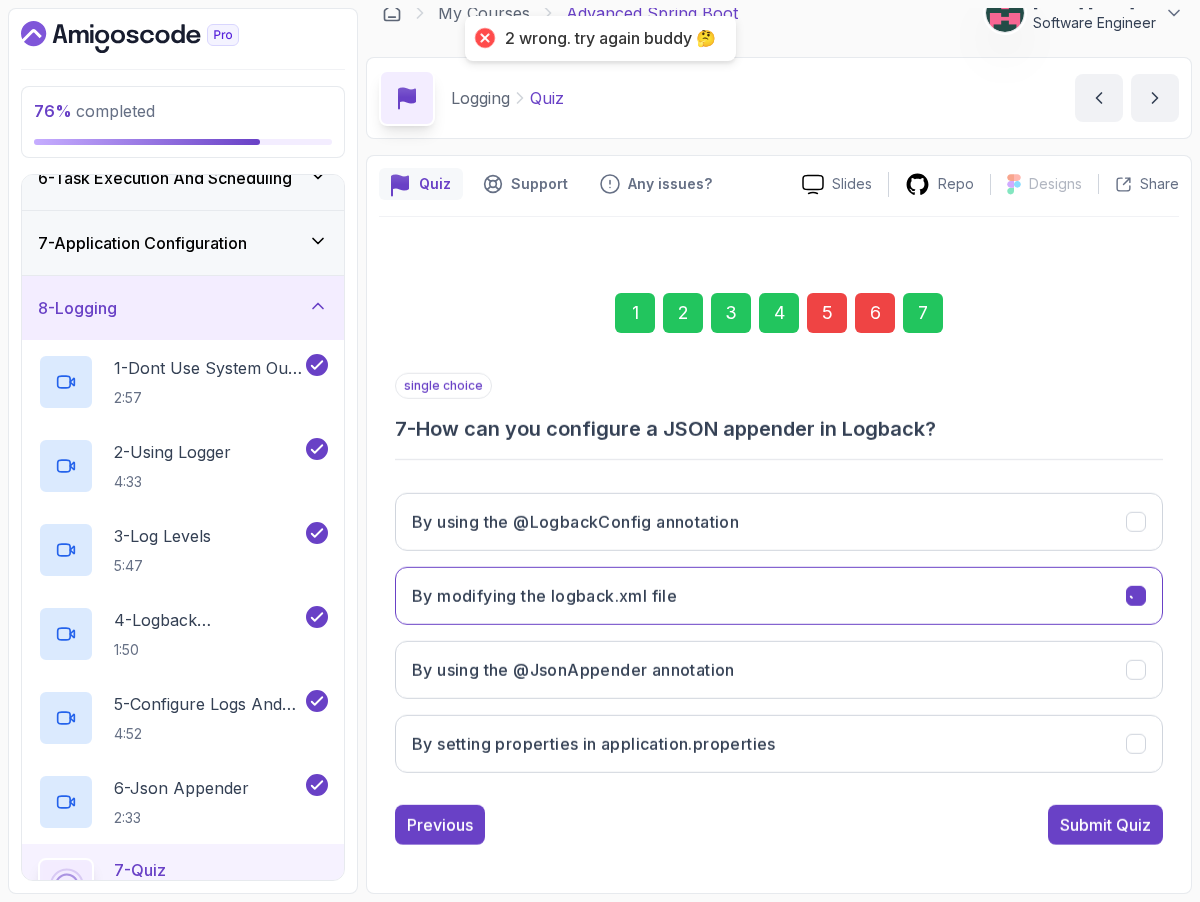 scroll, scrollTop: 23, scrollLeft: 0, axis: vertical 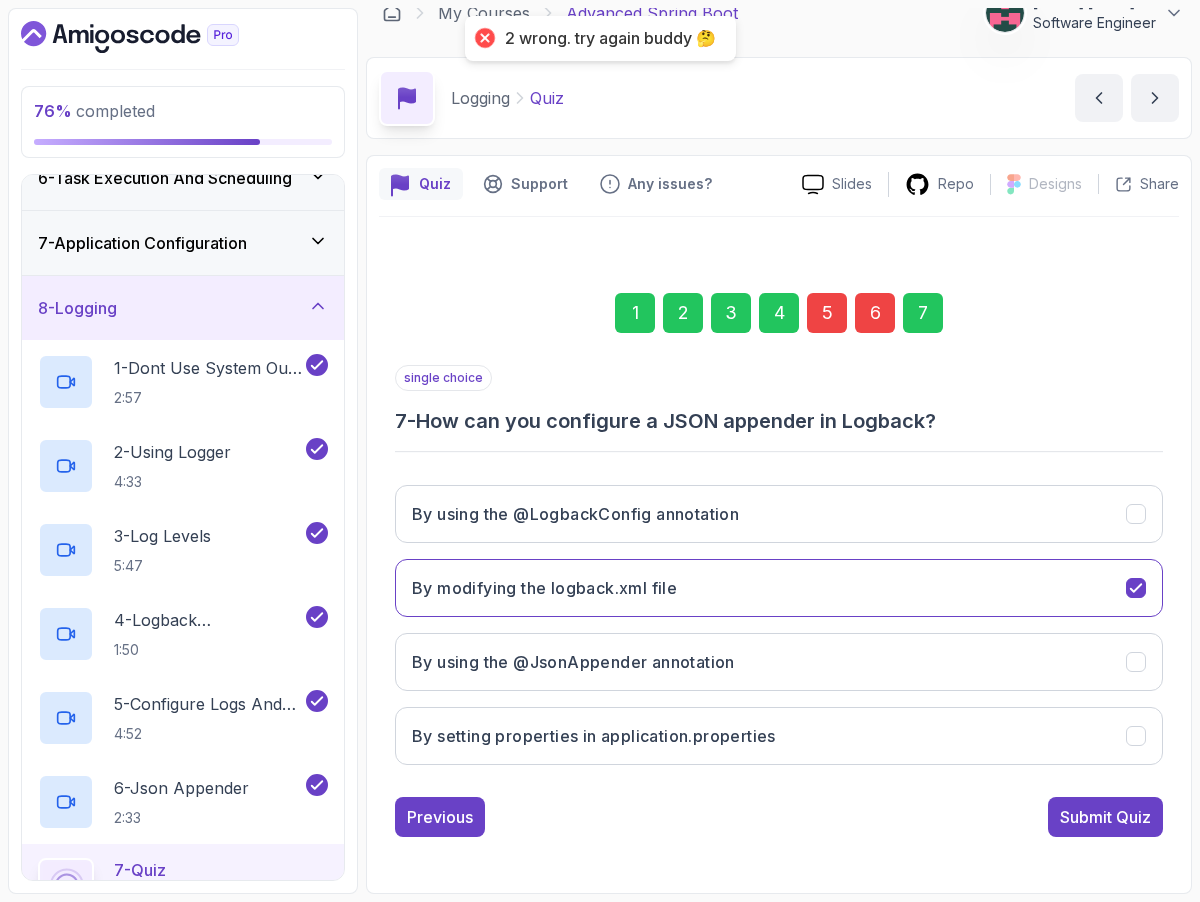 click on "5" at bounding box center (827, 313) 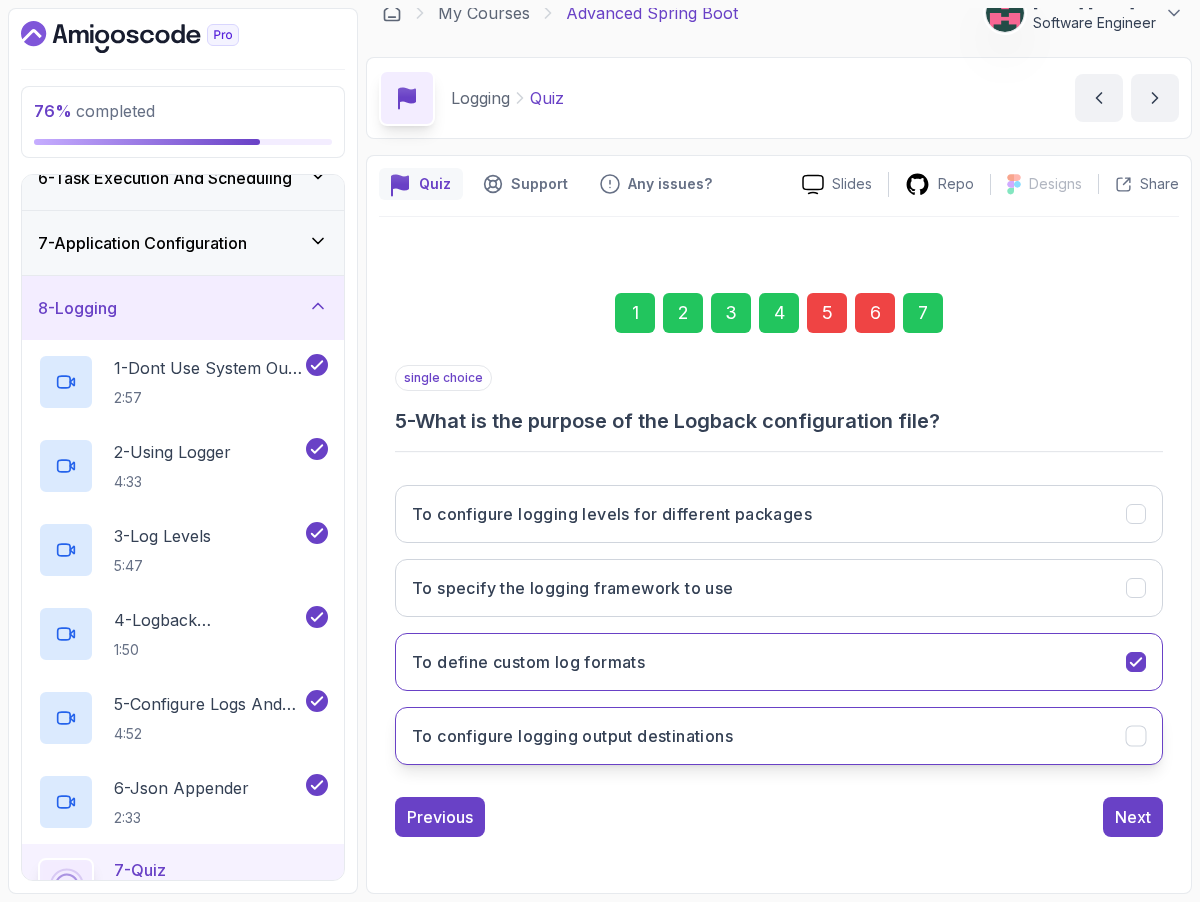 click on "To configure logging output destinations" at bounding box center (779, 736) 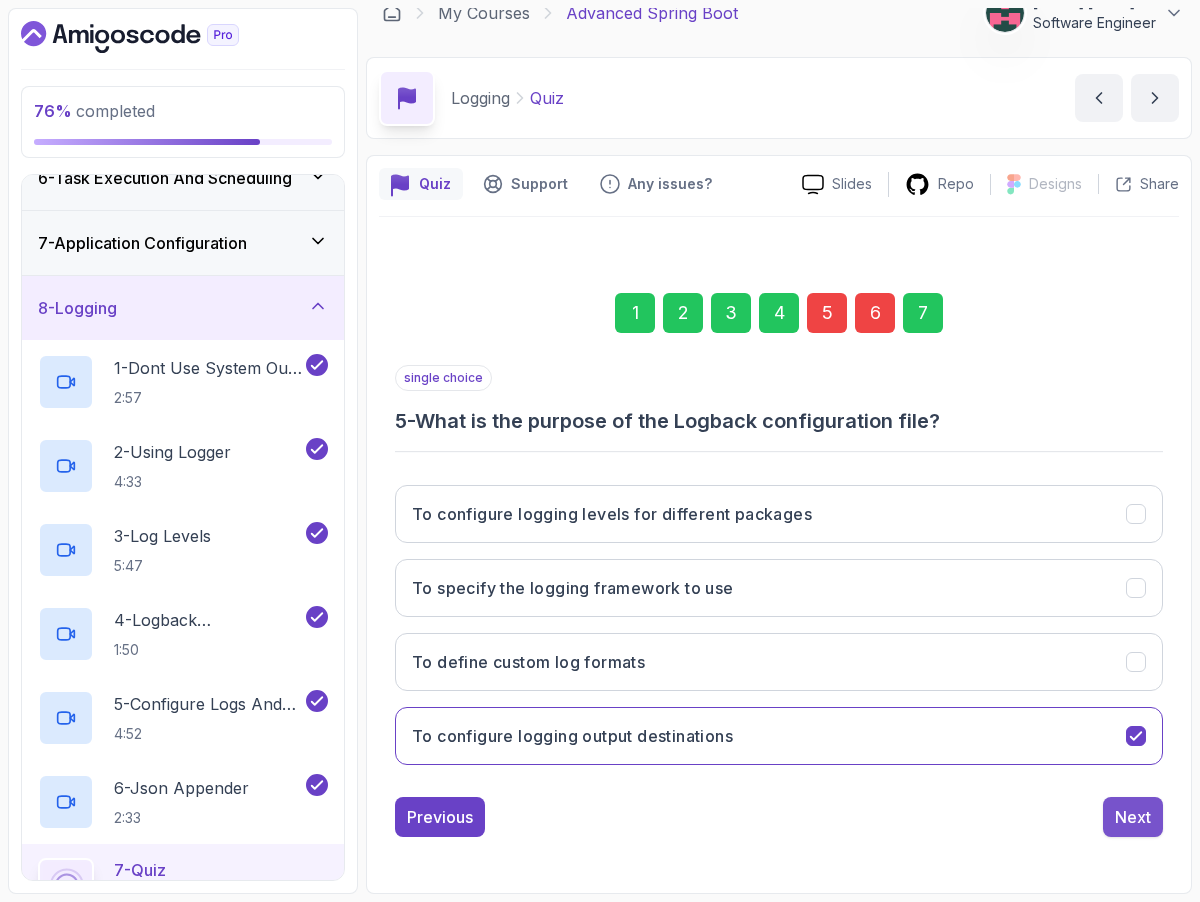 click on "Next" at bounding box center [1133, 817] 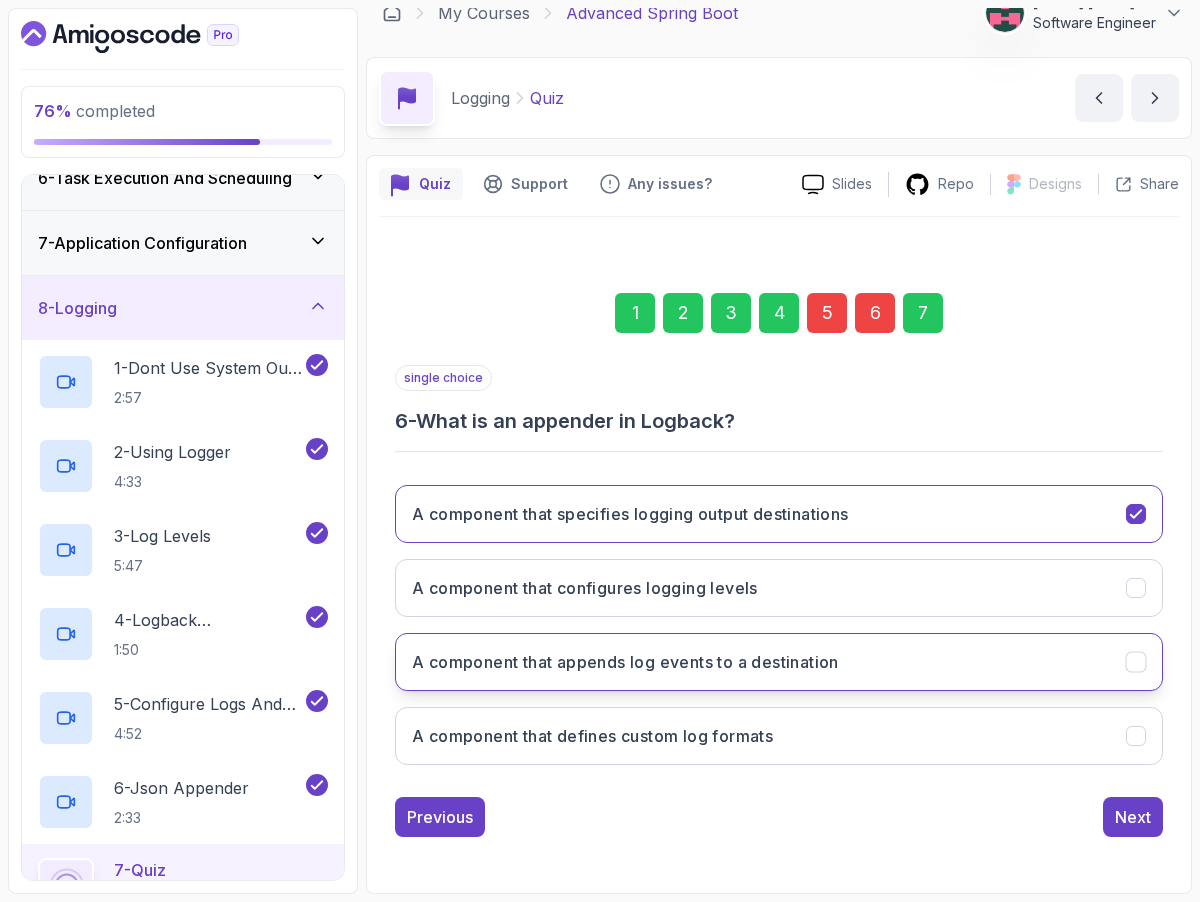 click on "A component that appends log events to a destination" at bounding box center [779, 662] 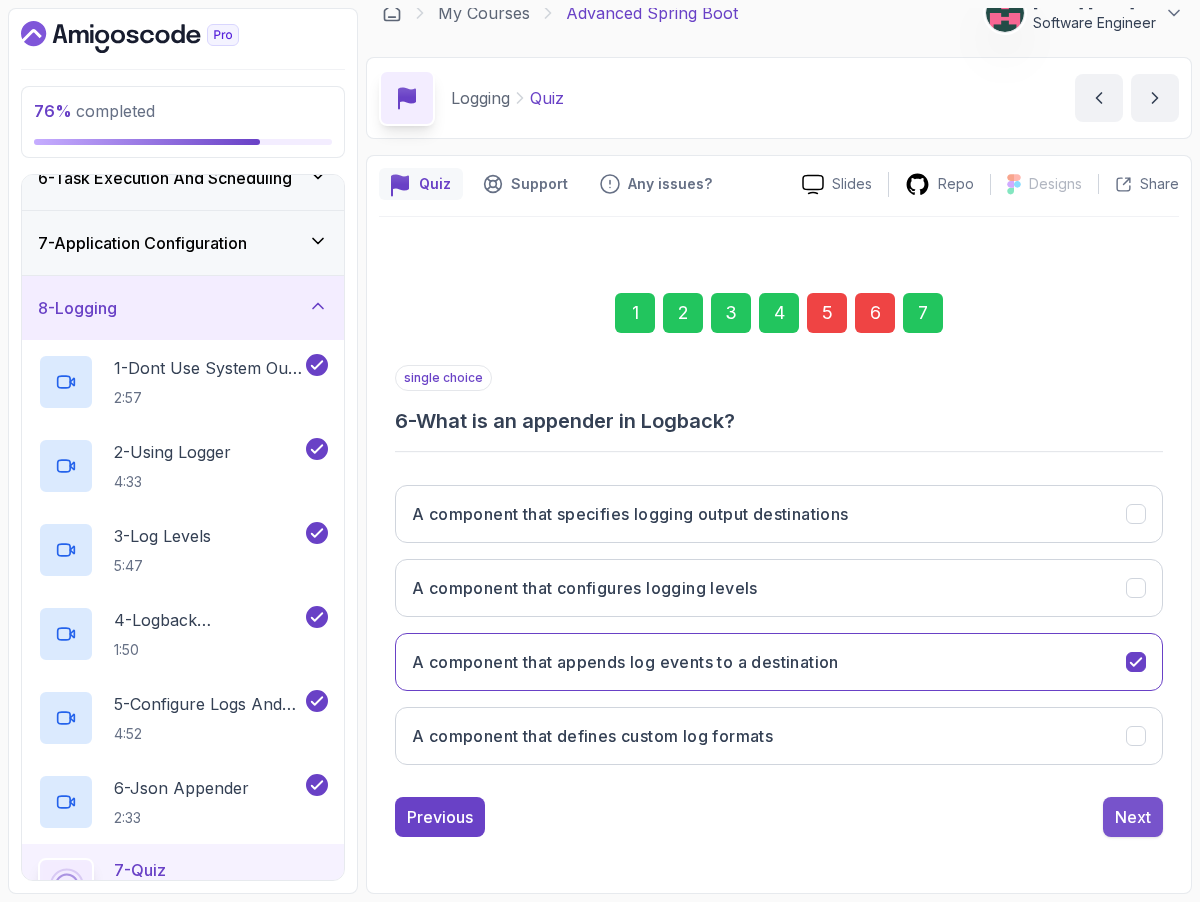 click on "Next" at bounding box center [1133, 817] 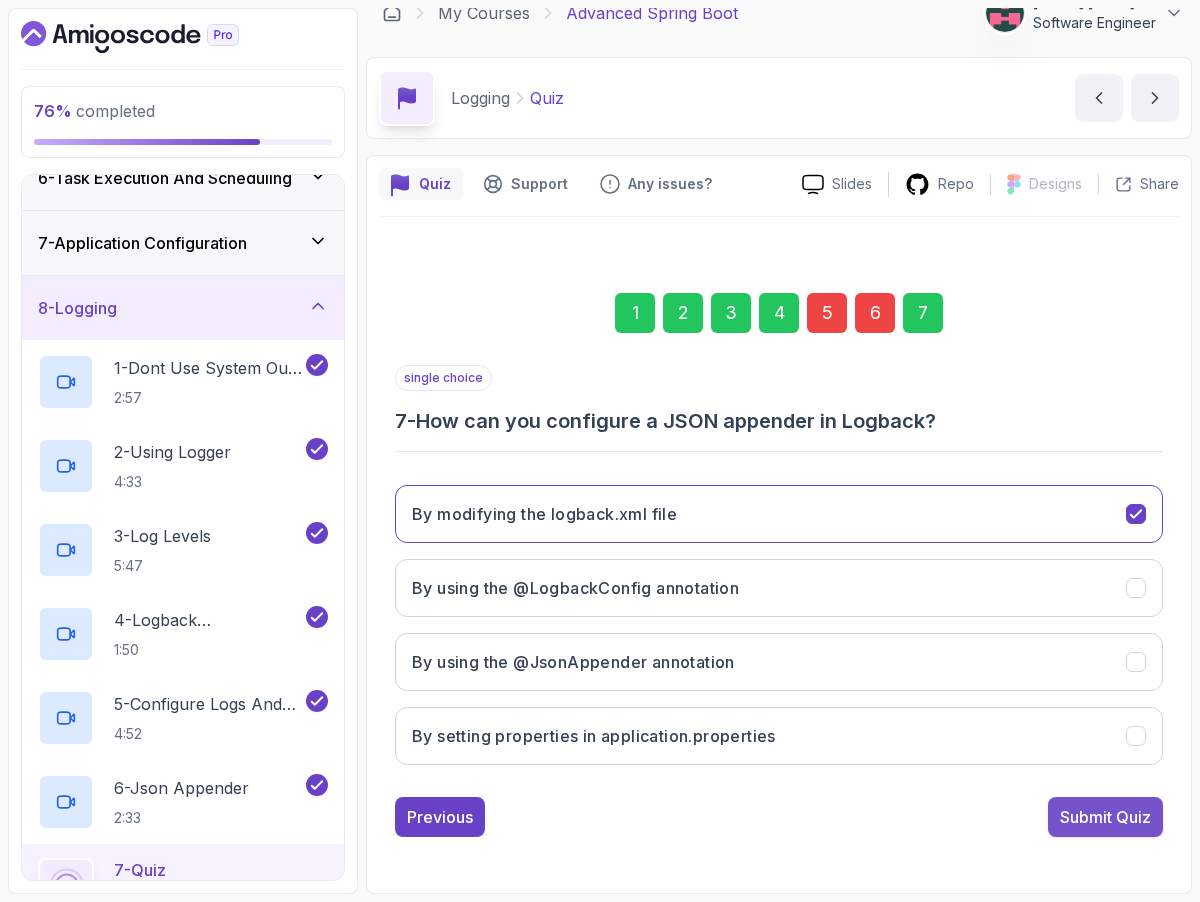 click on "Submit Quiz" at bounding box center (1105, 817) 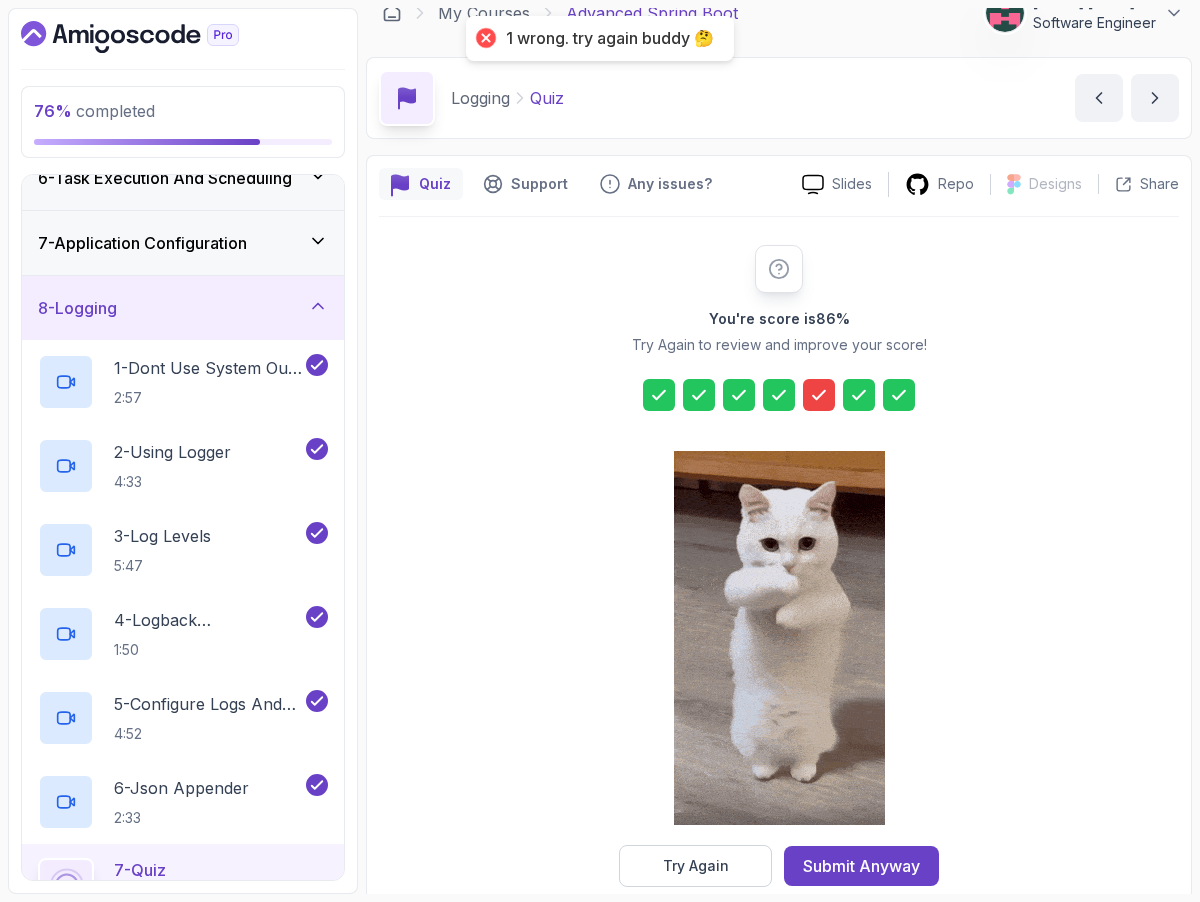 click at bounding box center [819, 395] 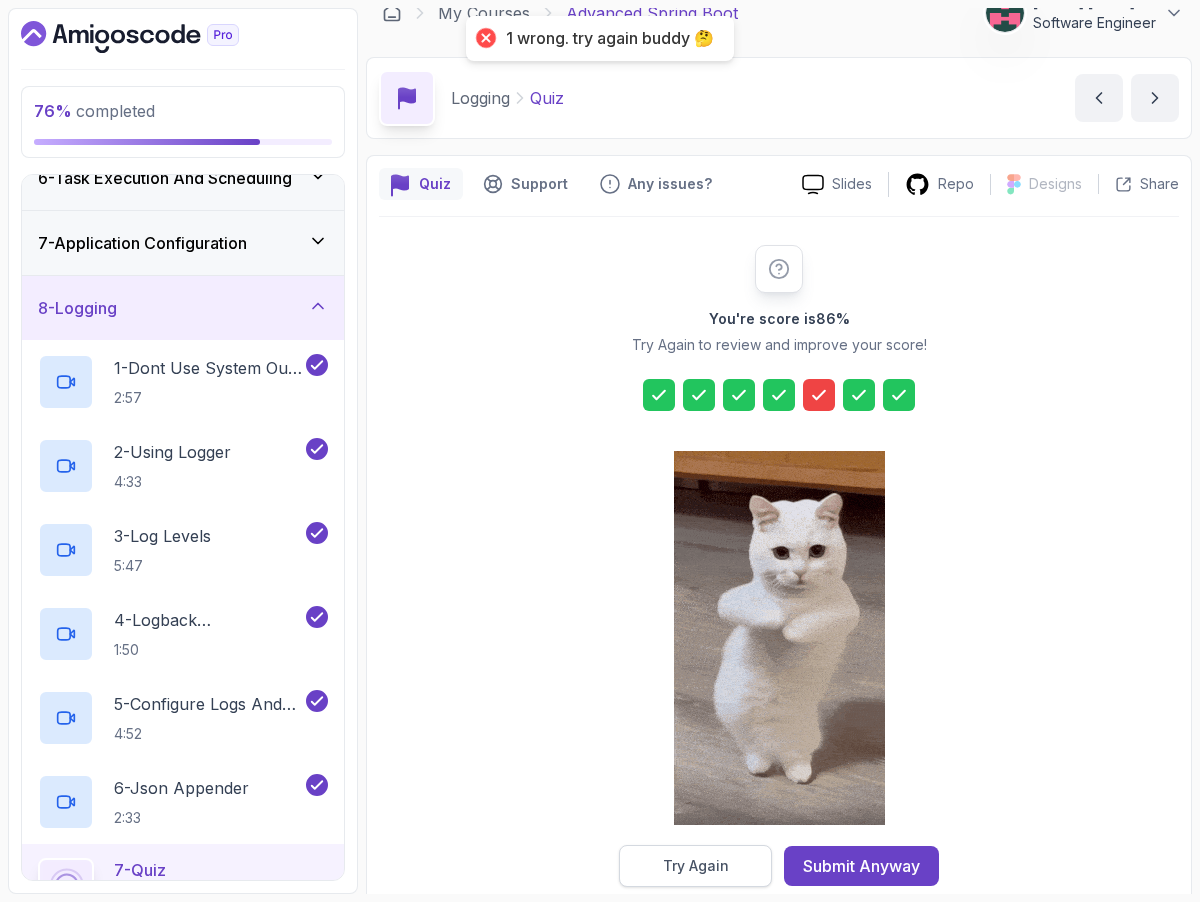 click on "Try Again" at bounding box center [695, 866] 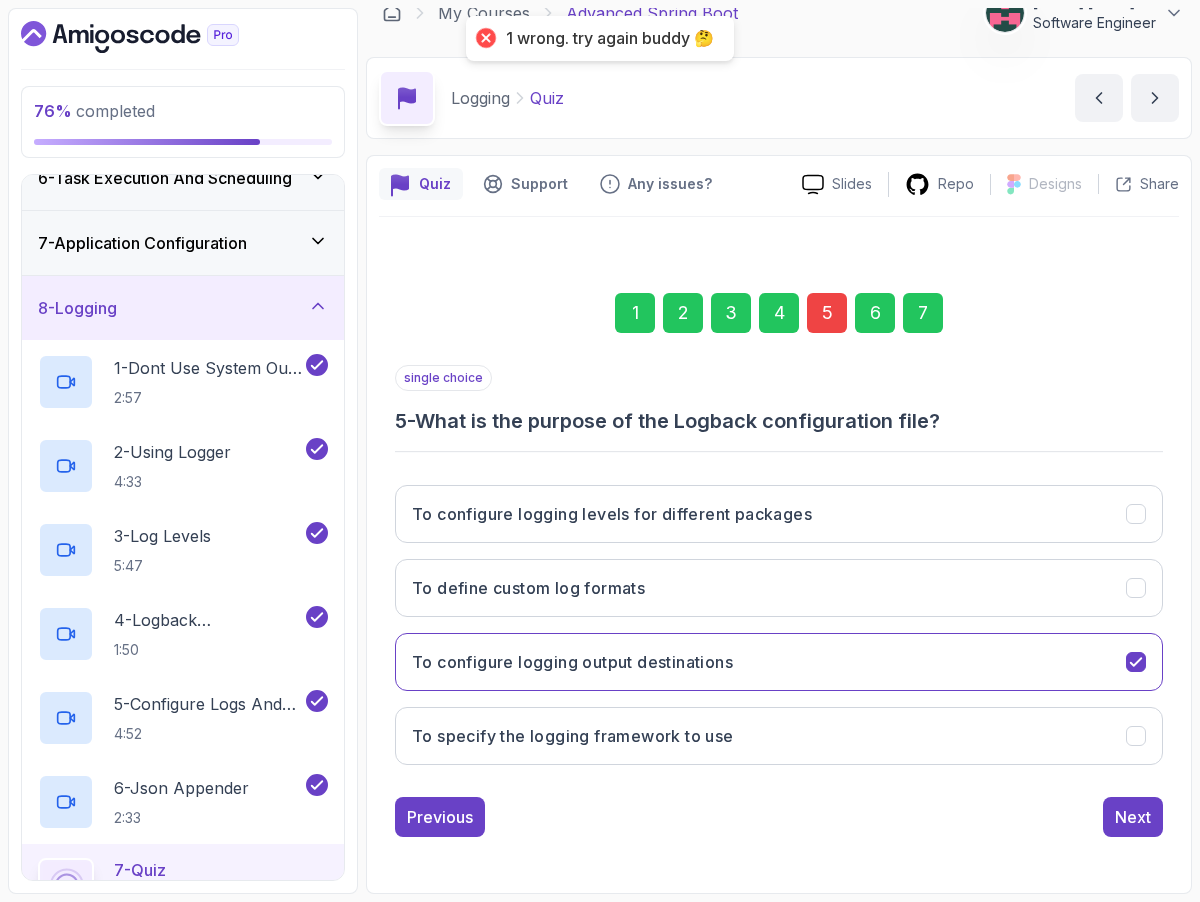 click on "5" at bounding box center (827, 313) 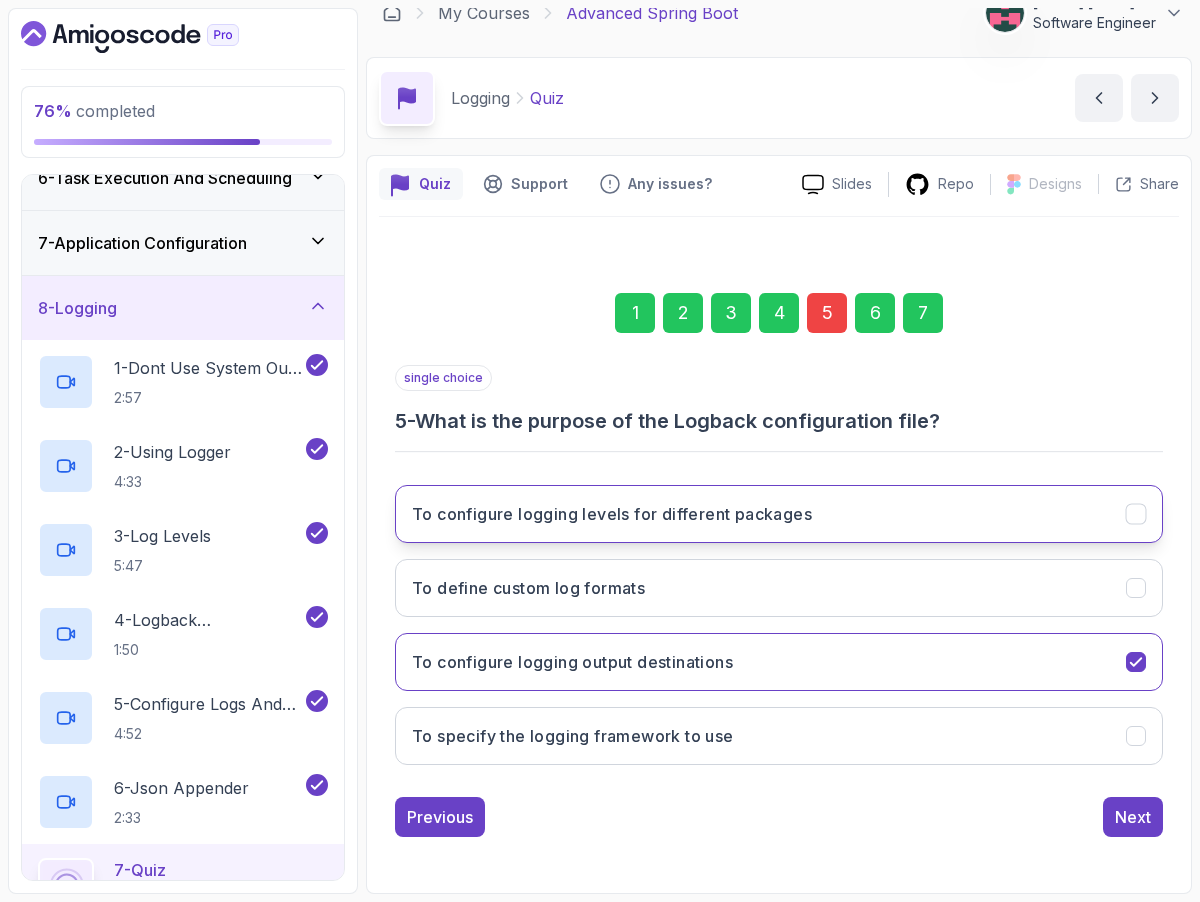 click on "To configure logging levels for different packages" at bounding box center (779, 514) 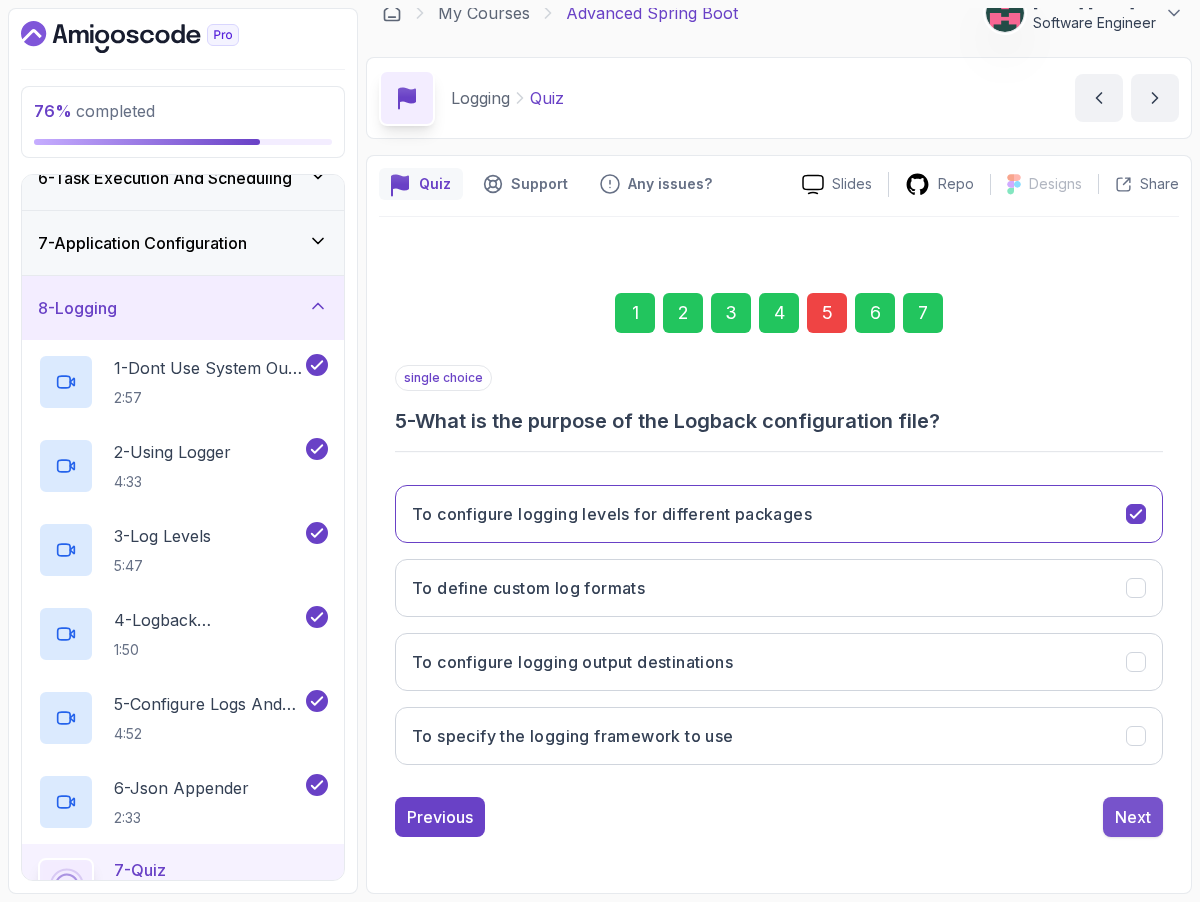 click on "Next" at bounding box center (1133, 817) 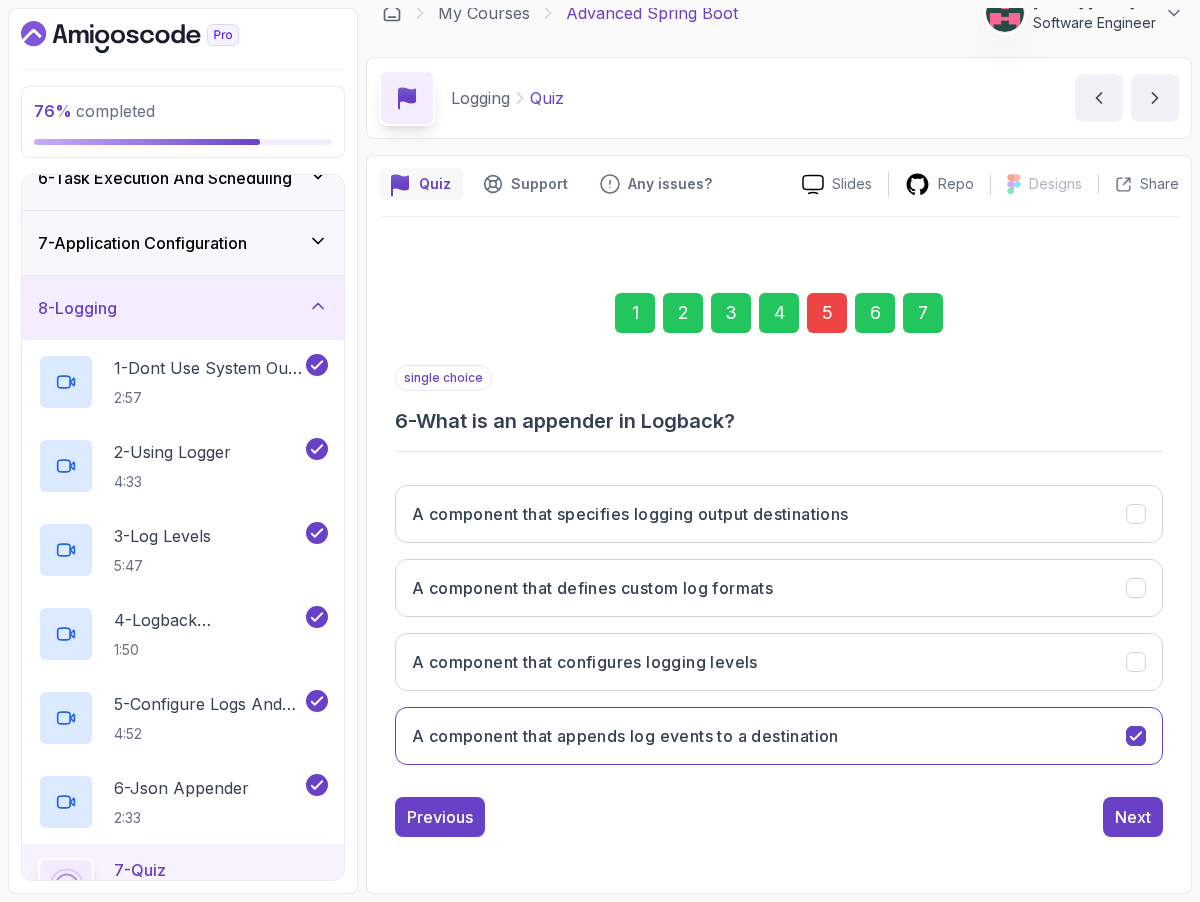 click on "7" at bounding box center (923, 313) 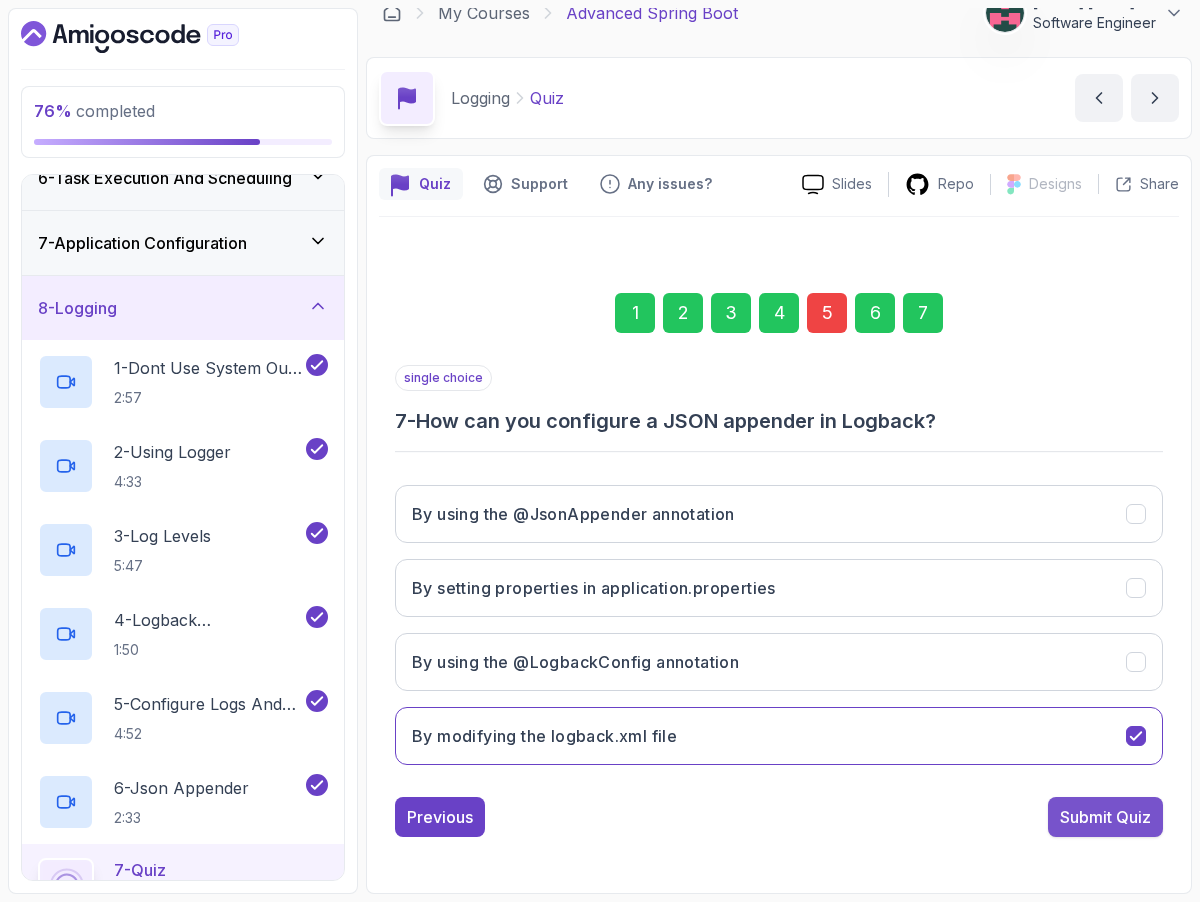 drag, startPoint x: 1116, startPoint y: 789, endPoint x: 1111, endPoint y: 801, distance: 13 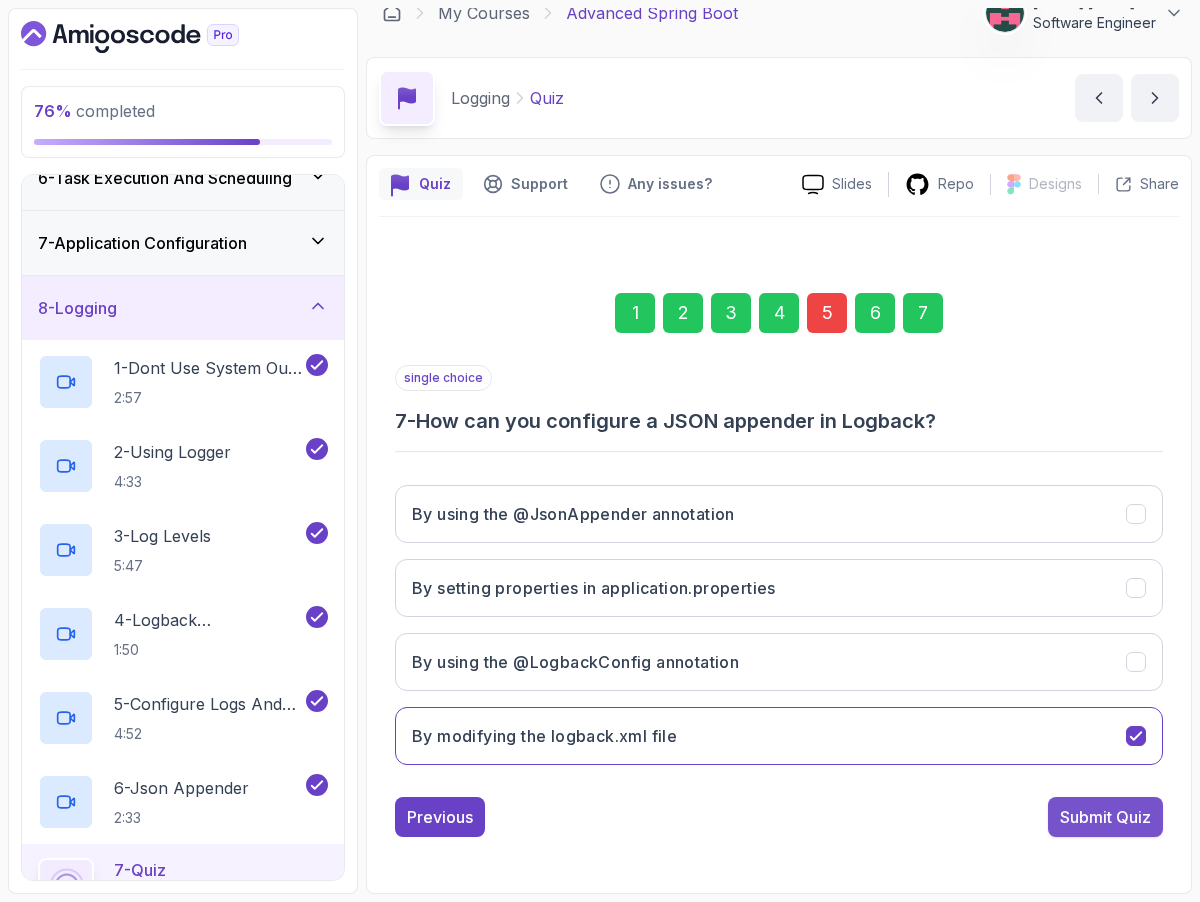 click on "single choice 7  -  How can you configure a JSON appender in Logback? By using the @JsonAppender annotation By setting properties in application.properties By using the @LogbackConfig annotation By modifying the logback.xml file Previous Submit Quiz" at bounding box center [779, 601] 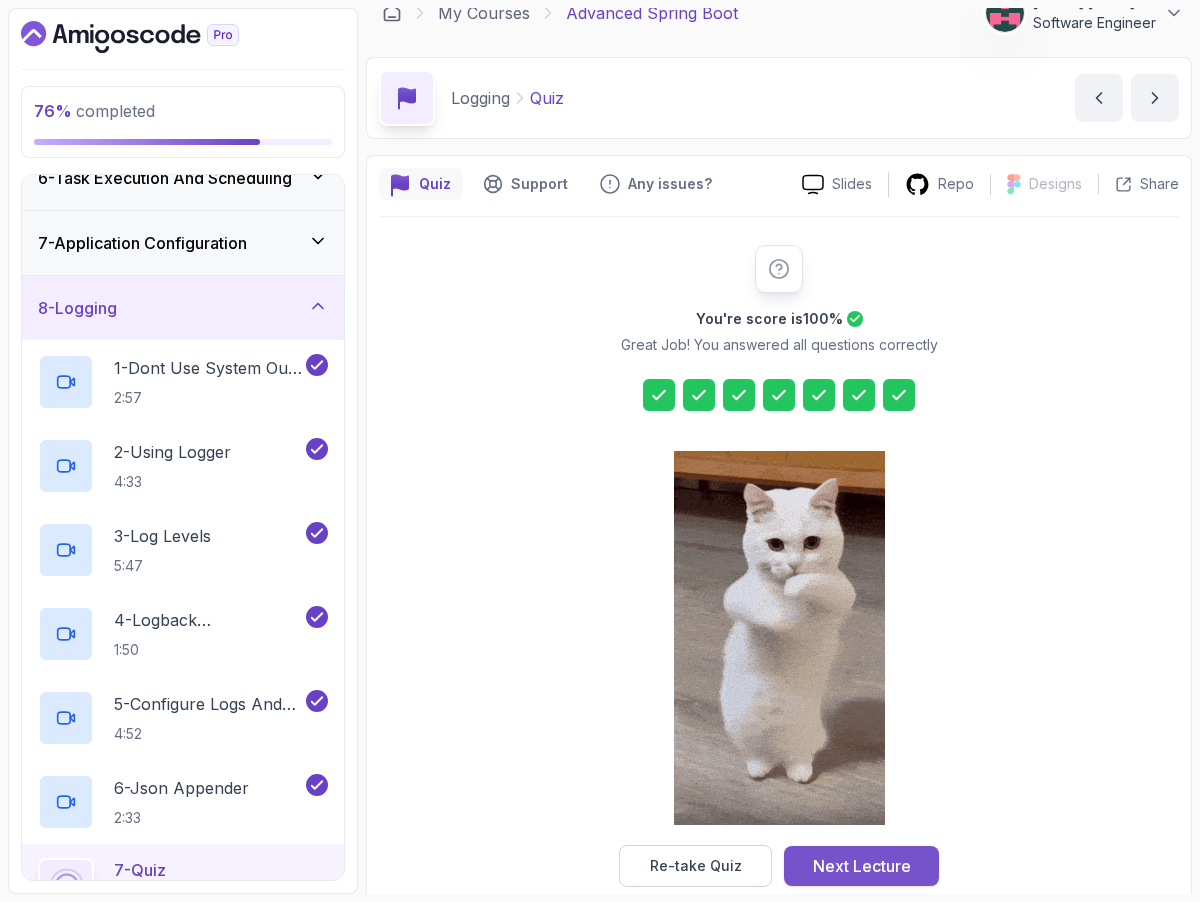 click on "Next Lecture" at bounding box center [862, 866] 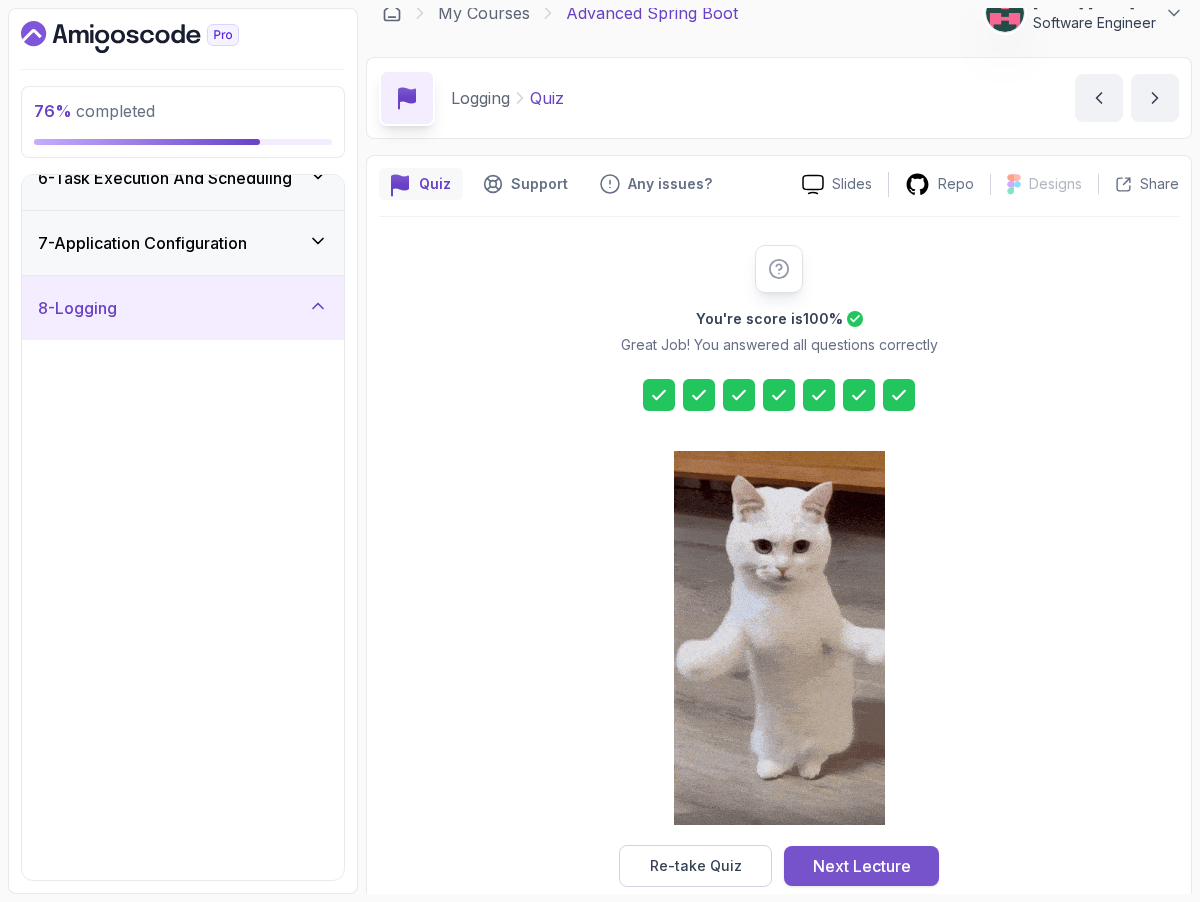 scroll, scrollTop: 0, scrollLeft: 0, axis: both 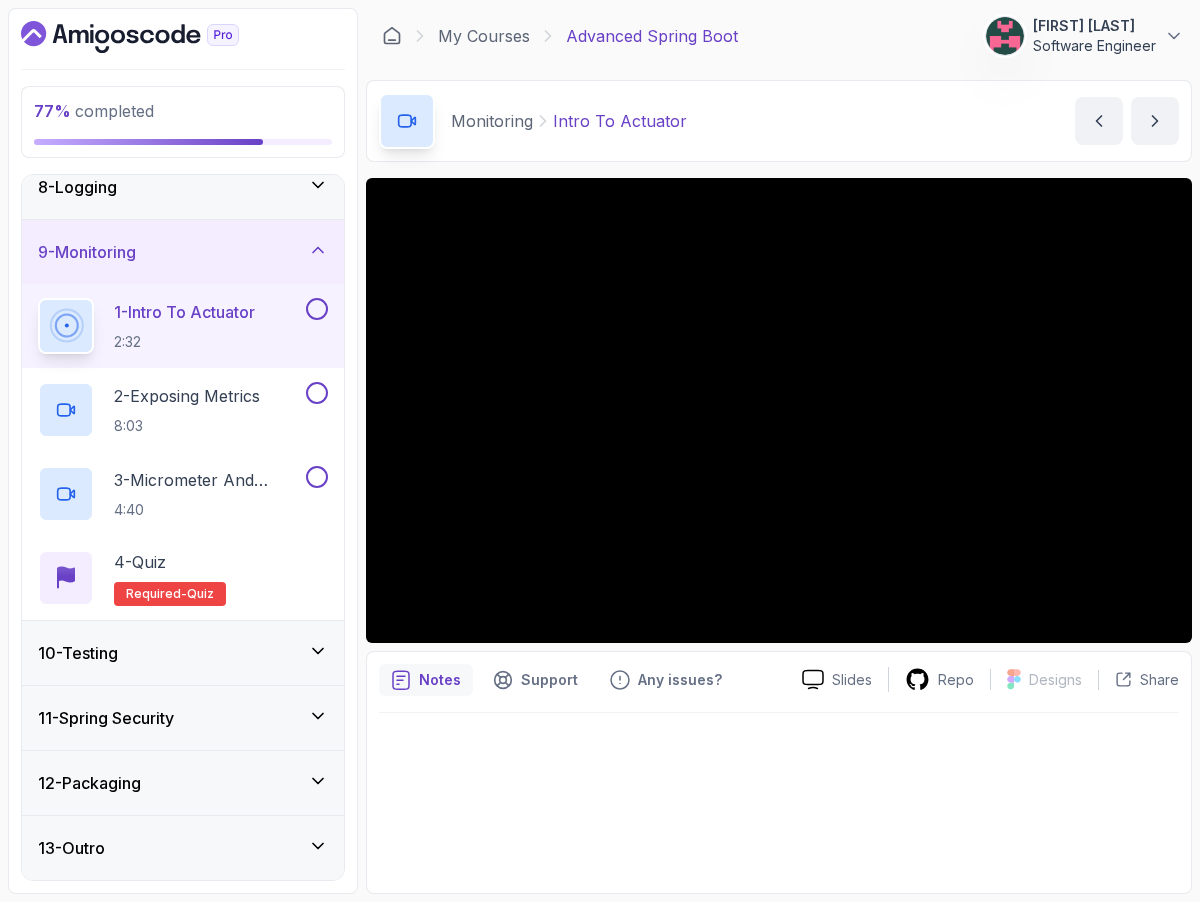 click on "10  -  Testing" at bounding box center (183, 653) 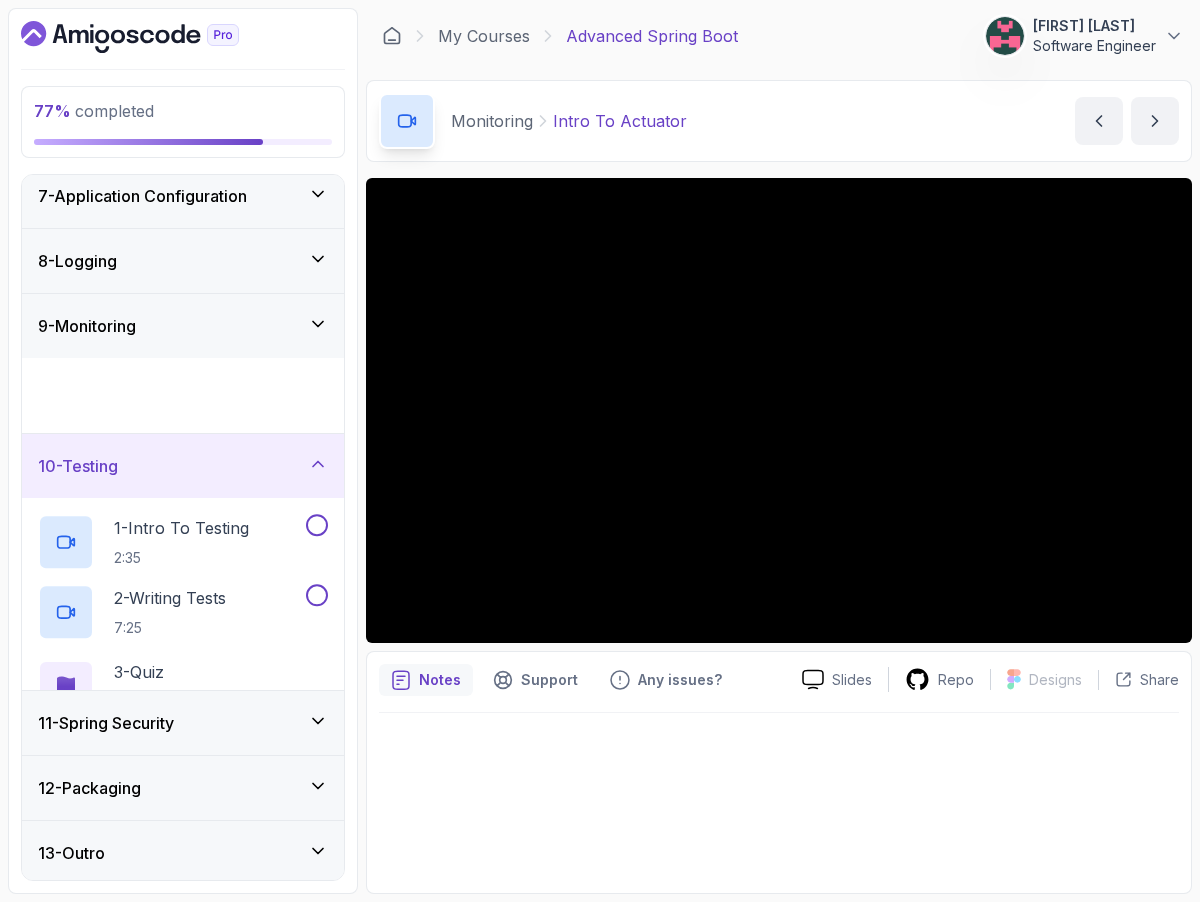 scroll, scrollTop: 391, scrollLeft: 0, axis: vertical 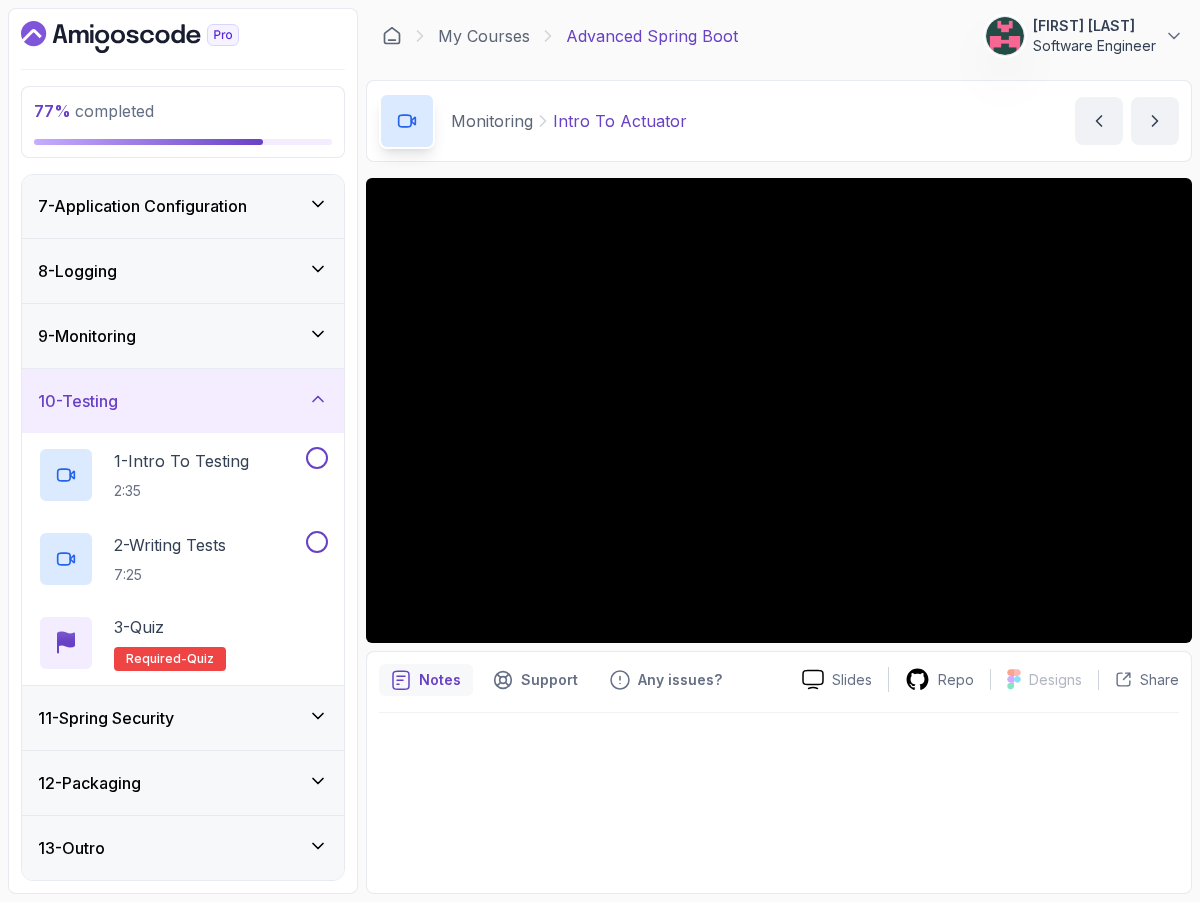 click on "9  -  Monitoring" at bounding box center [183, 336] 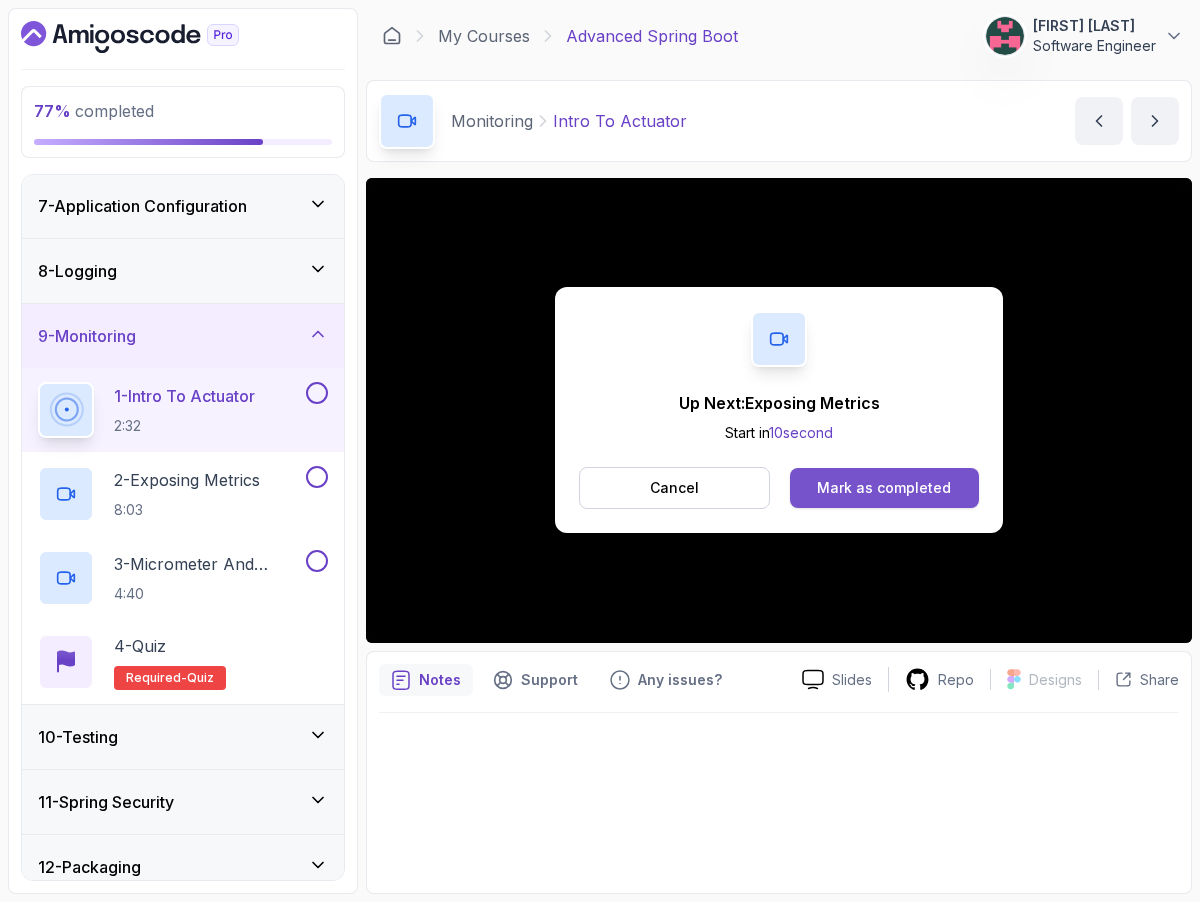 click on "Mark as completed" at bounding box center (884, 488) 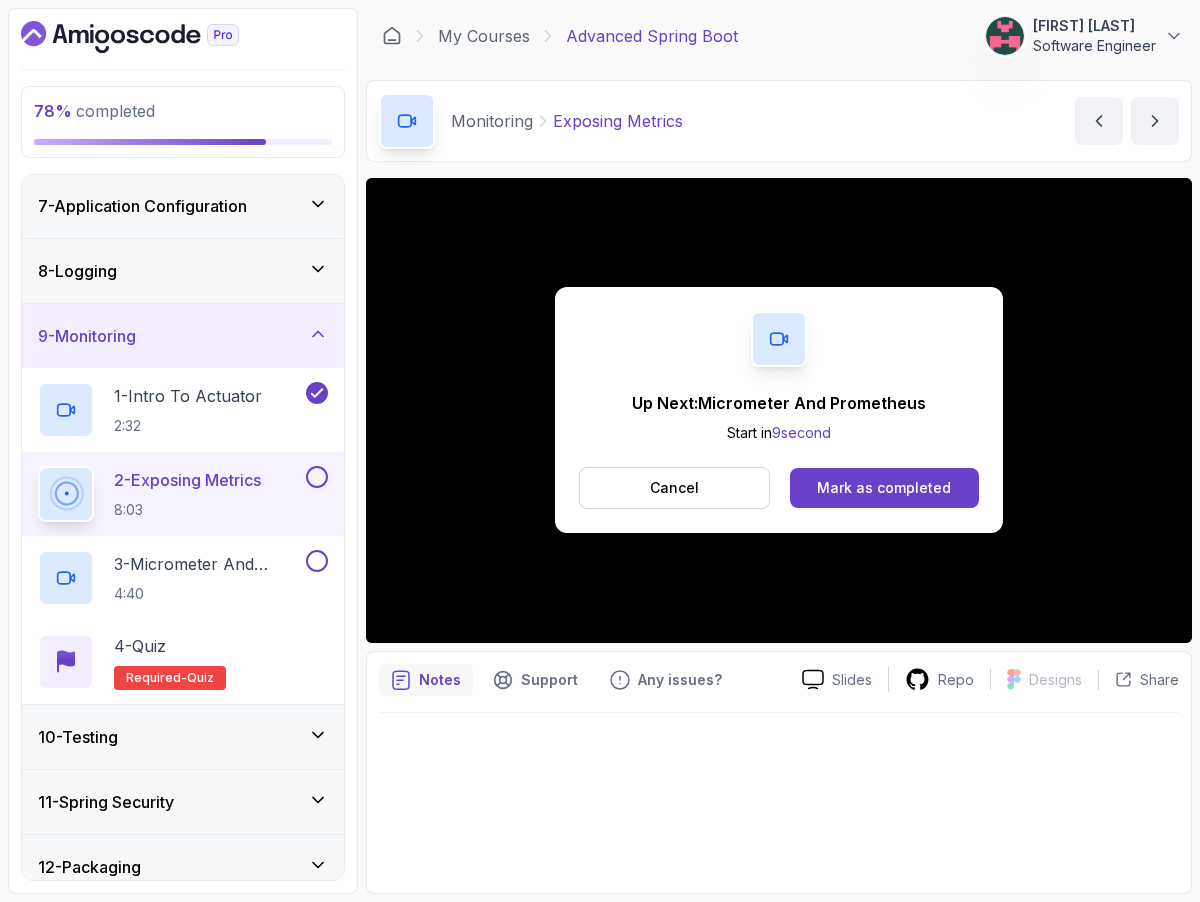 click on "Up Next:  Micrometer And Prometheus Start in  9  second Cancel Mark as completed" at bounding box center [779, 410] 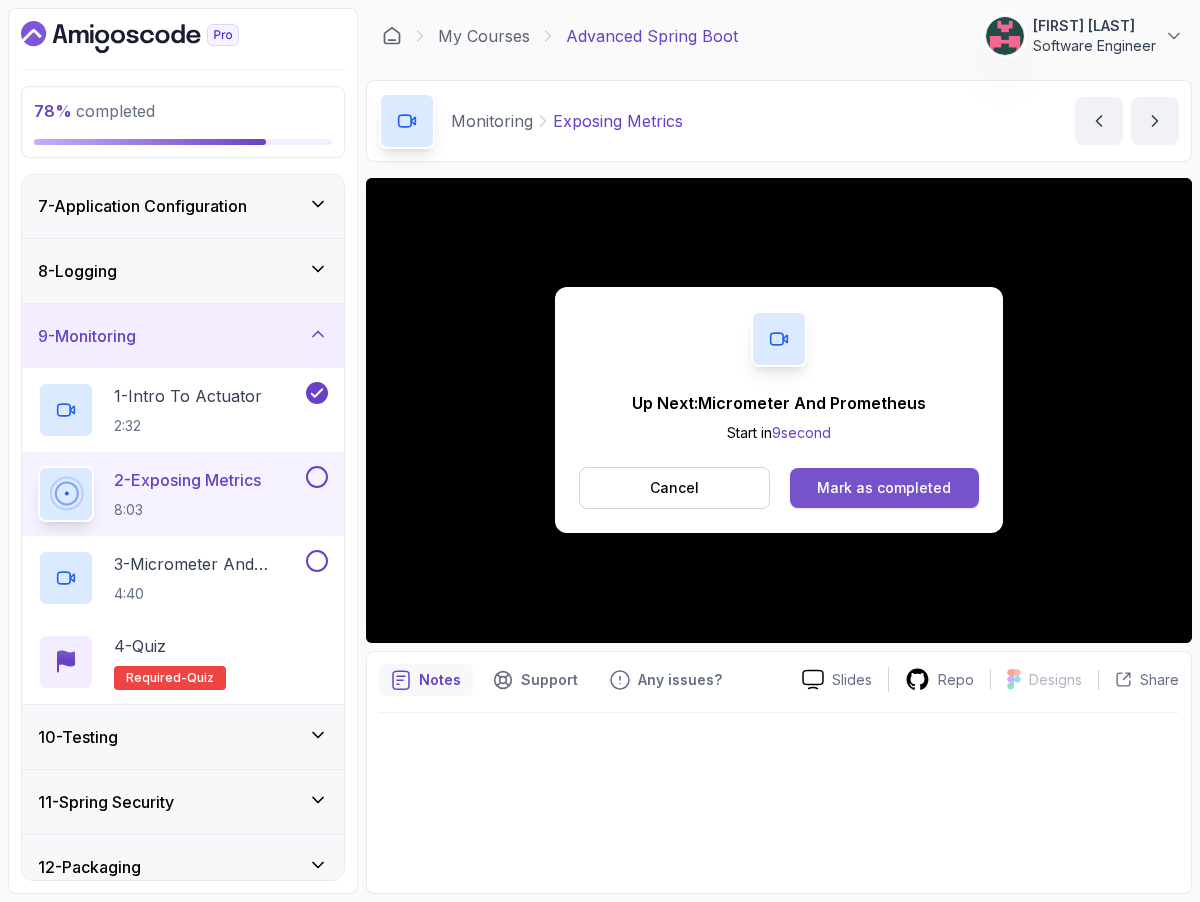 click on "Mark as completed" at bounding box center (884, 488) 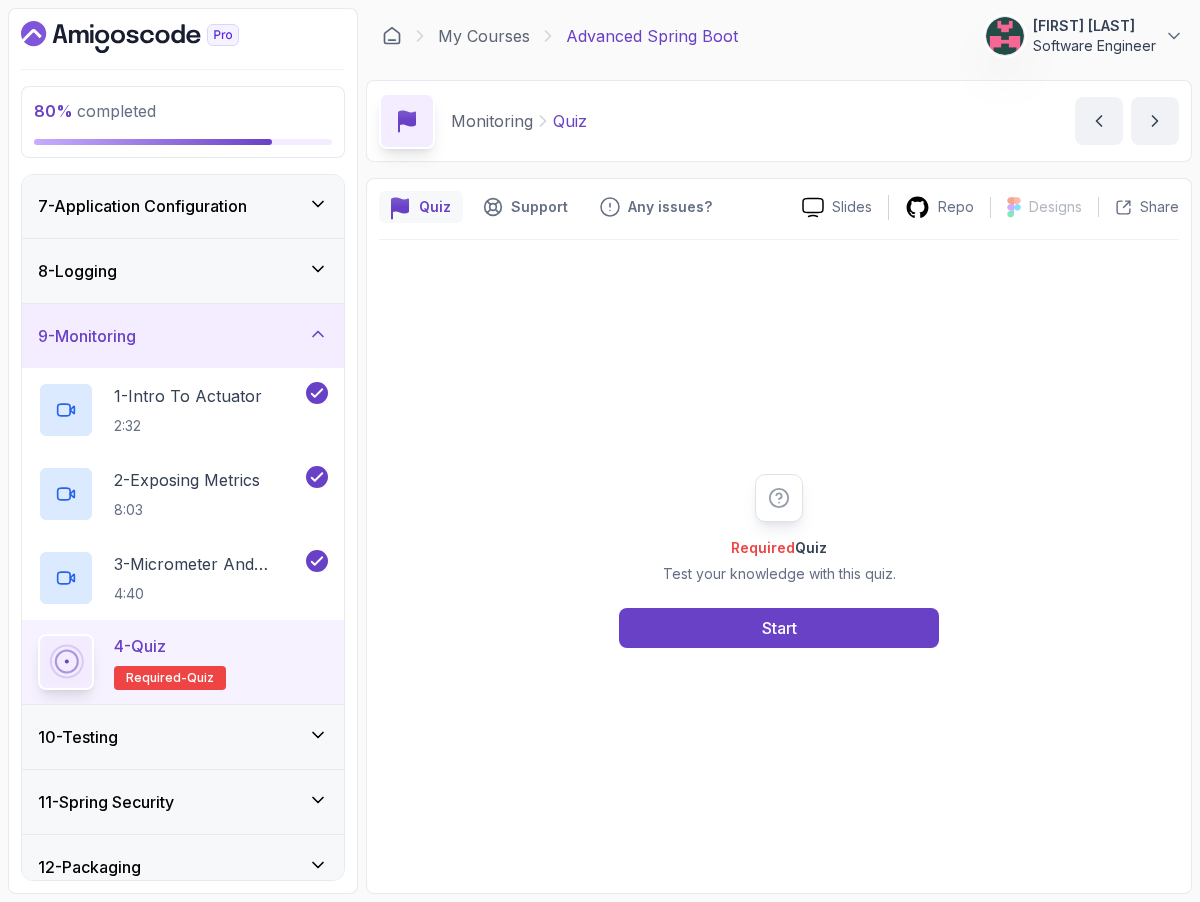 click on "Required   Quiz Test your knowledge with this quiz. Start" at bounding box center (779, 560) 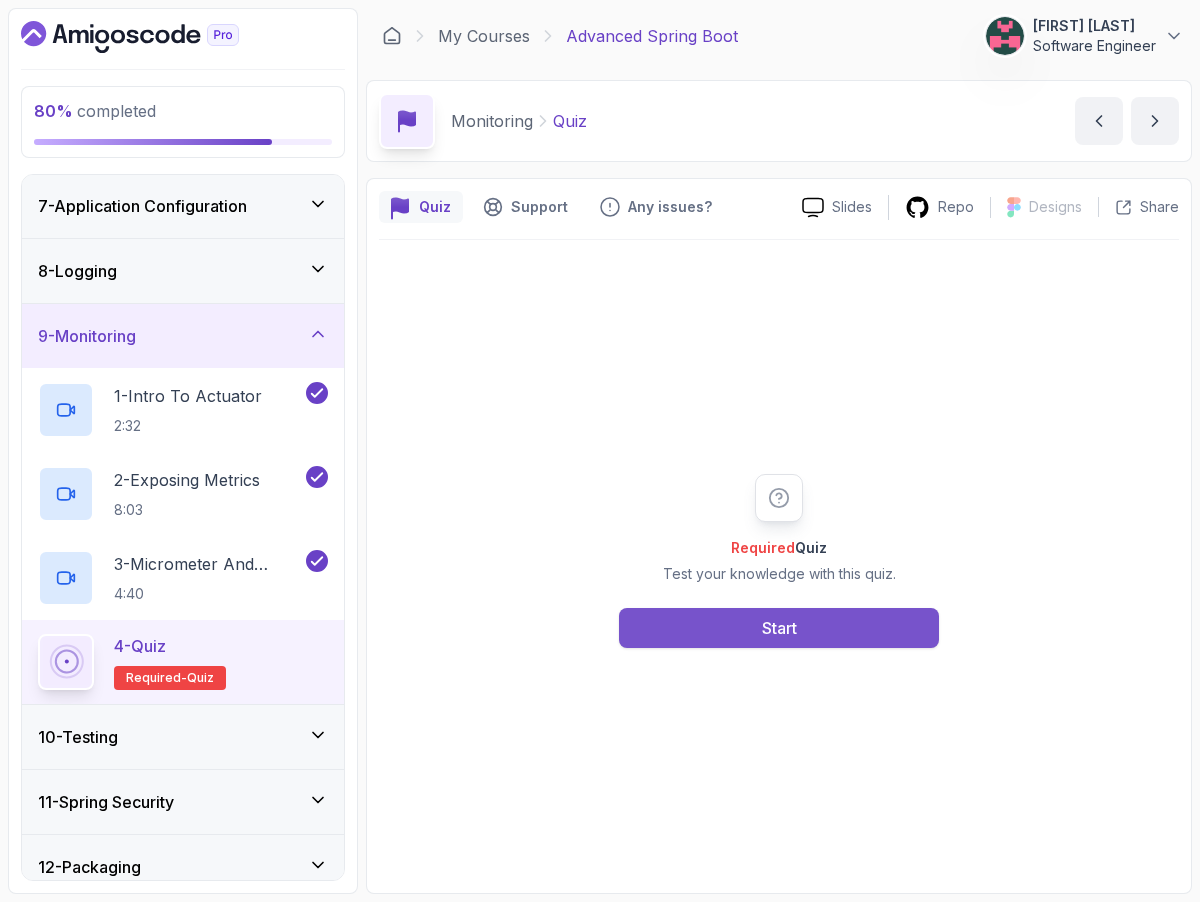 click on "Start" at bounding box center [779, 628] 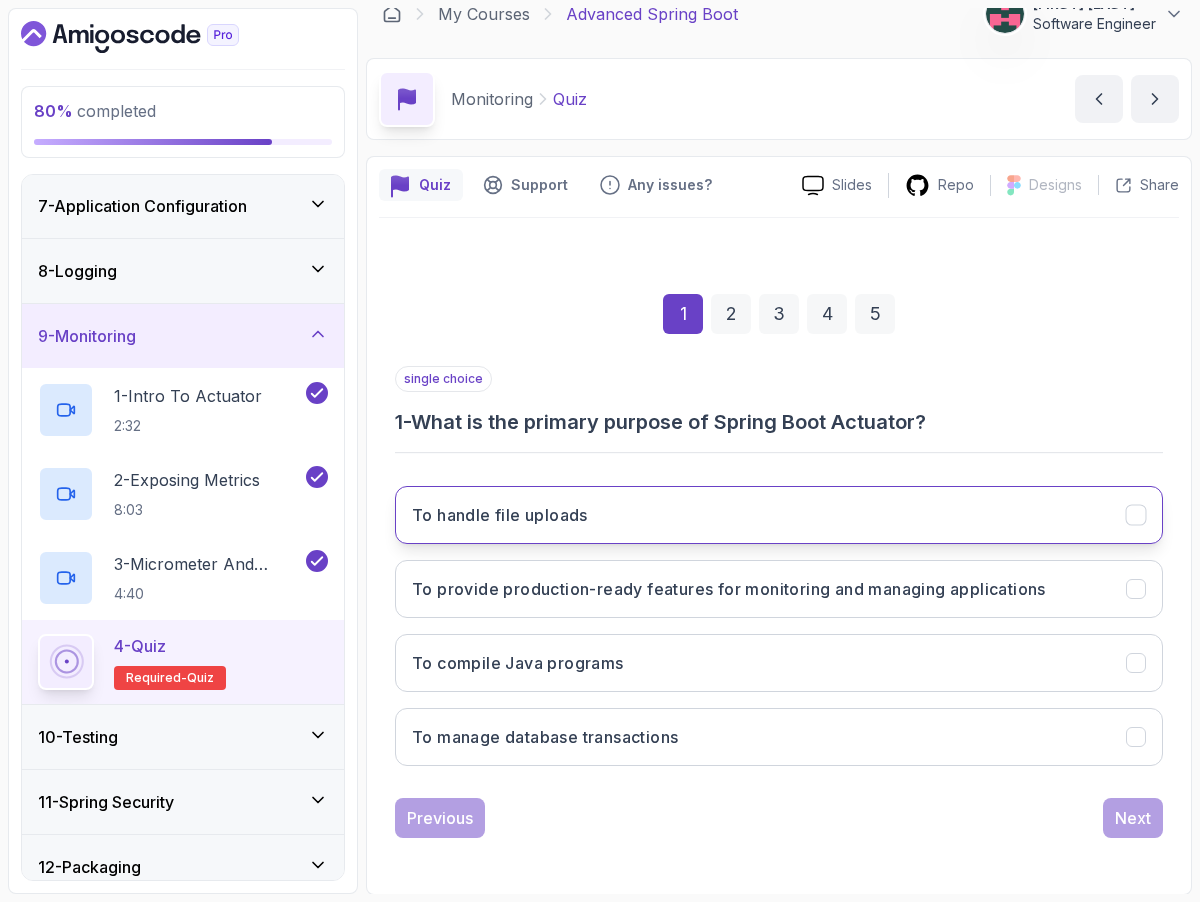 scroll, scrollTop: 23, scrollLeft: 0, axis: vertical 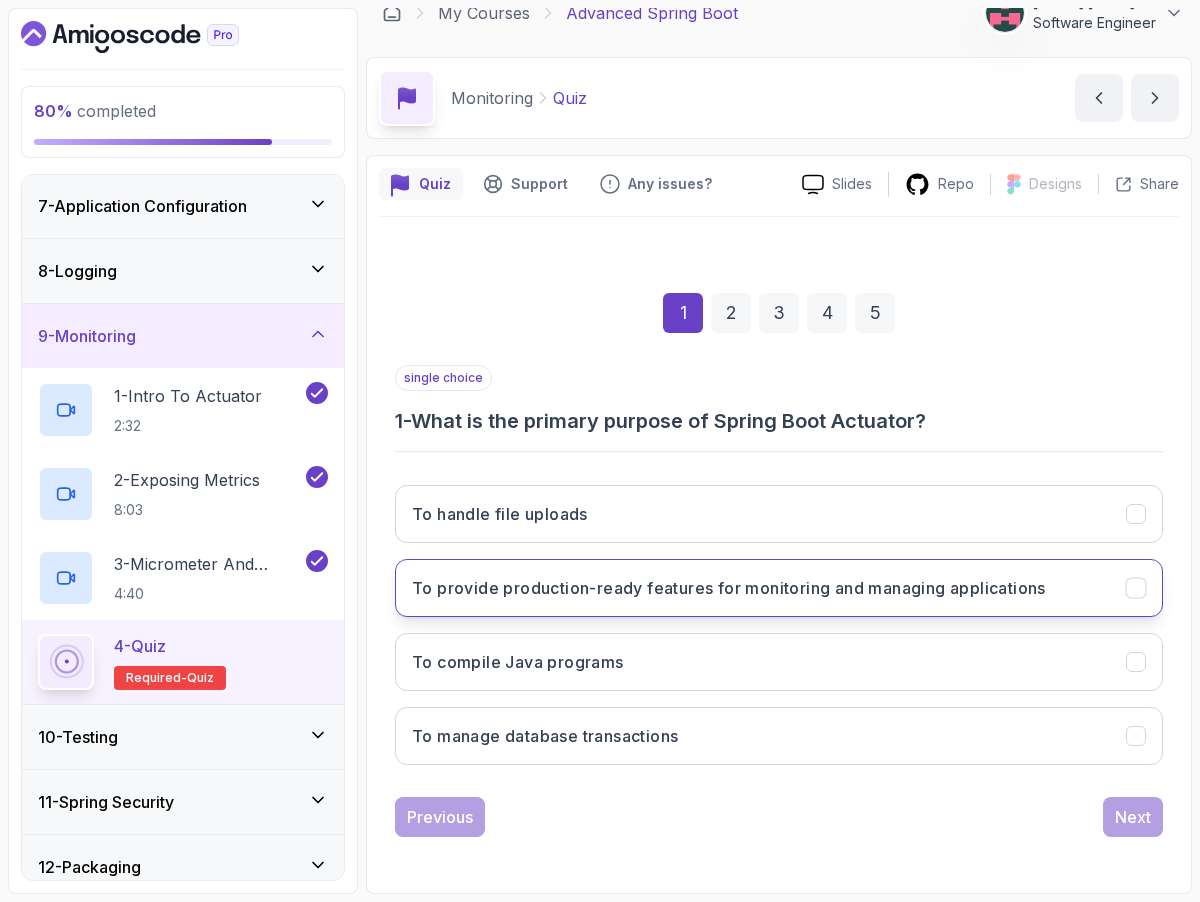 click on "To provide production-ready features for monitoring and managing applications" at bounding box center (729, 588) 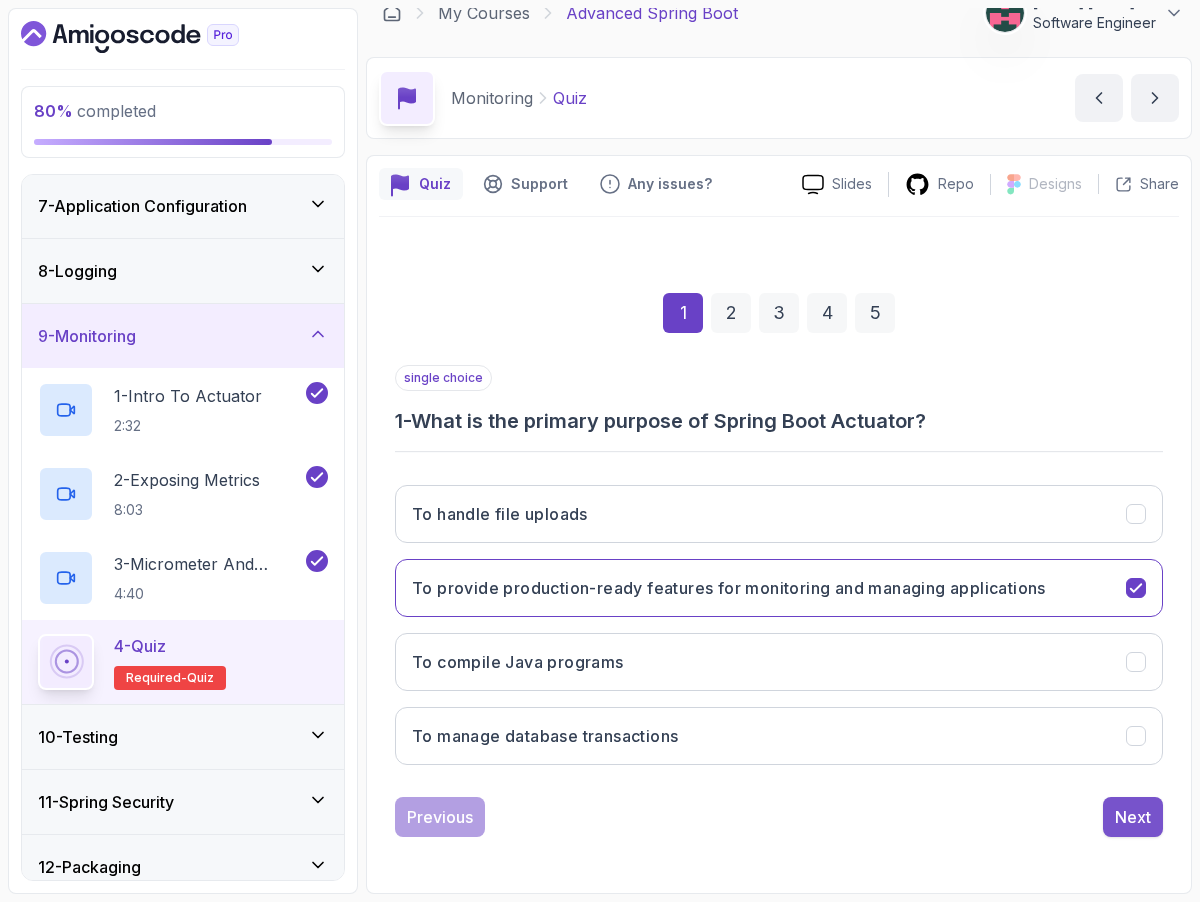 click on "Next" at bounding box center (1133, 817) 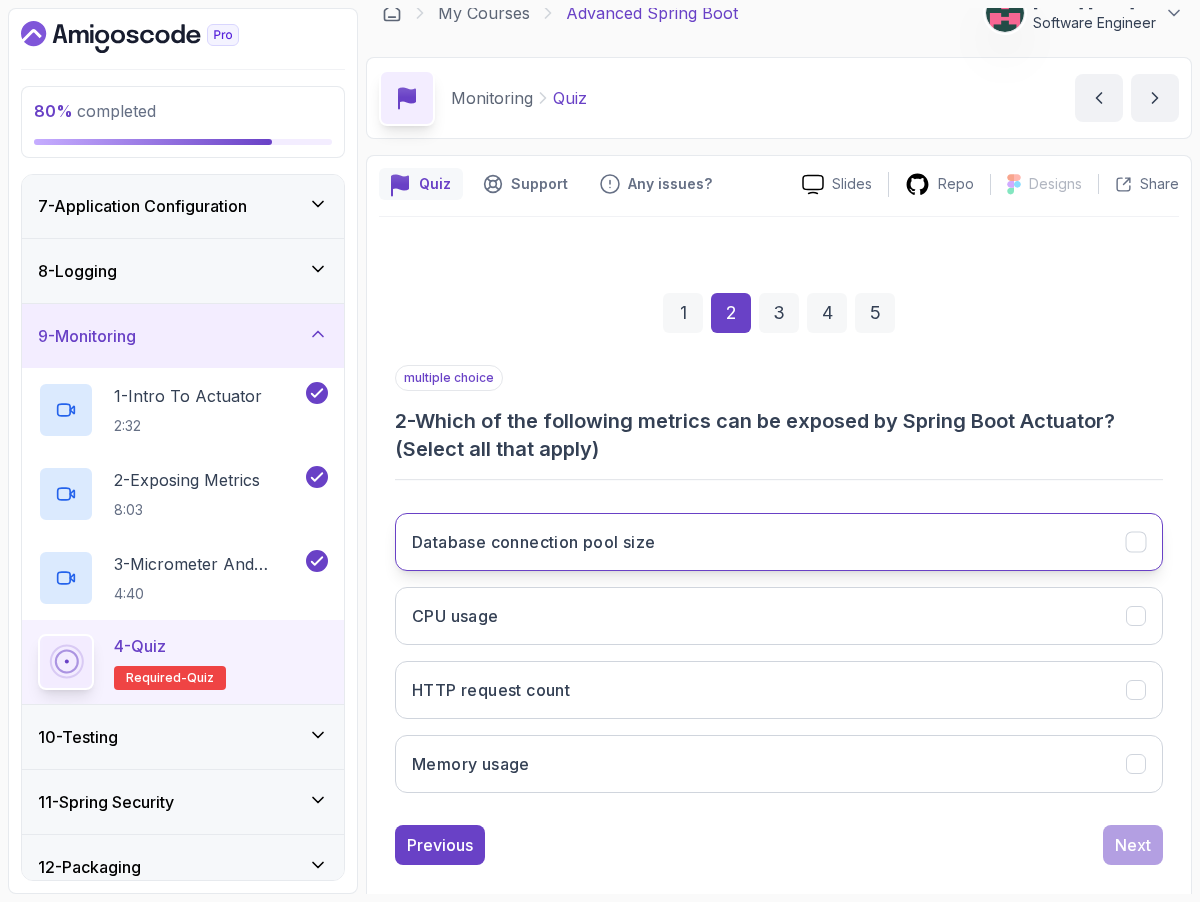 click on "Database connection pool size" at bounding box center (534, 542) 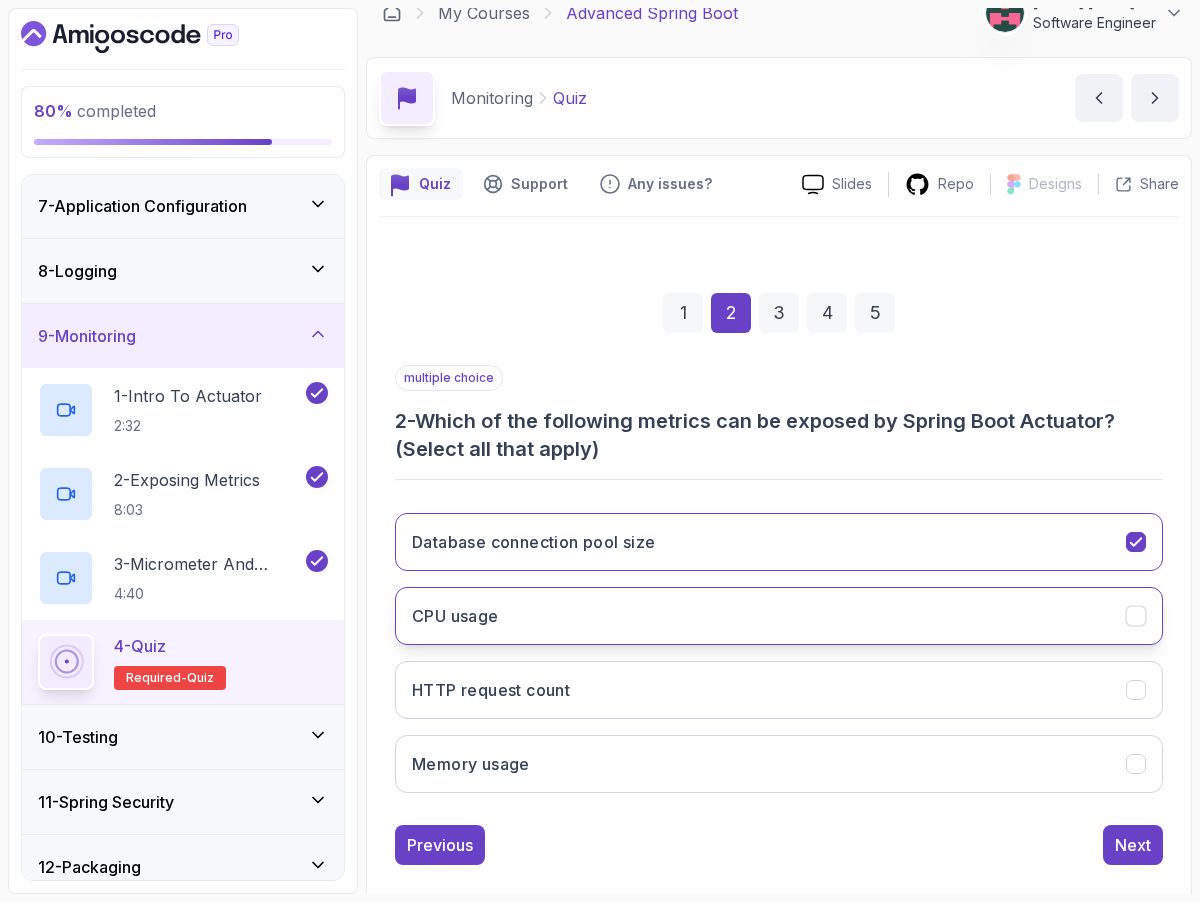 click on "CPU usage" at bounding box center [779, 616] 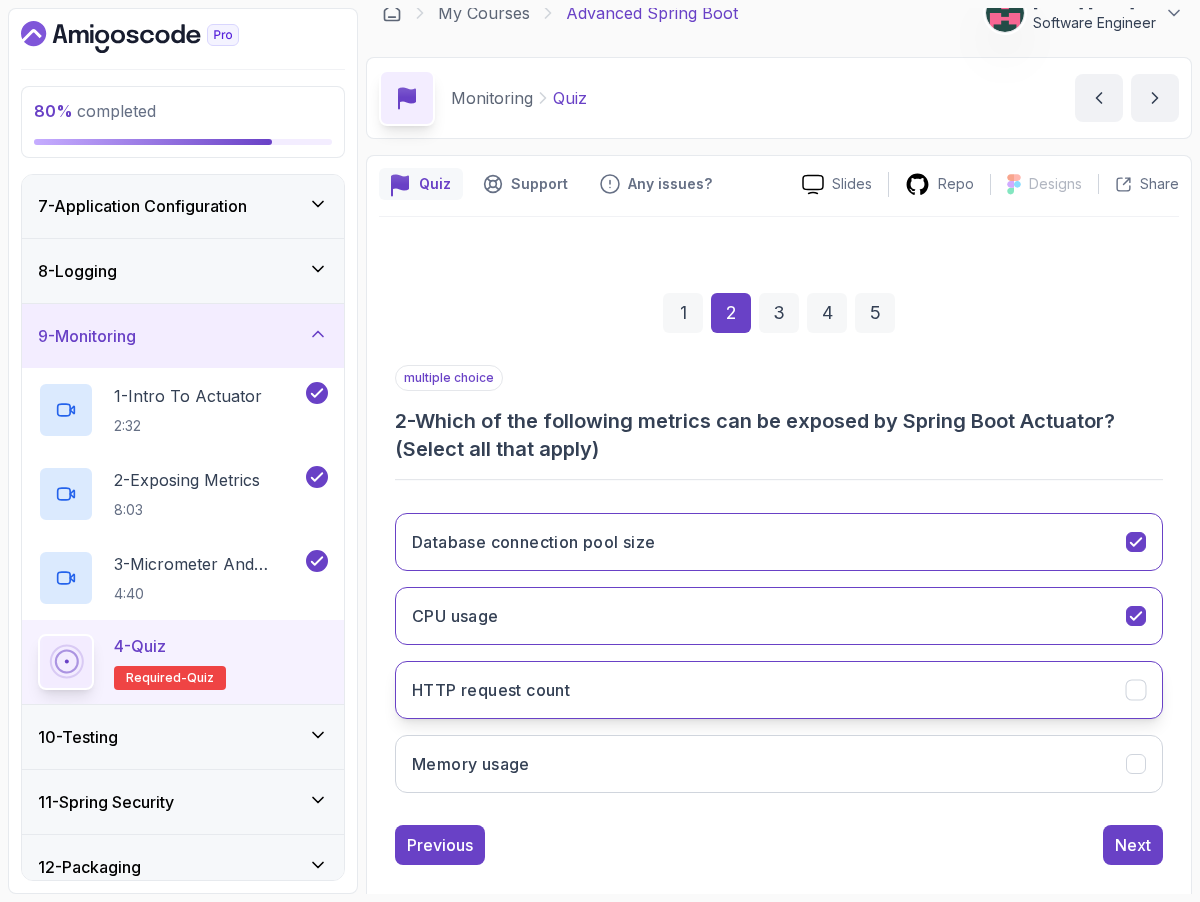 click on "HTTP request count" at bounding box center [779, 690] 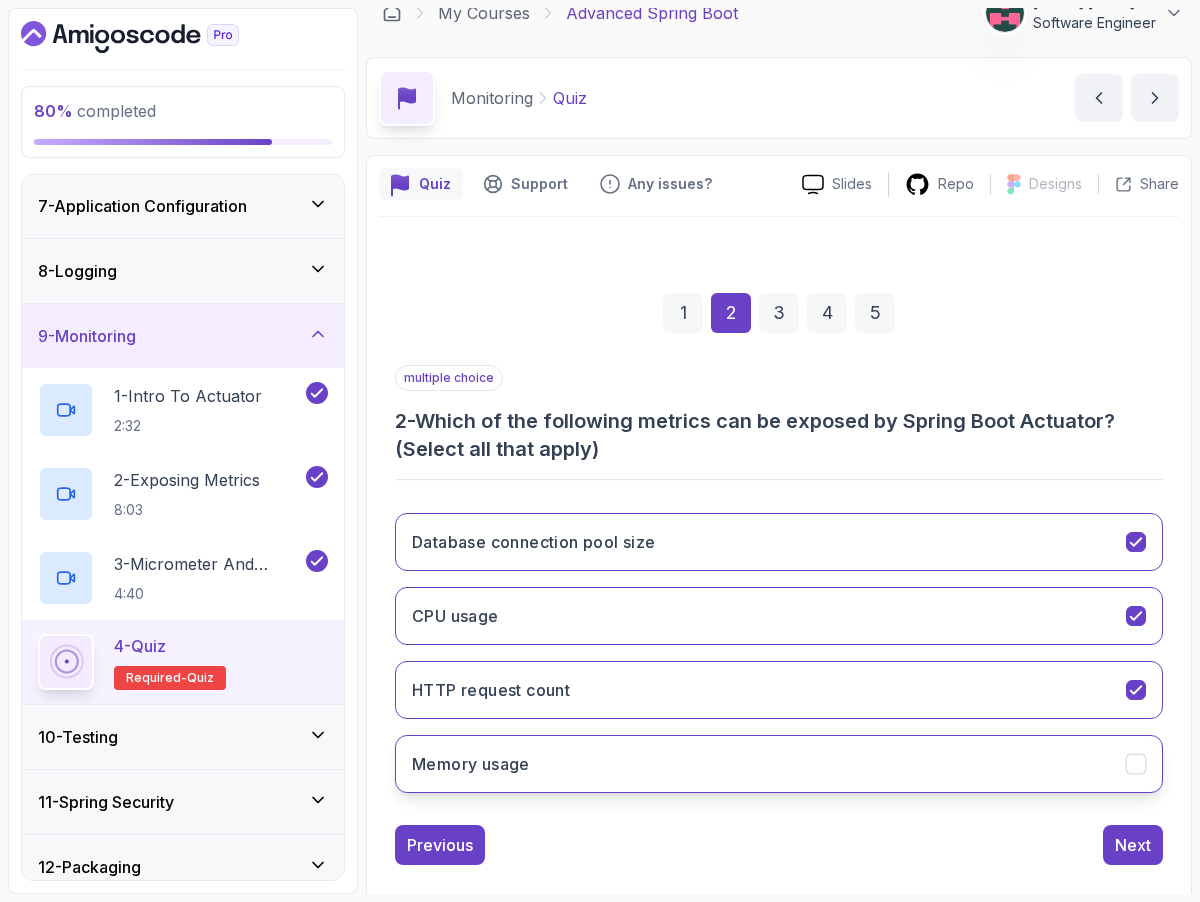 click on "Memory usage" at bounding box center [779, 764] 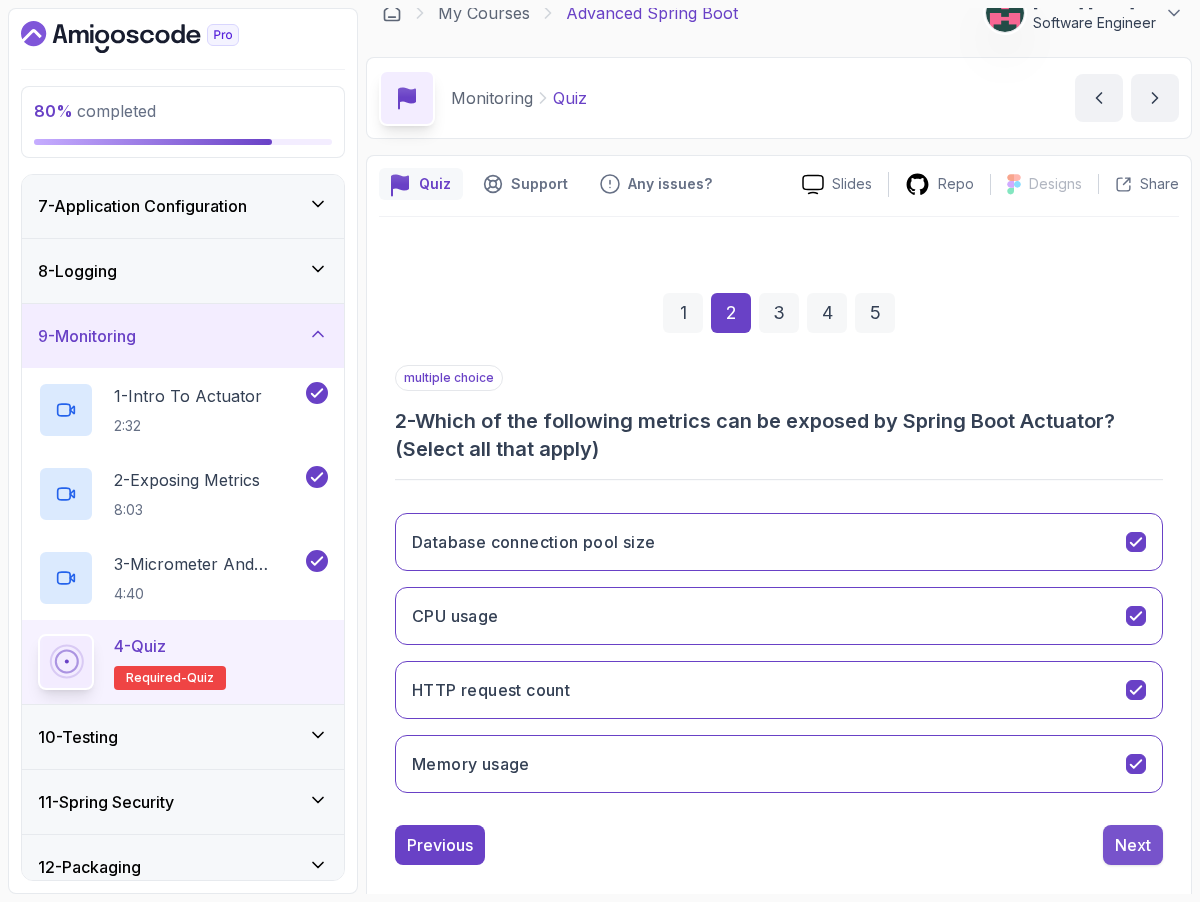 click on "Next" at bounding box center (1133, 845) 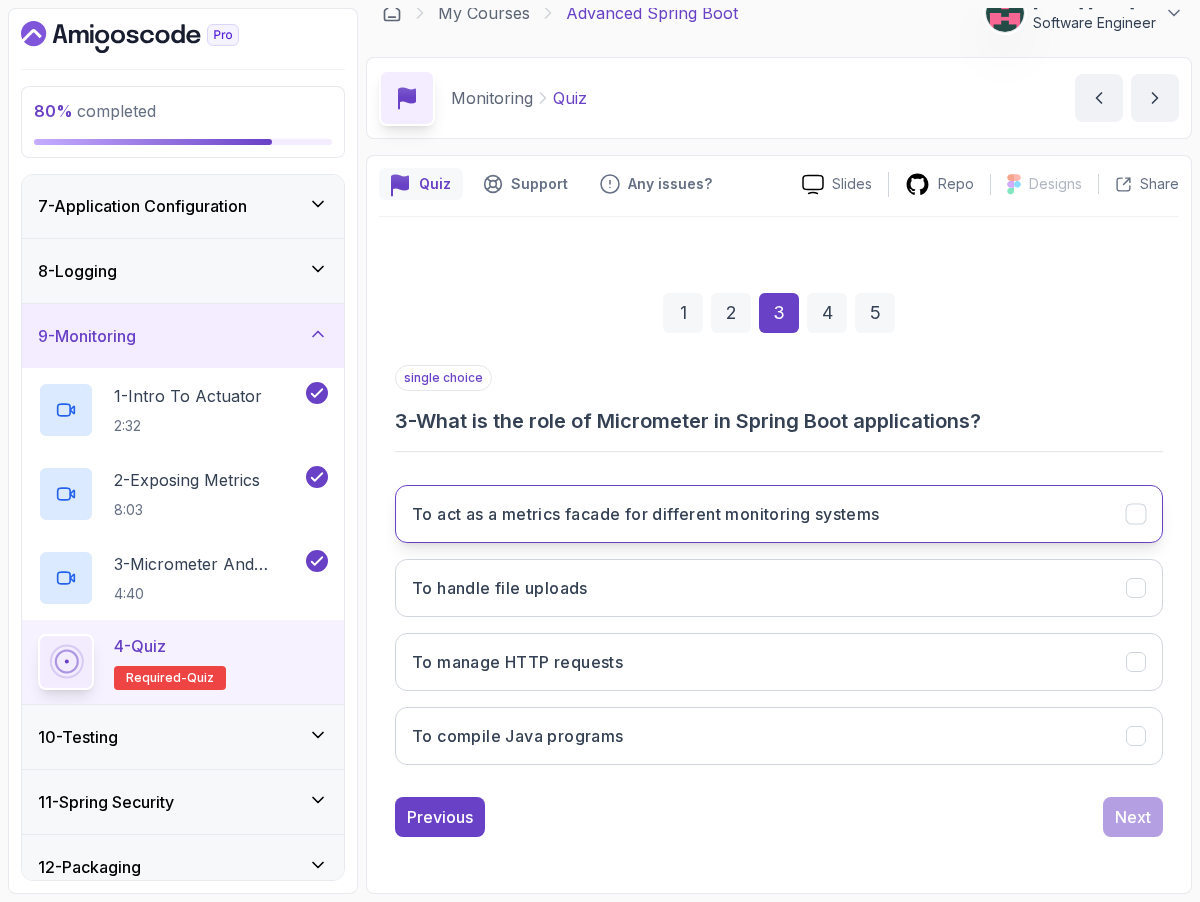 click on "To act as a metrics facade for different monitoring systems" at bounding box center [646, 514] 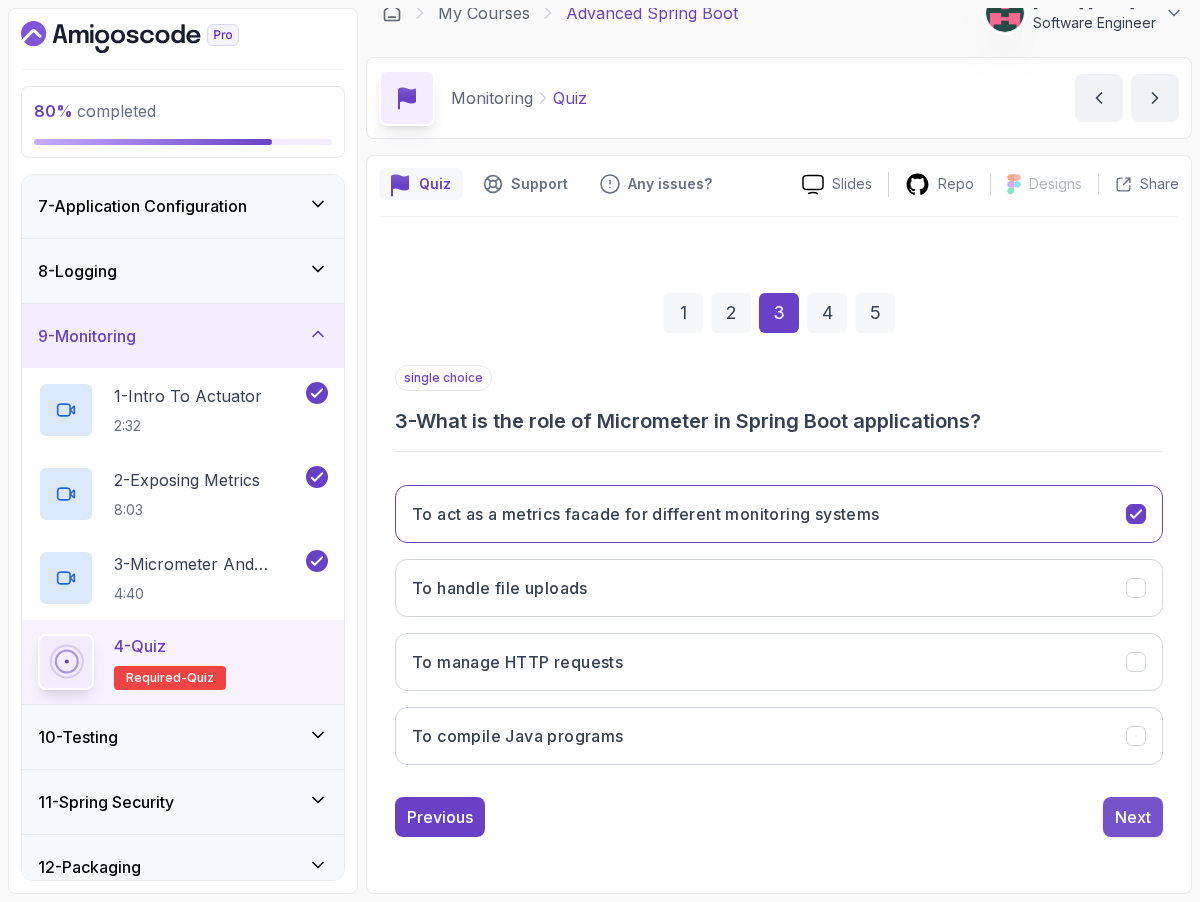 click on "Next" at bounding box center [1133, 817] 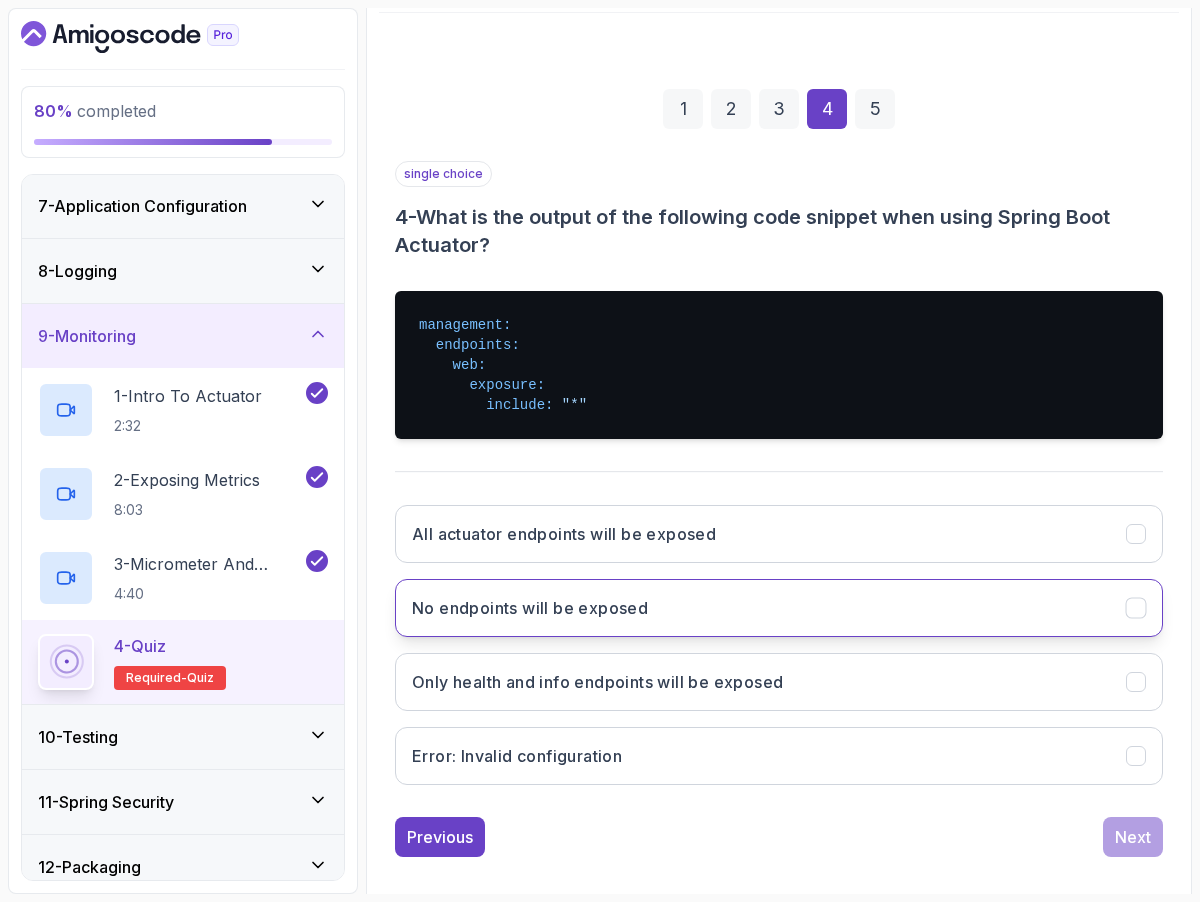 scroll, scrollTop: 247, scrollLeft: 0, axis: vertical 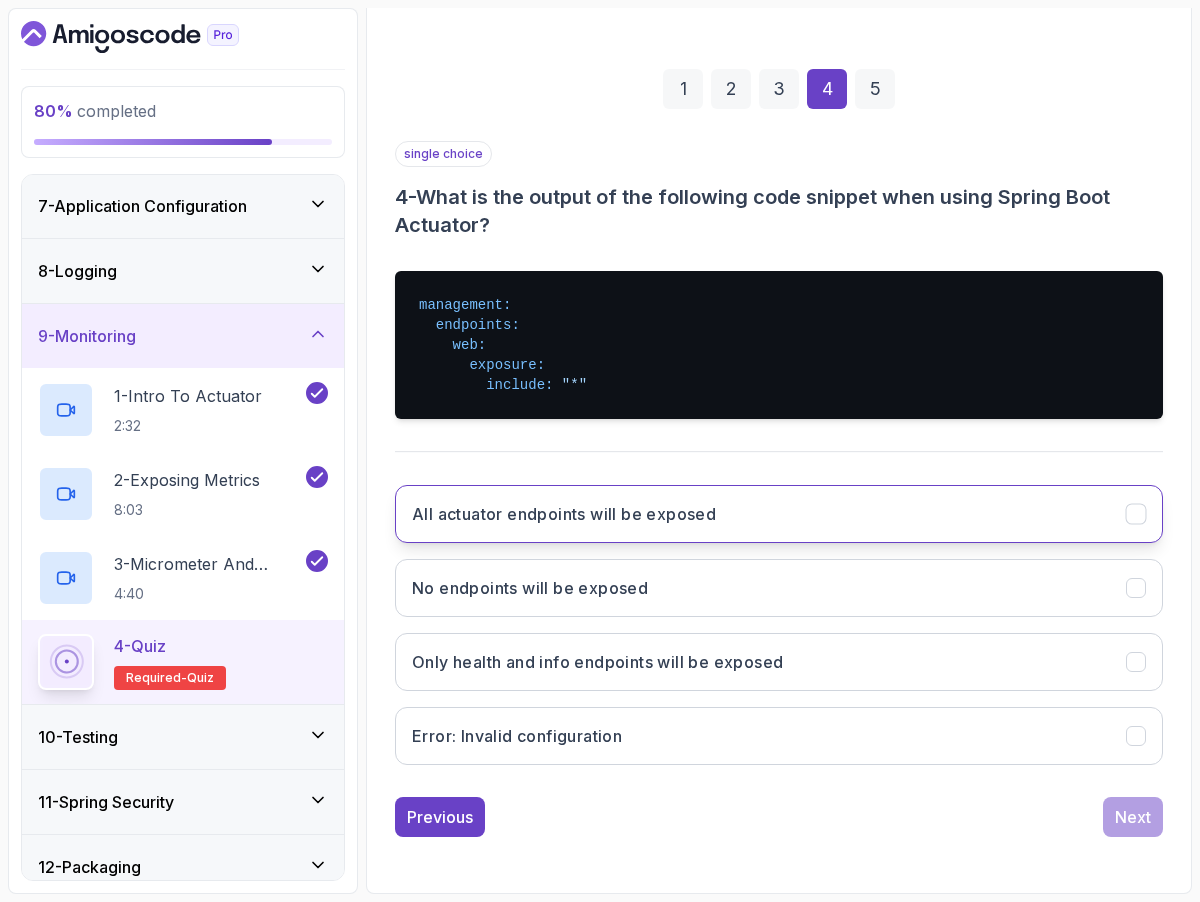 click on "All actuator endpoints will be exposed" at bounding box center (779, 514) 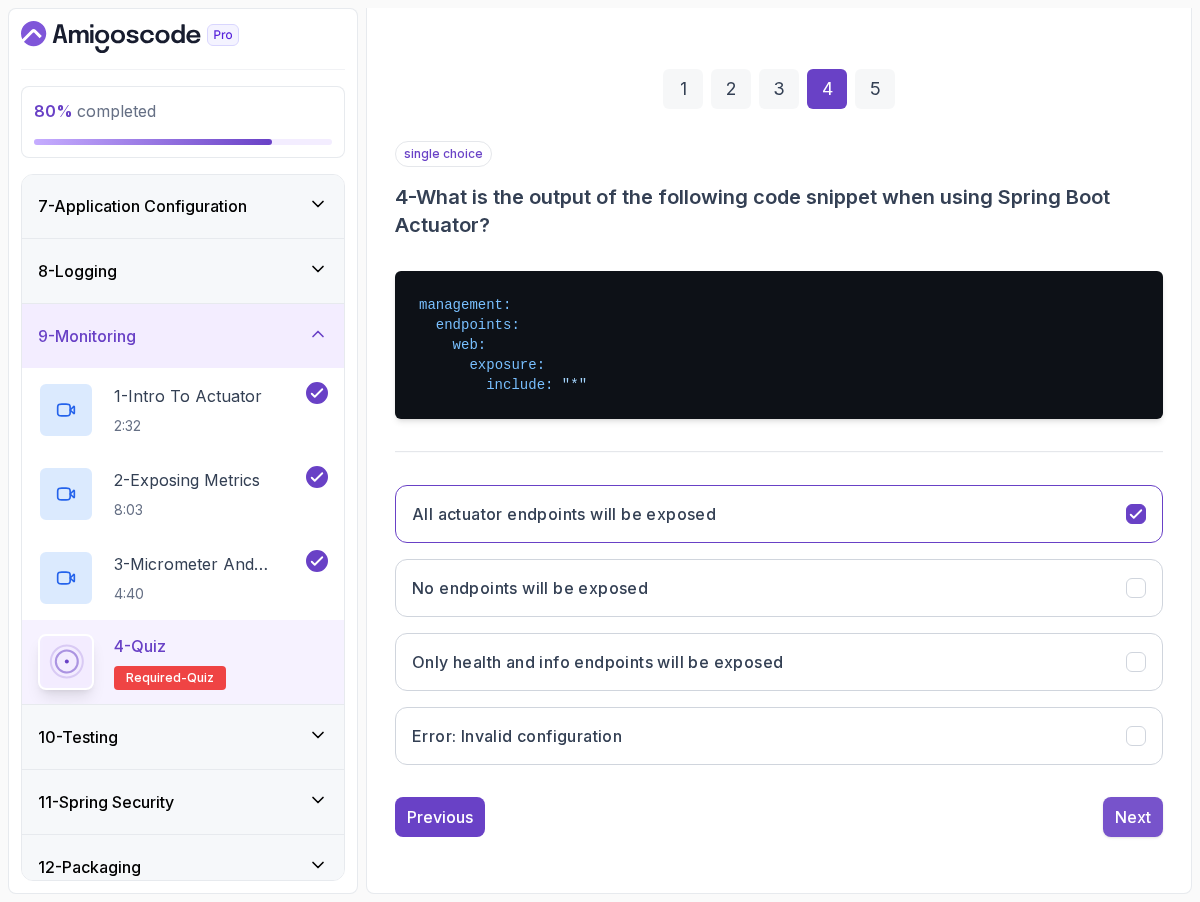 click on "Next" at bounding box center (1133, 817) 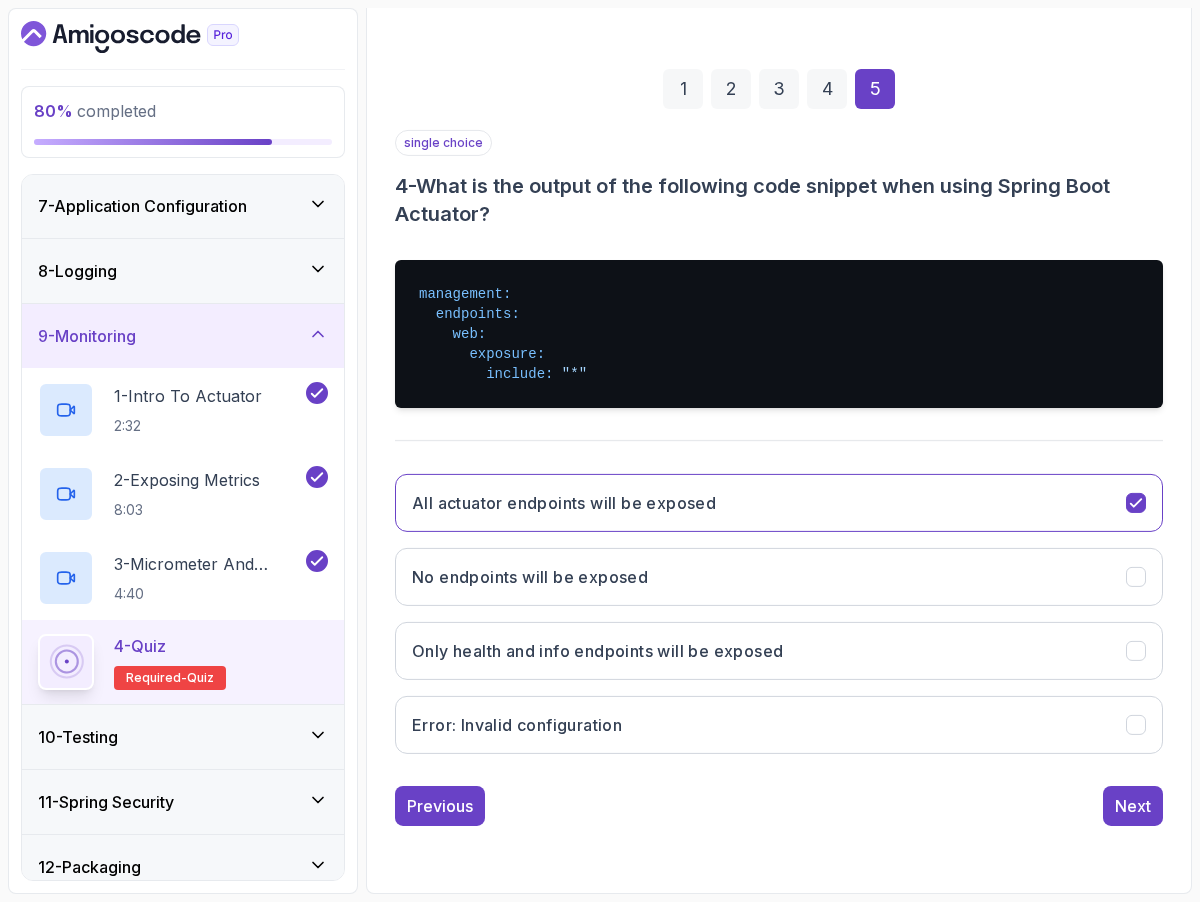 scroll, scrollTop: 23, scrollLeft: 0, axis: vertical 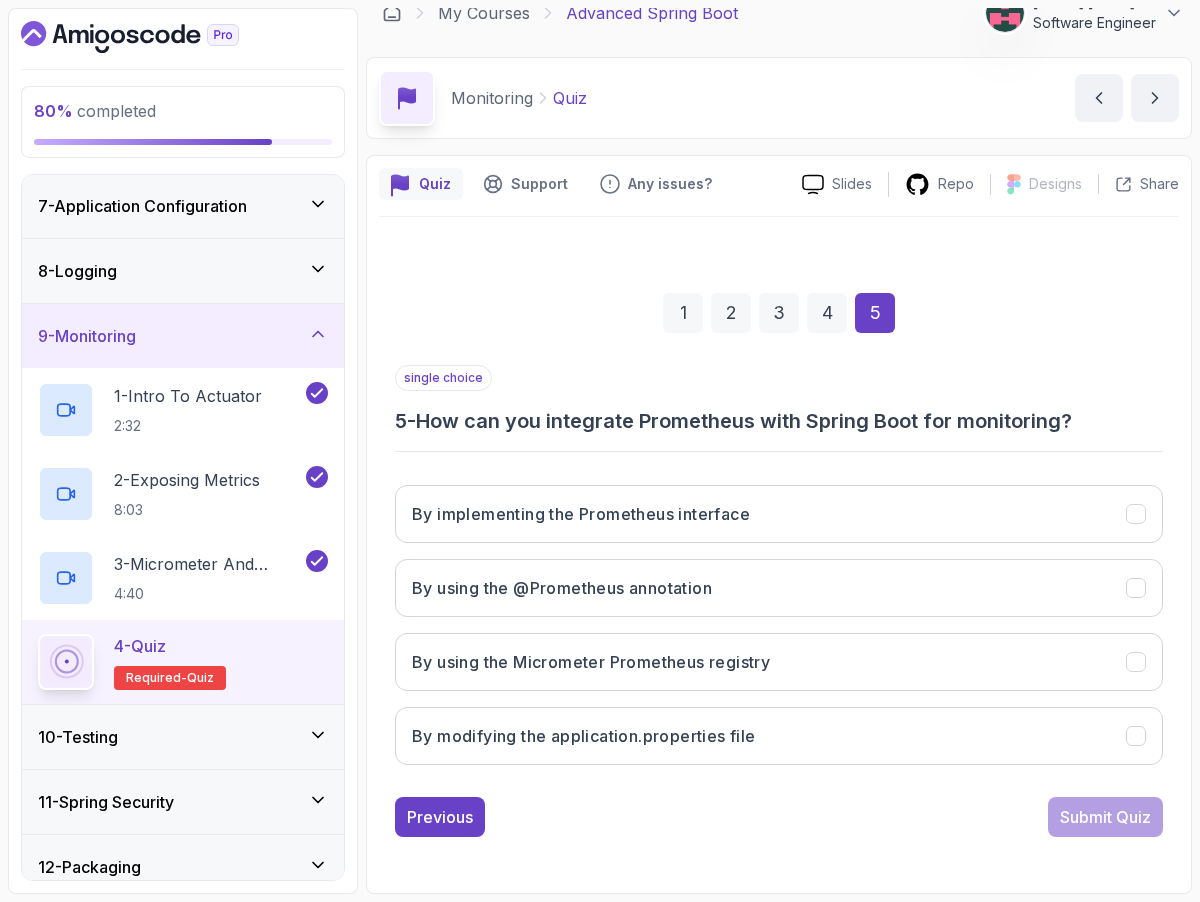 click on "5  -  How can you integrate Prometheus with Spring Boot for monitoring?" at bounding box center [779, 421] 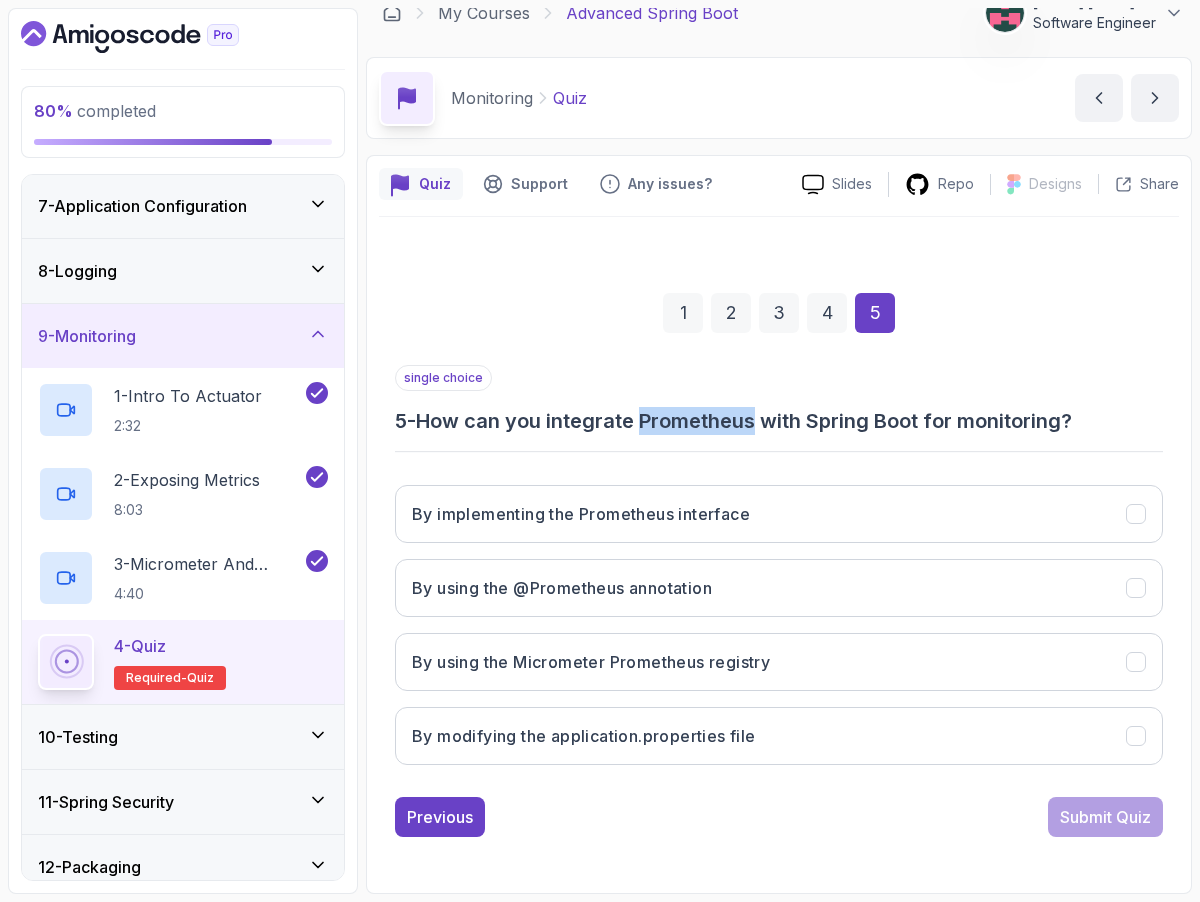 click on "5  -  How can you integrate Prometheus with Spring Boot for monitoring?" at bounding box center [779, 421] 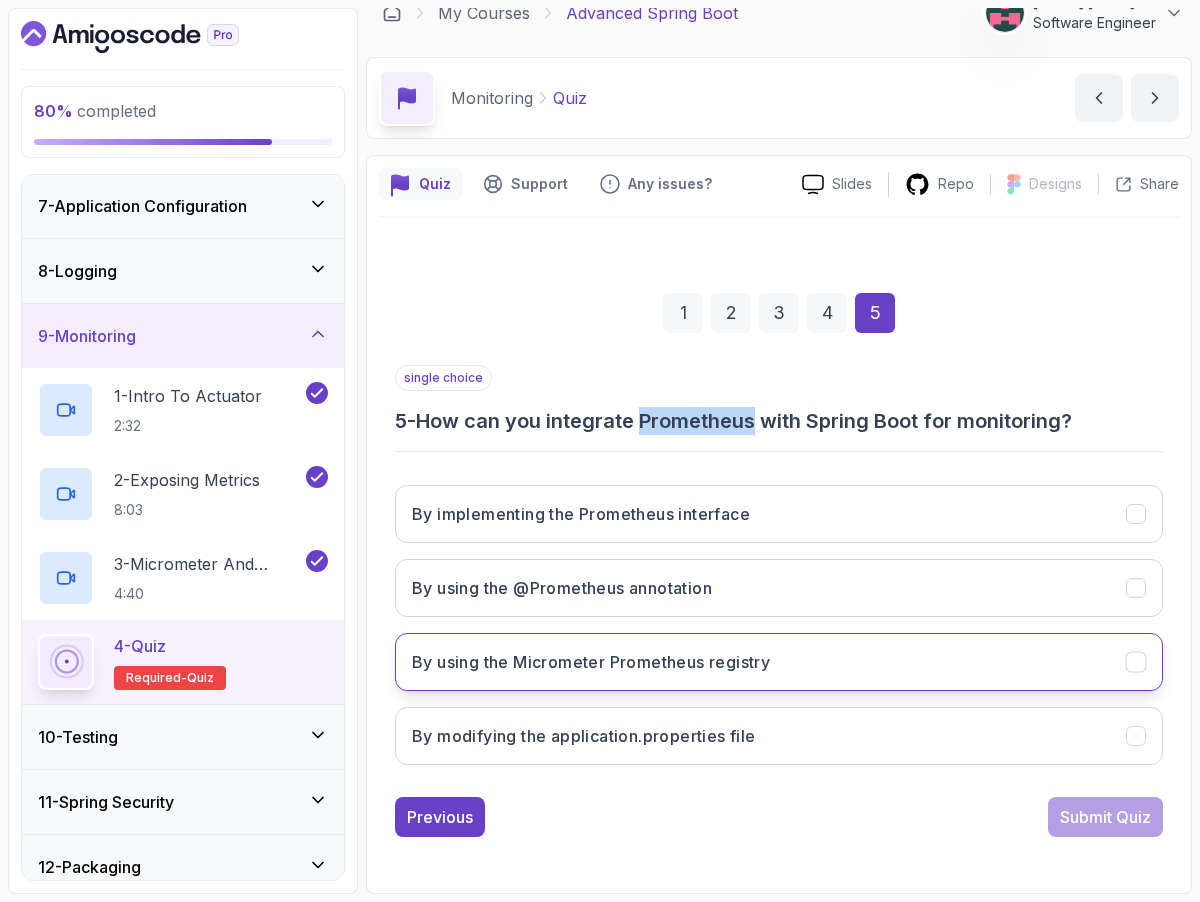 click on "By using the Micrometer Prometheus registry" at bounding box center (591, 662) 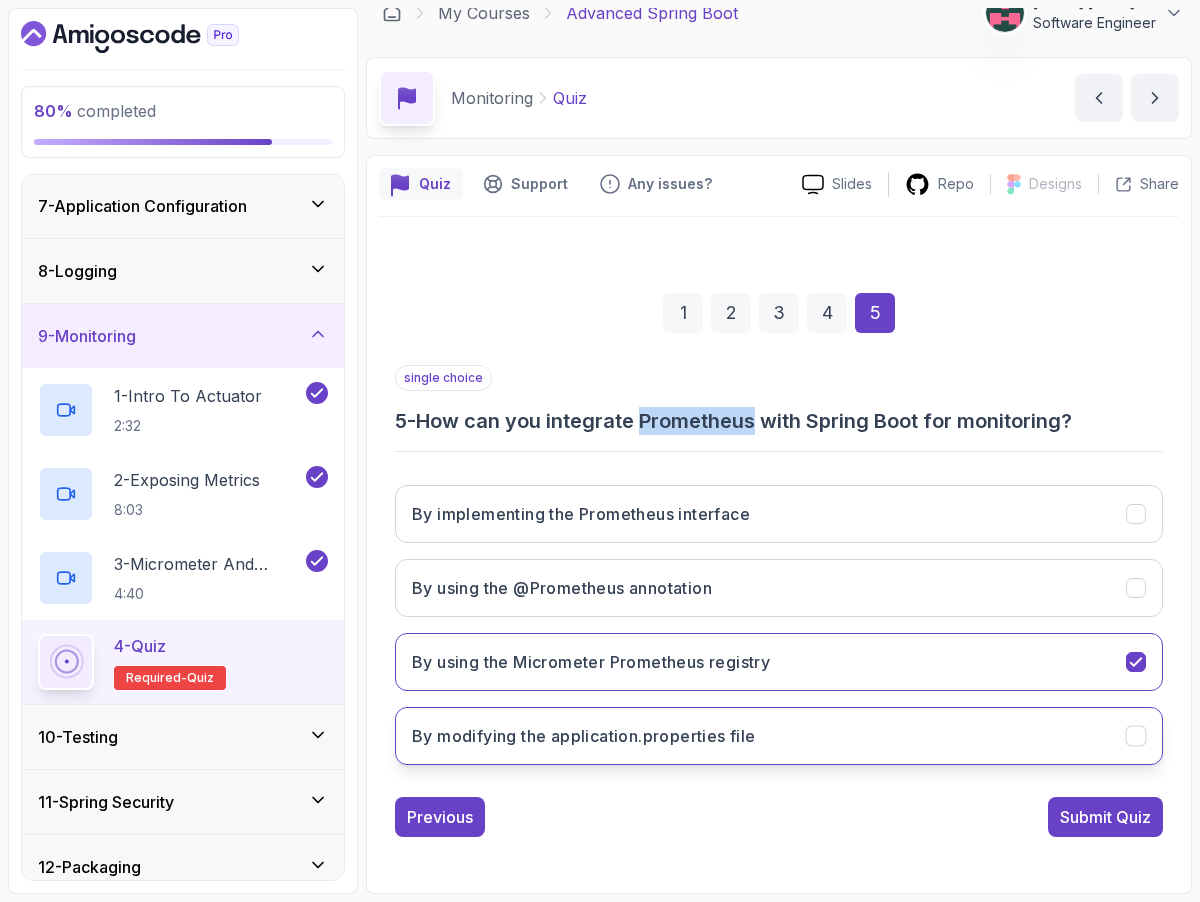 click on "By modifying the application.properties file" at bounding box center (779, 736) 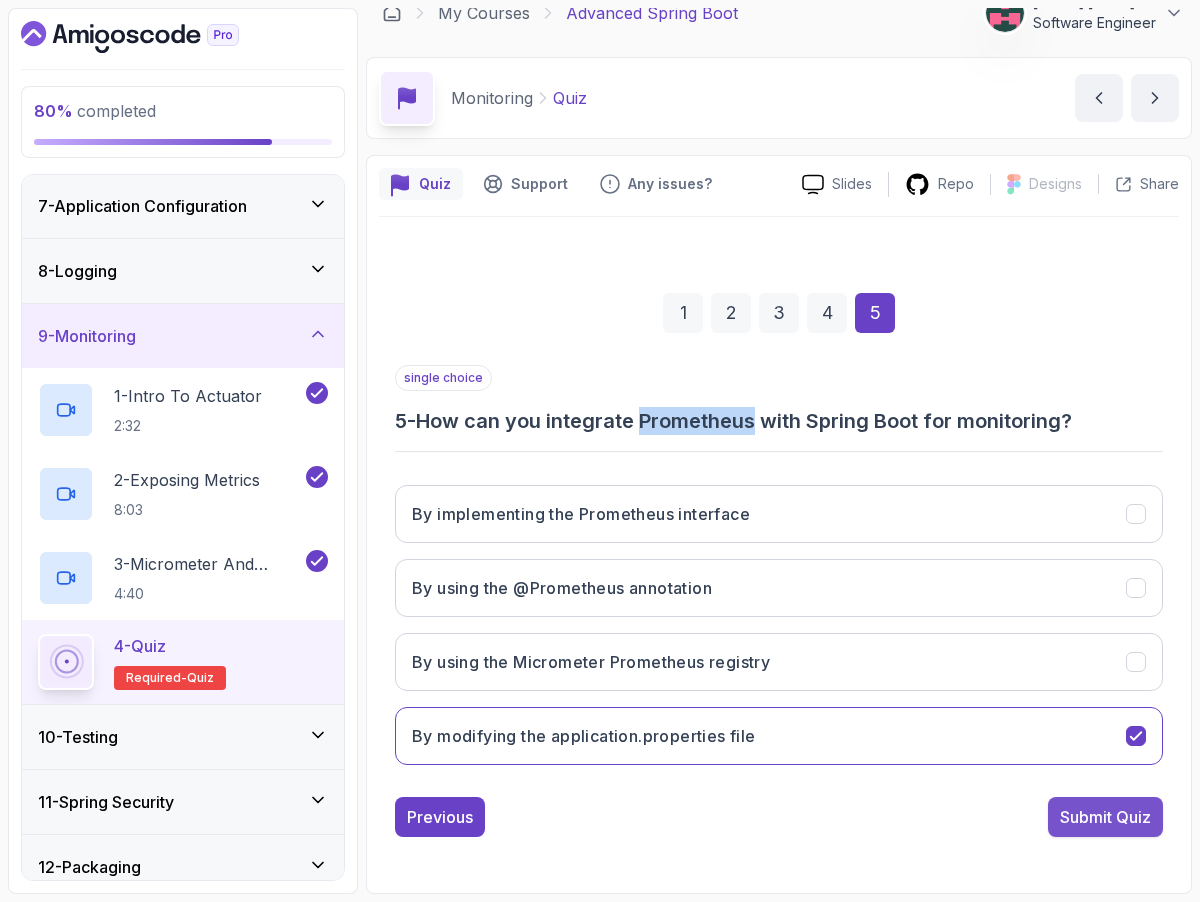 click on "Submit Quiz" at bounding box center [1105, 817] 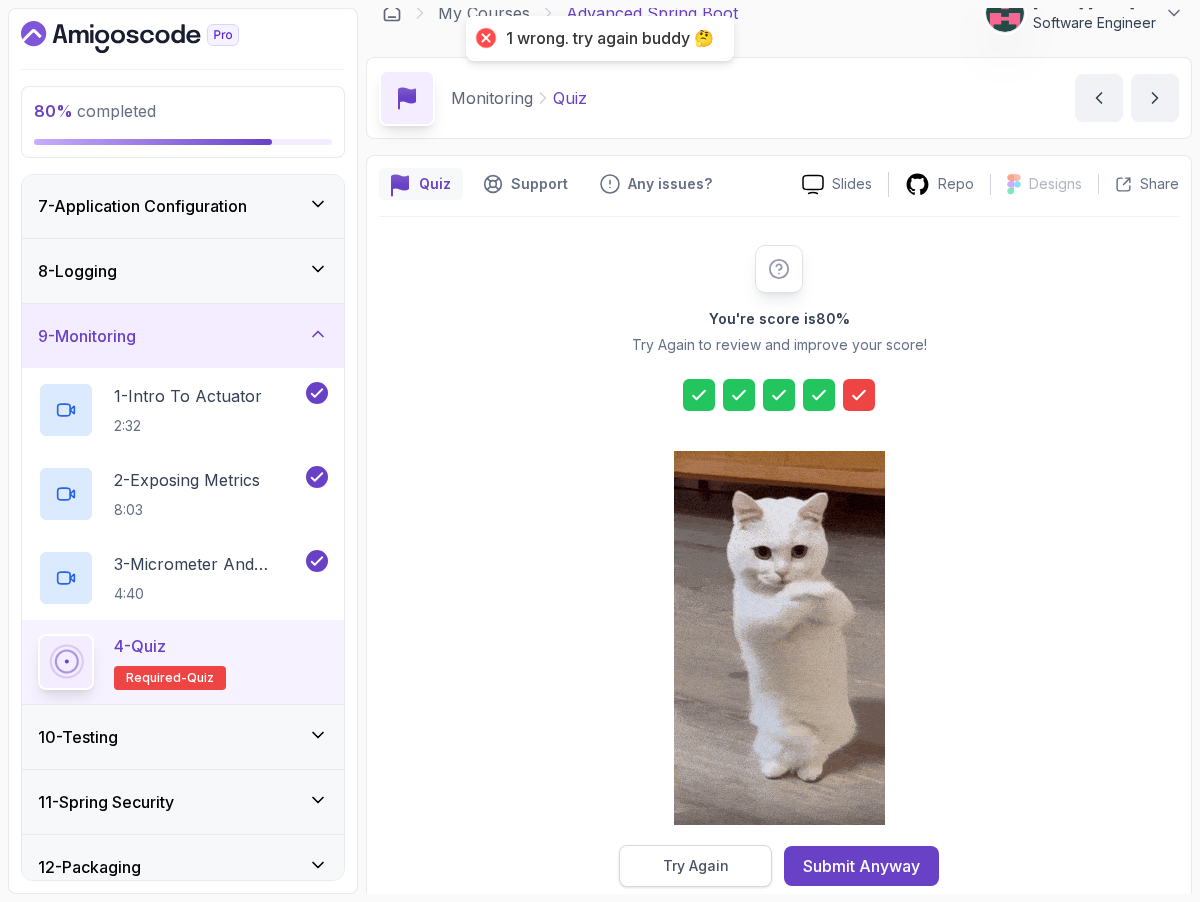 click on "Try Again" at bounding box center [696, 866] 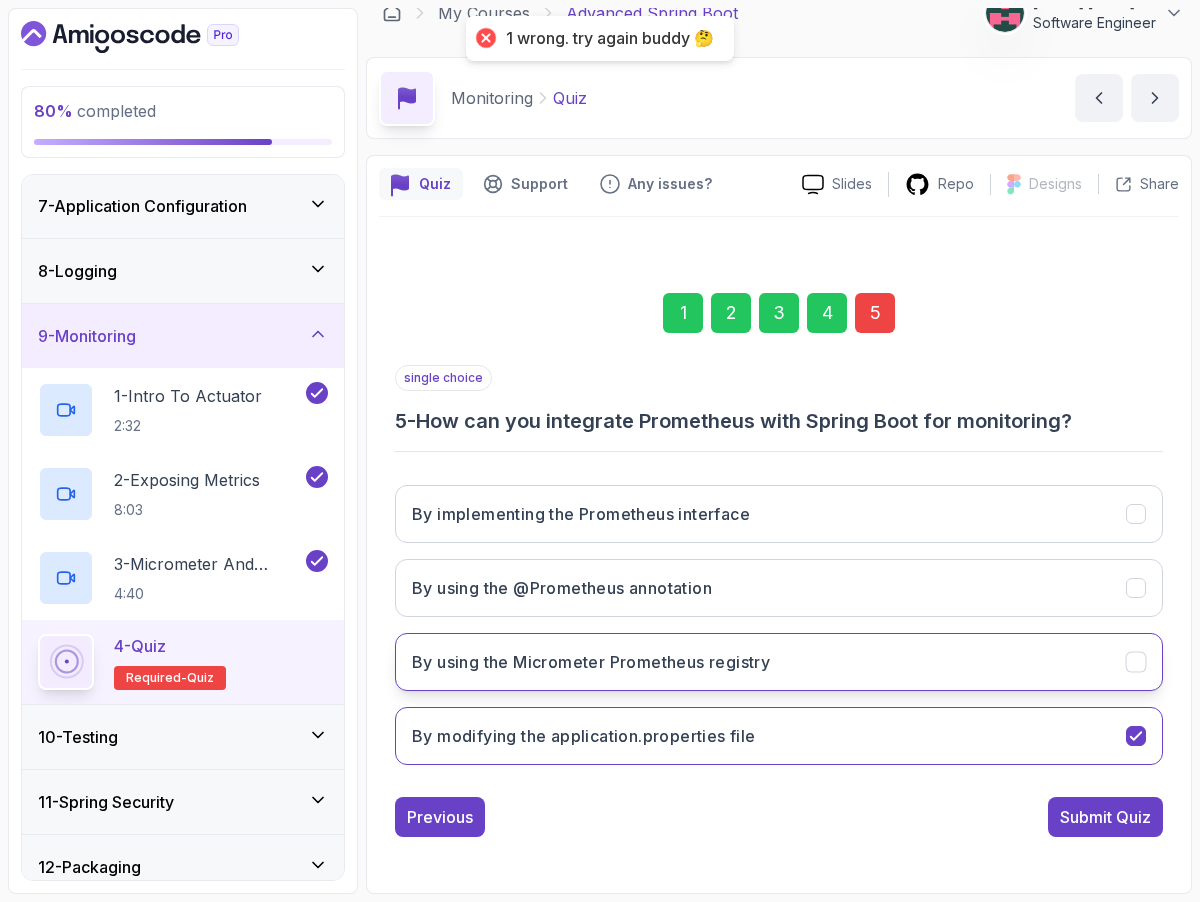click on "By using the Micrometer Prometheus registry" at bounding box center [779, 662] 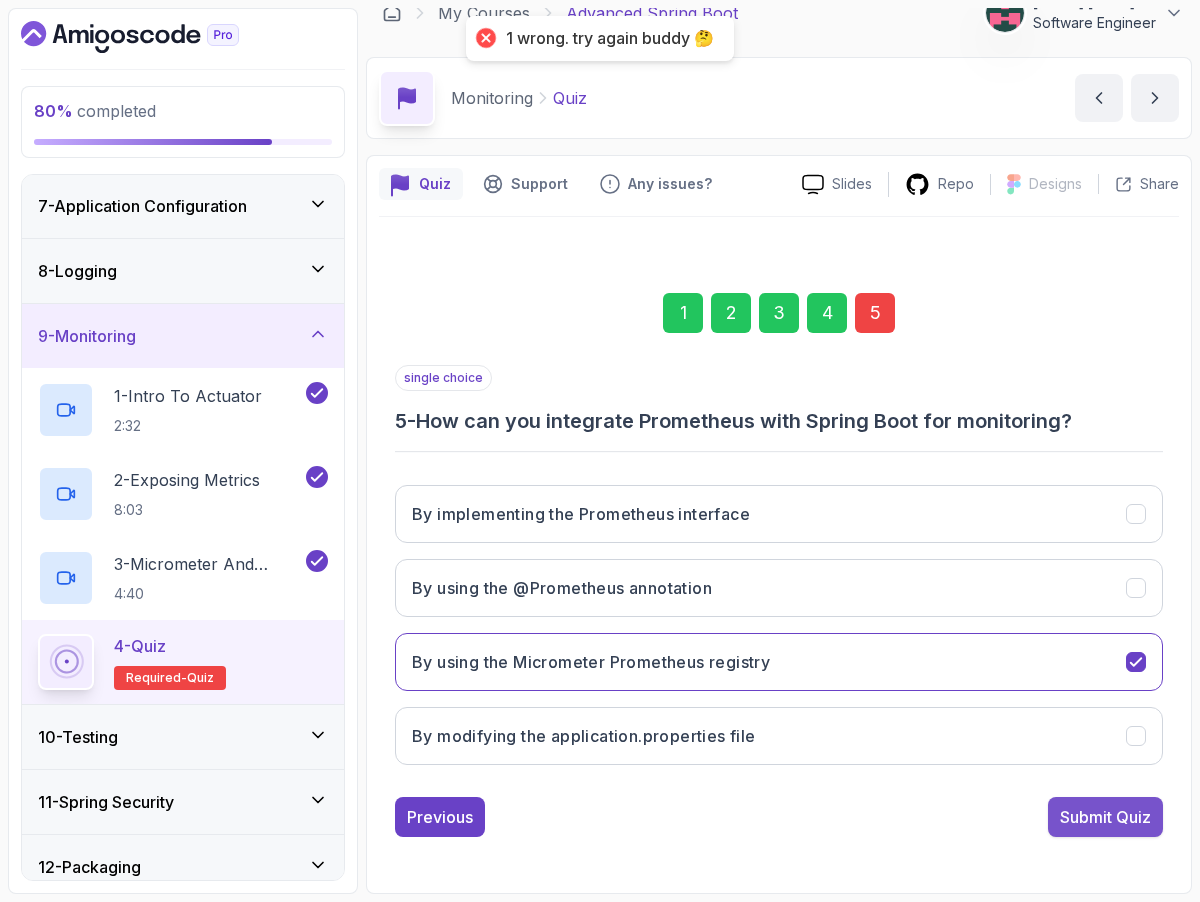 click on "single choice 5  -  How can you integrate Prometheus with Spring Boot for monitoring? By implementing the Prometheus interface By using the @Prometheus annotation By using the Micrometer Prometheus registry By modifying the application.properties file Previous Submit Quiz" at bounding box center (779, 601) 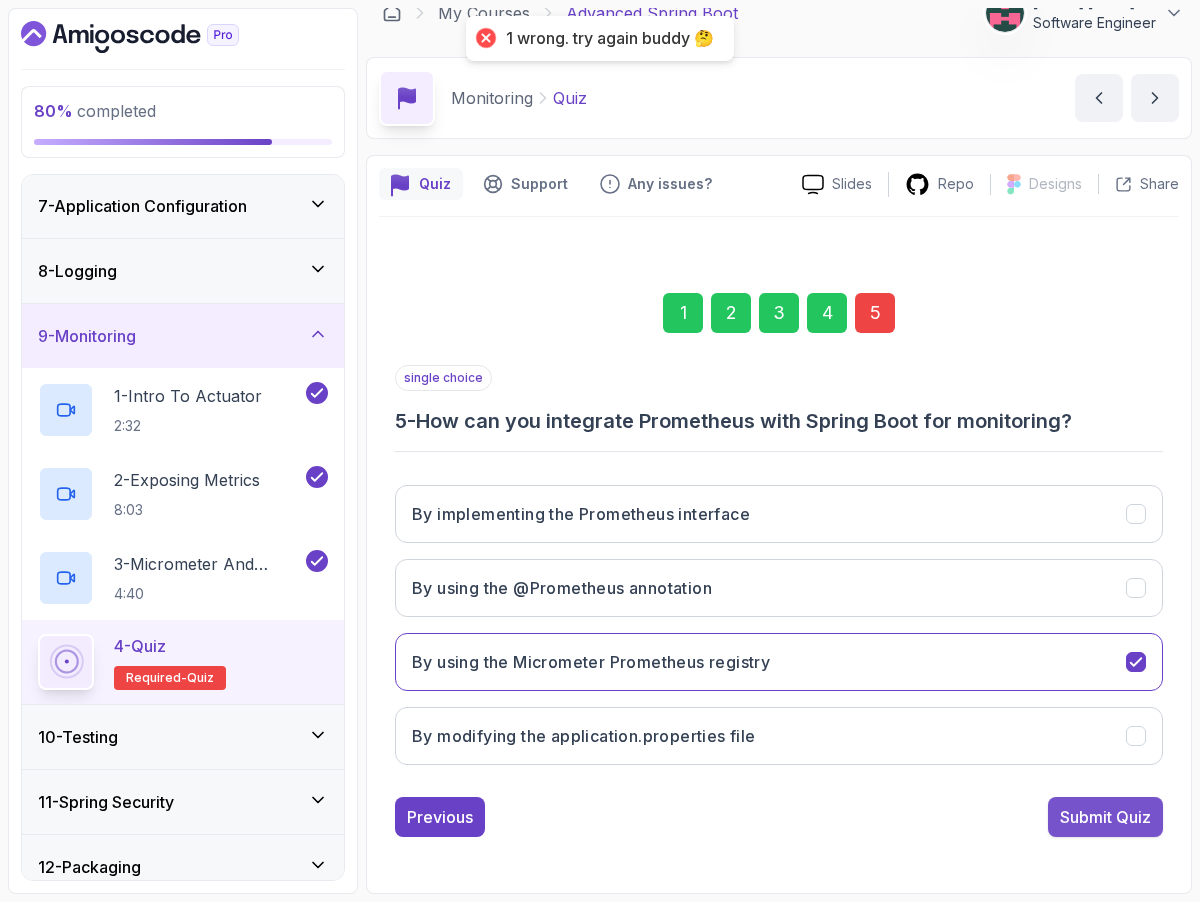 click on "Submit Quiz" at bounding box center (1105, 817) 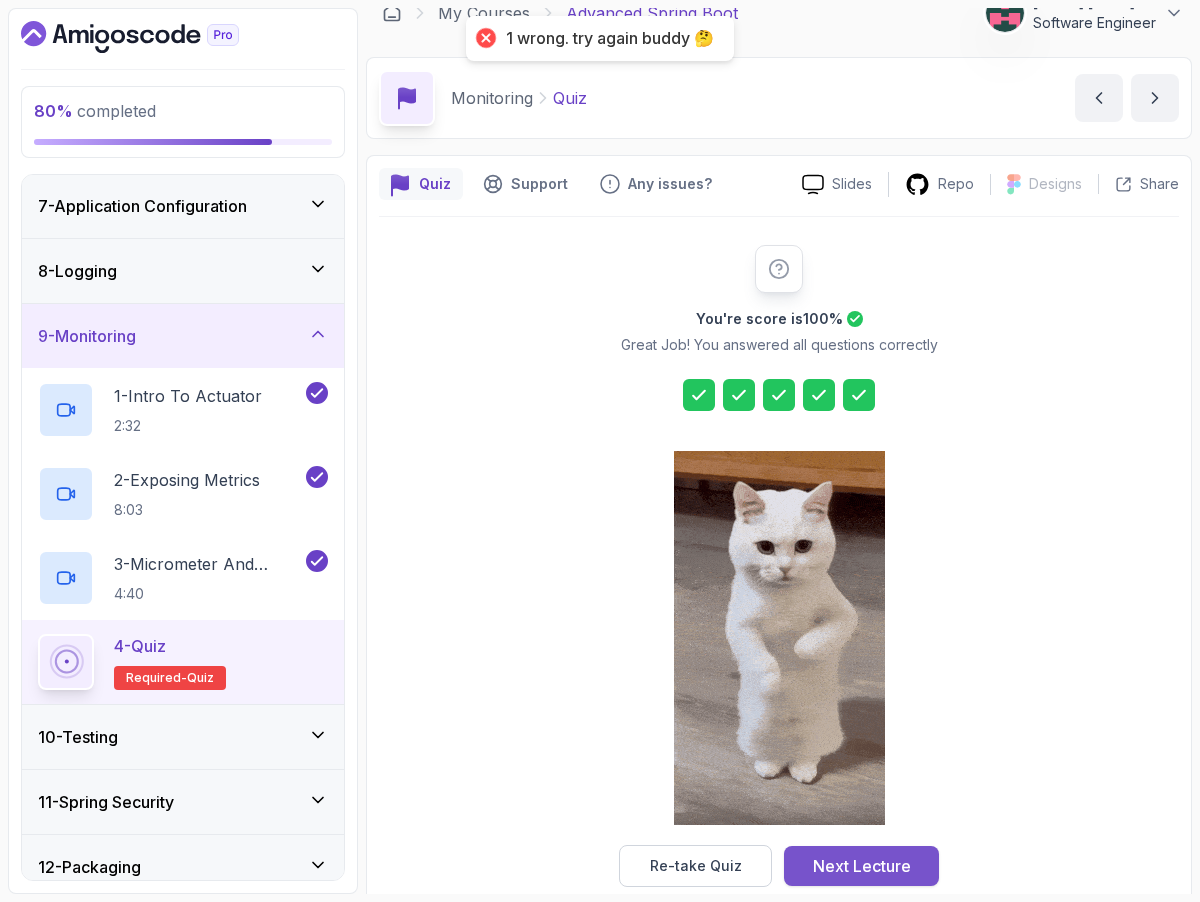 click on "Next Lecture" at bounding box center [861, 866] 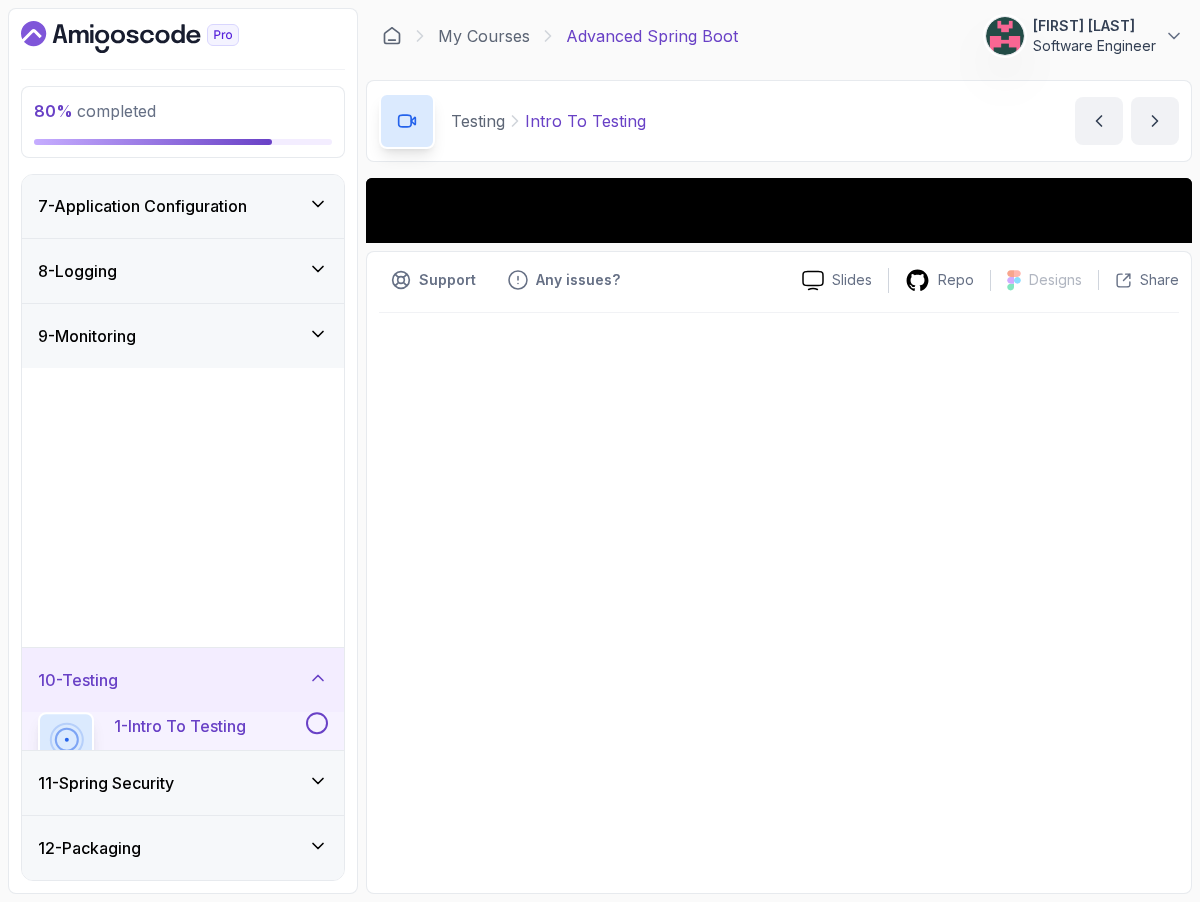scroll, scrollTop: 0, scrollLeft: 0, axis: both 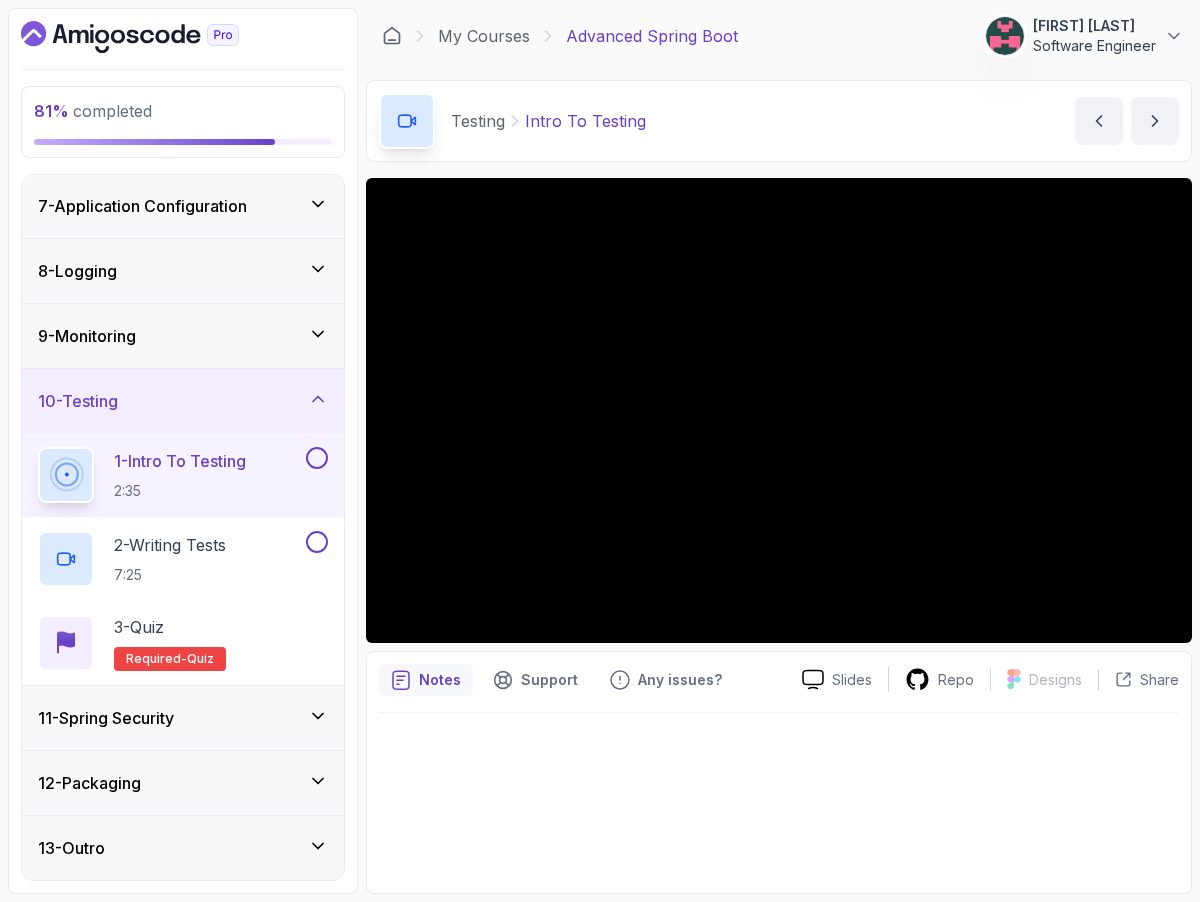 click on "11  -  Spring Security" at bounding box center [183, 718] 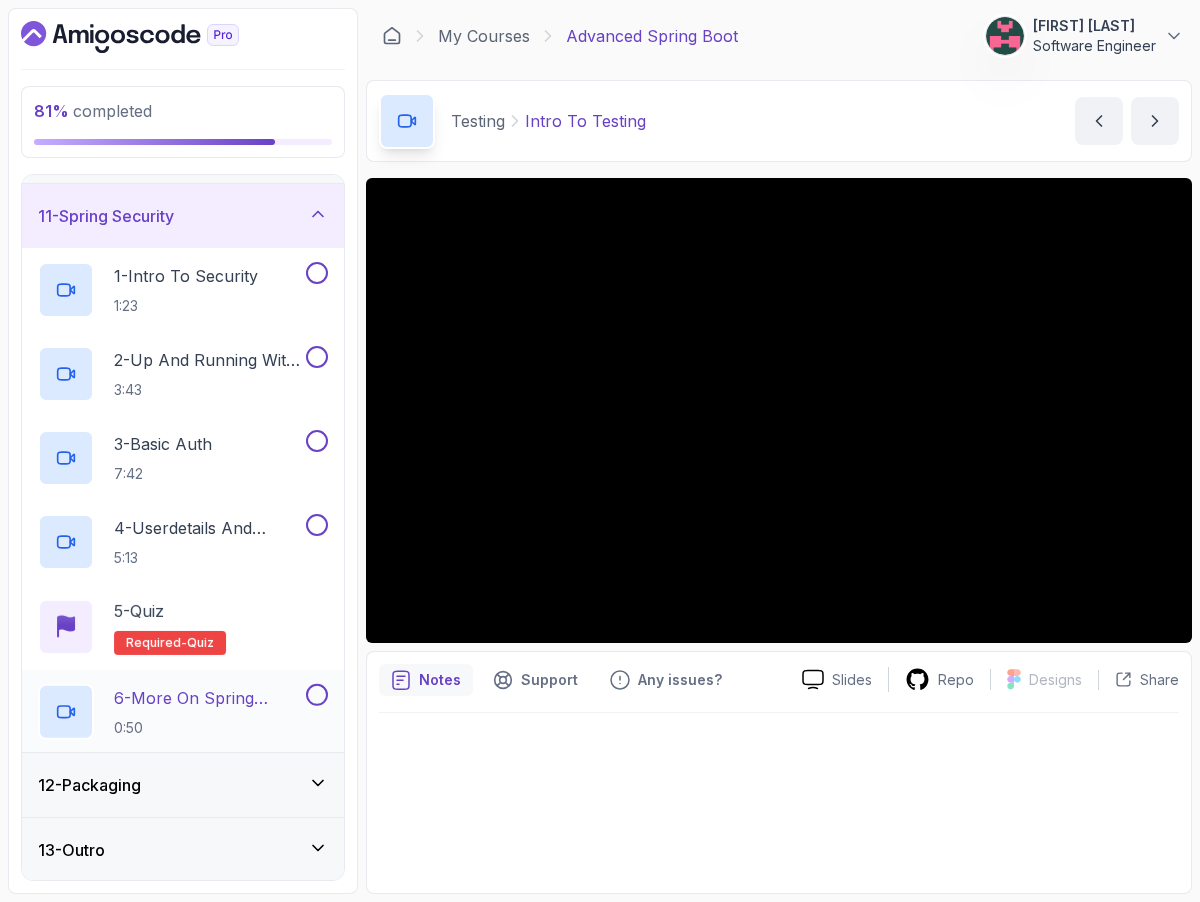 scroll, scrollTop: 643, scrollLeft: 0, axis: vertical 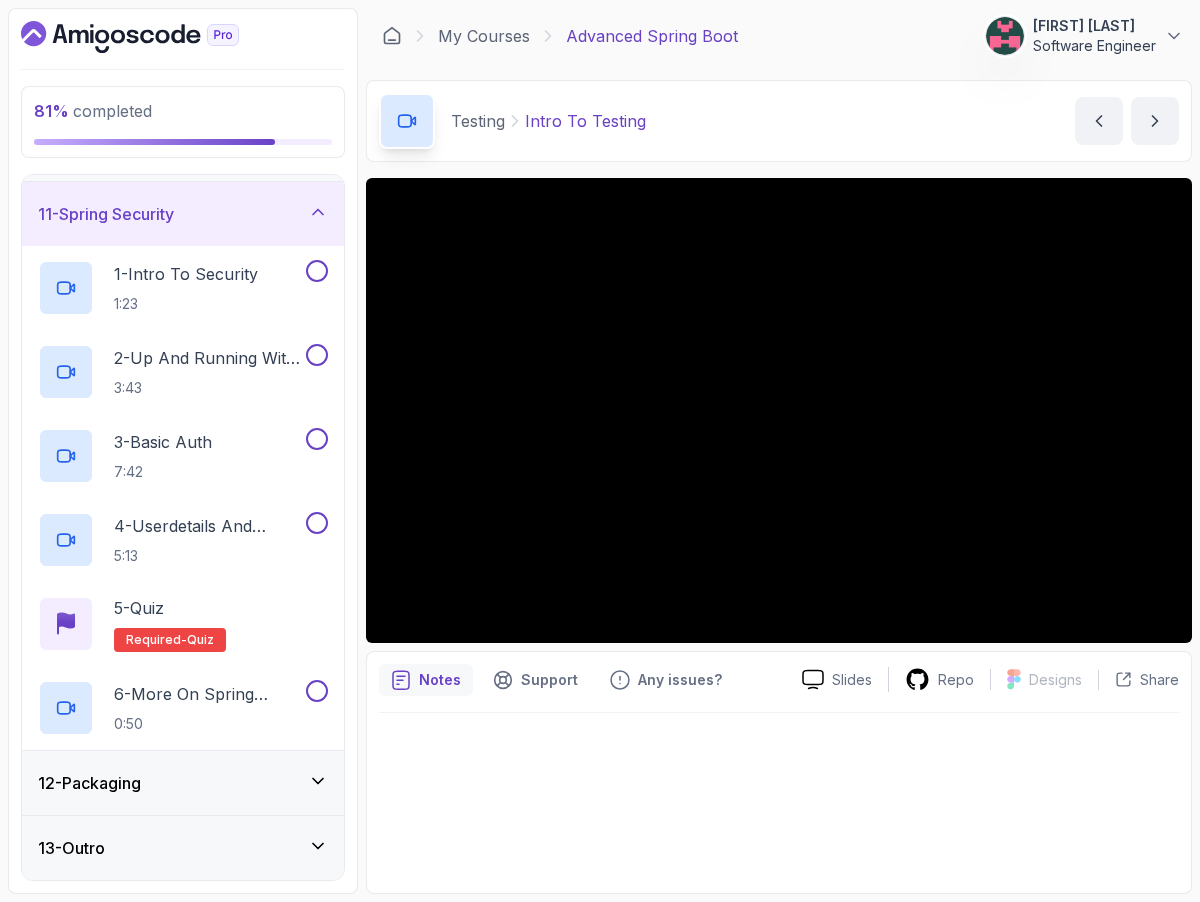 click on "11  -  Spring Security" at bounding box center (183, 214) 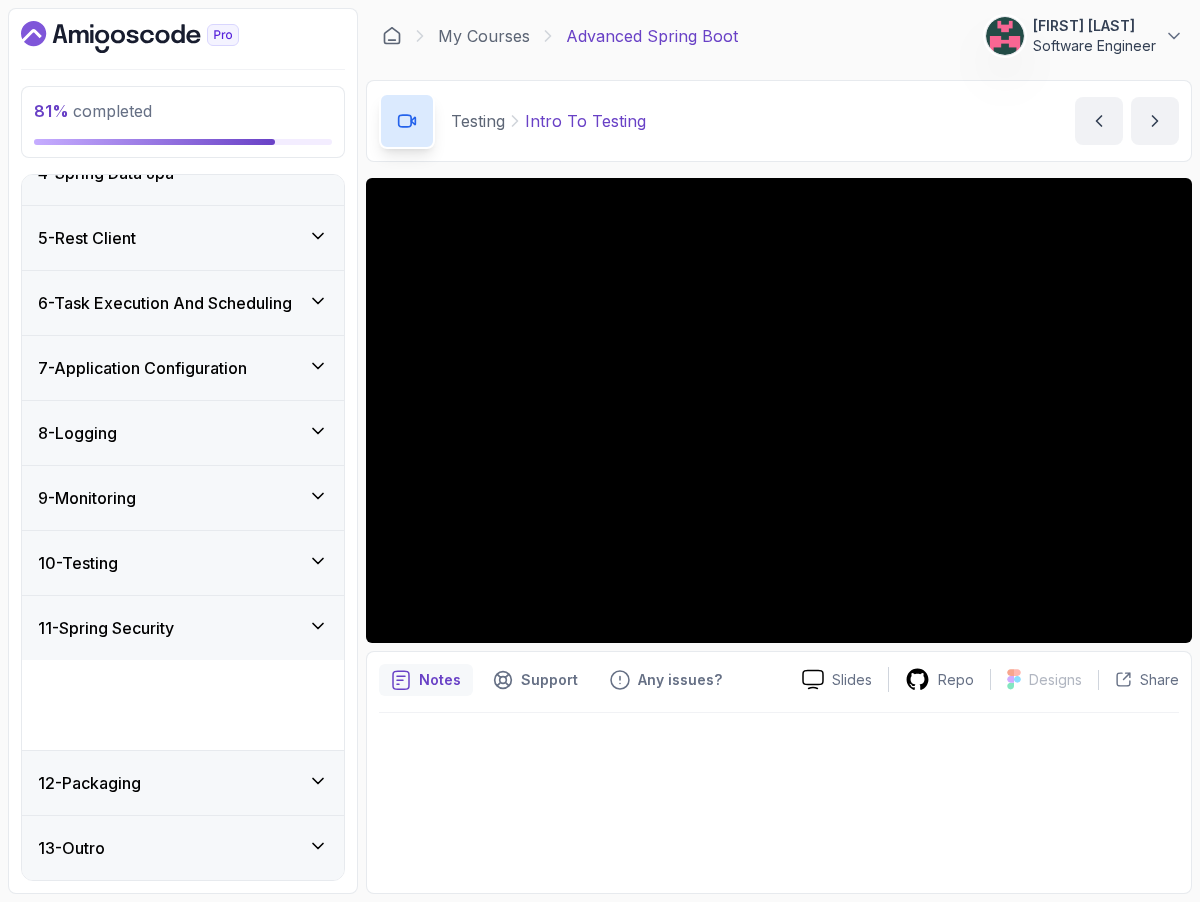 scroll, scrollTop: 141, scrollLeft: 0, axis: vertical 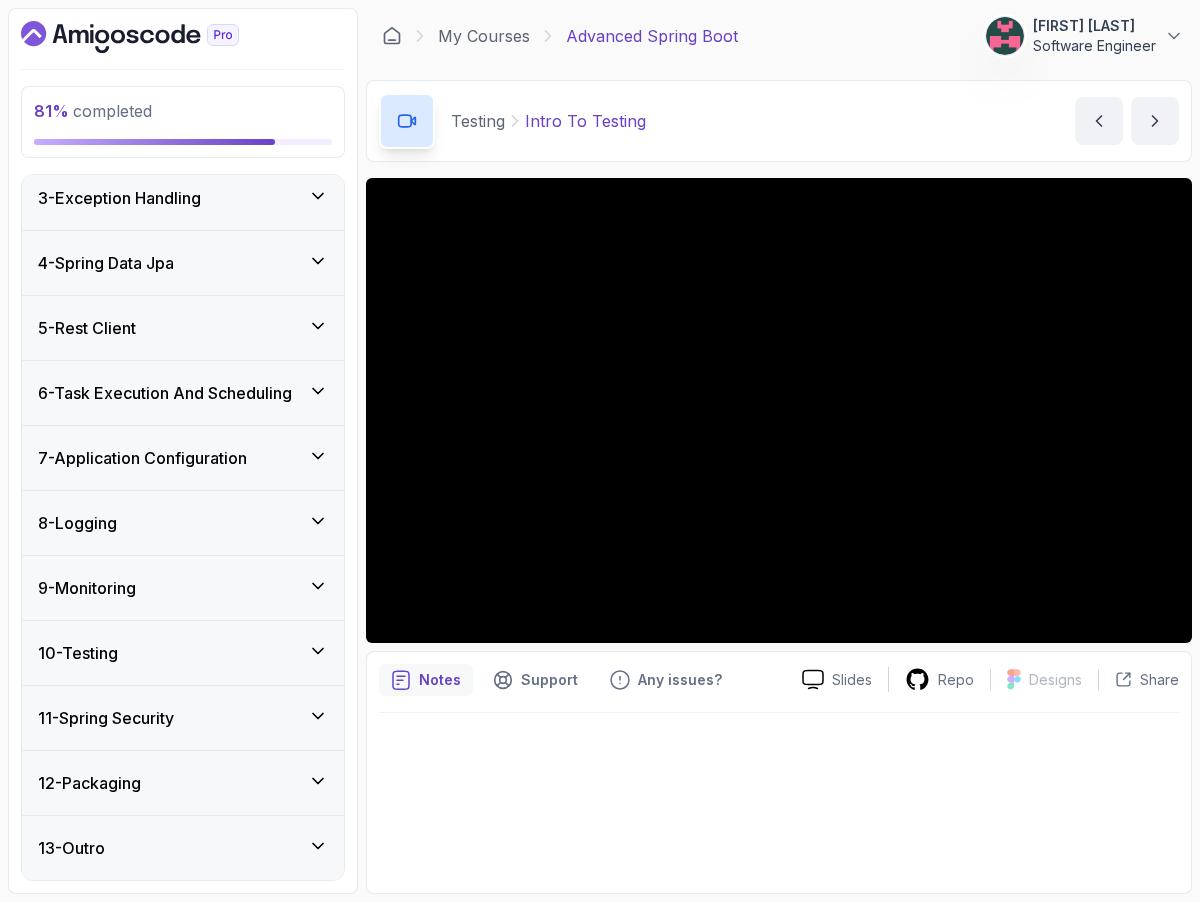 click on "10  -  Testing" at bounding box center (183, 653) 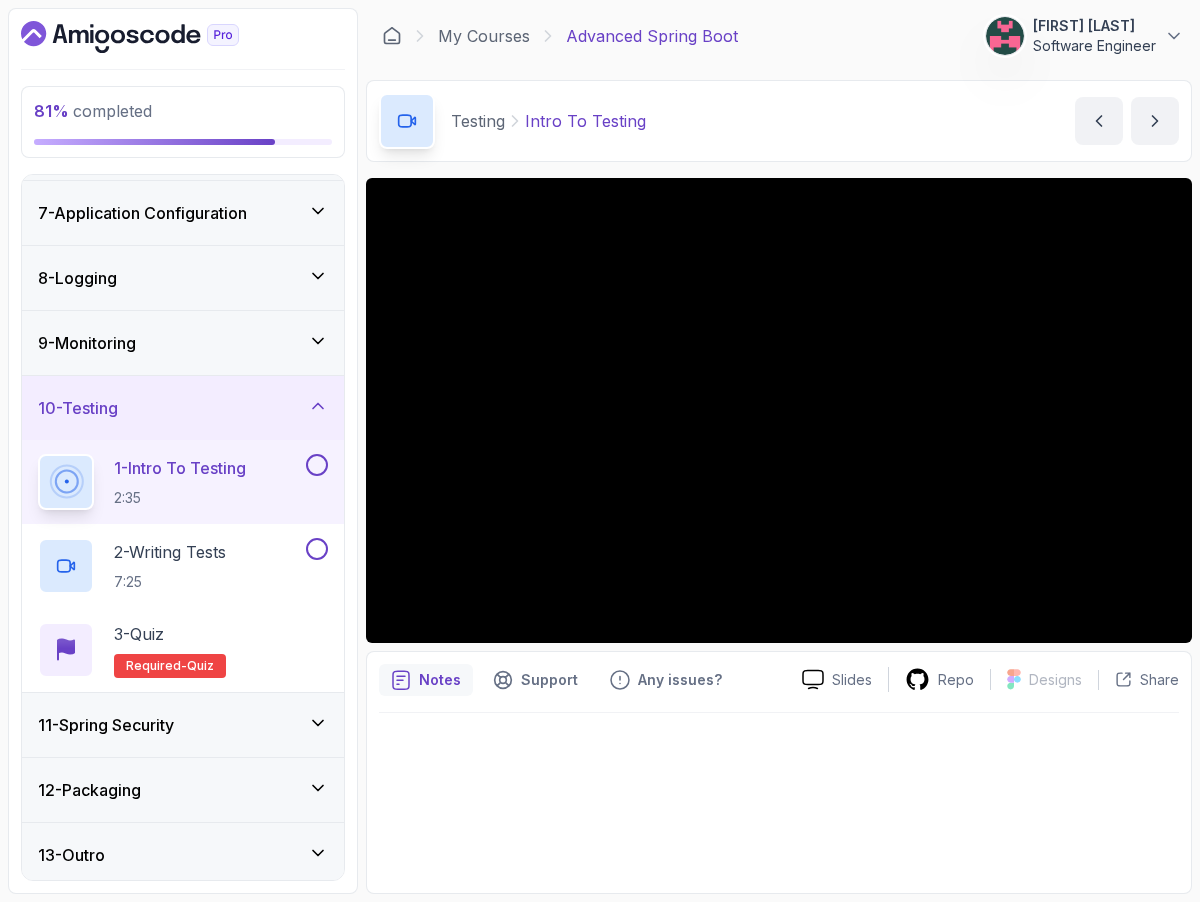 scroll, scrollTop: 391, scrollLeft: 0, axis: vertical 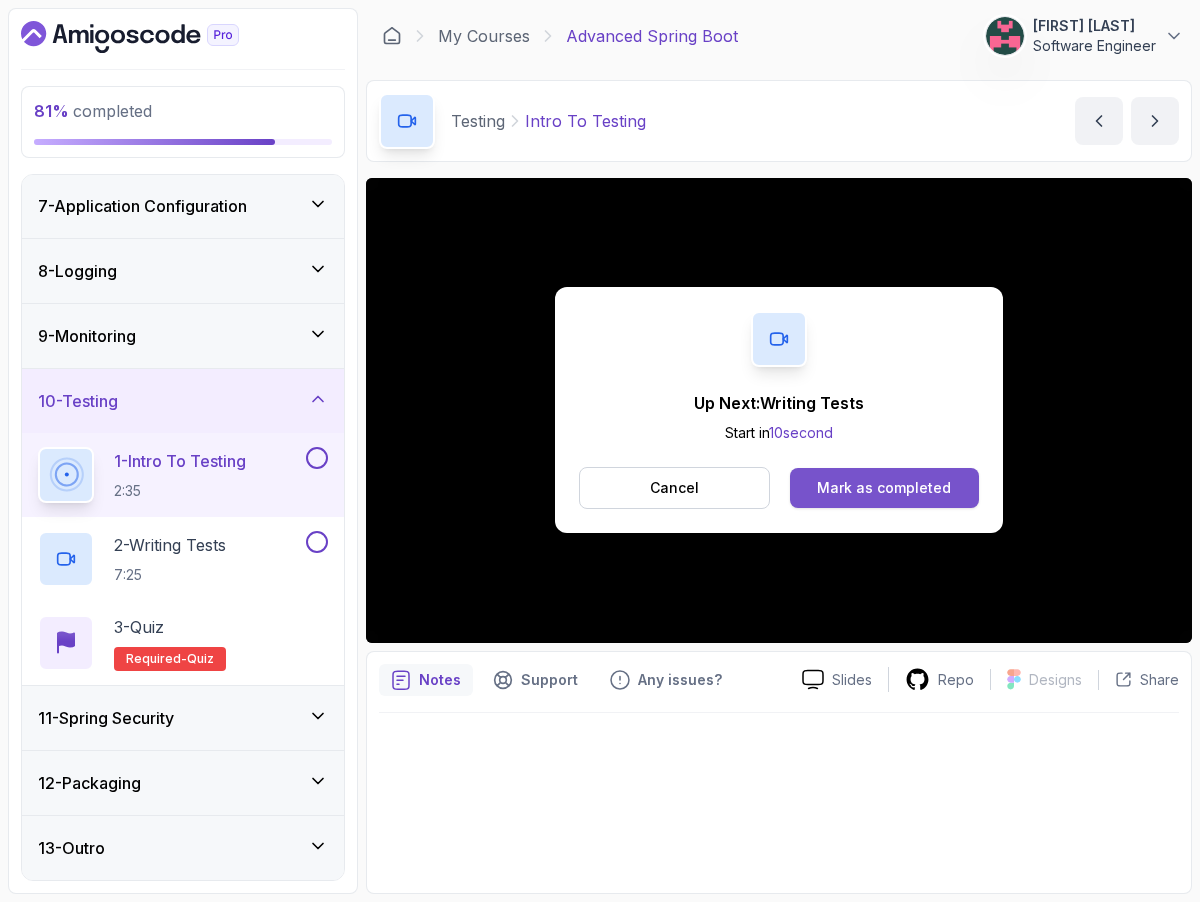 click on "Mark as completed" at bounding box center [884, 488] 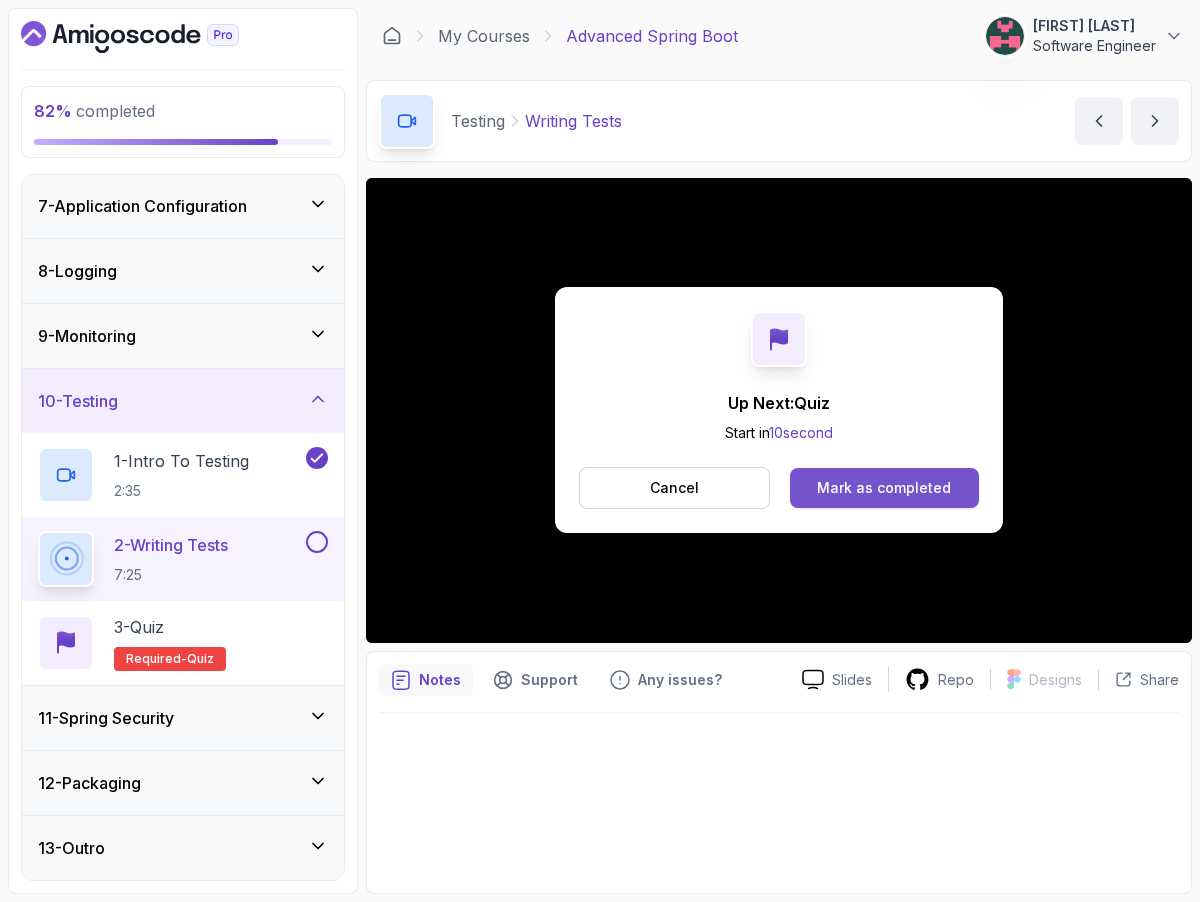 click on "Mark as completed" at bounding box center [884, 488] 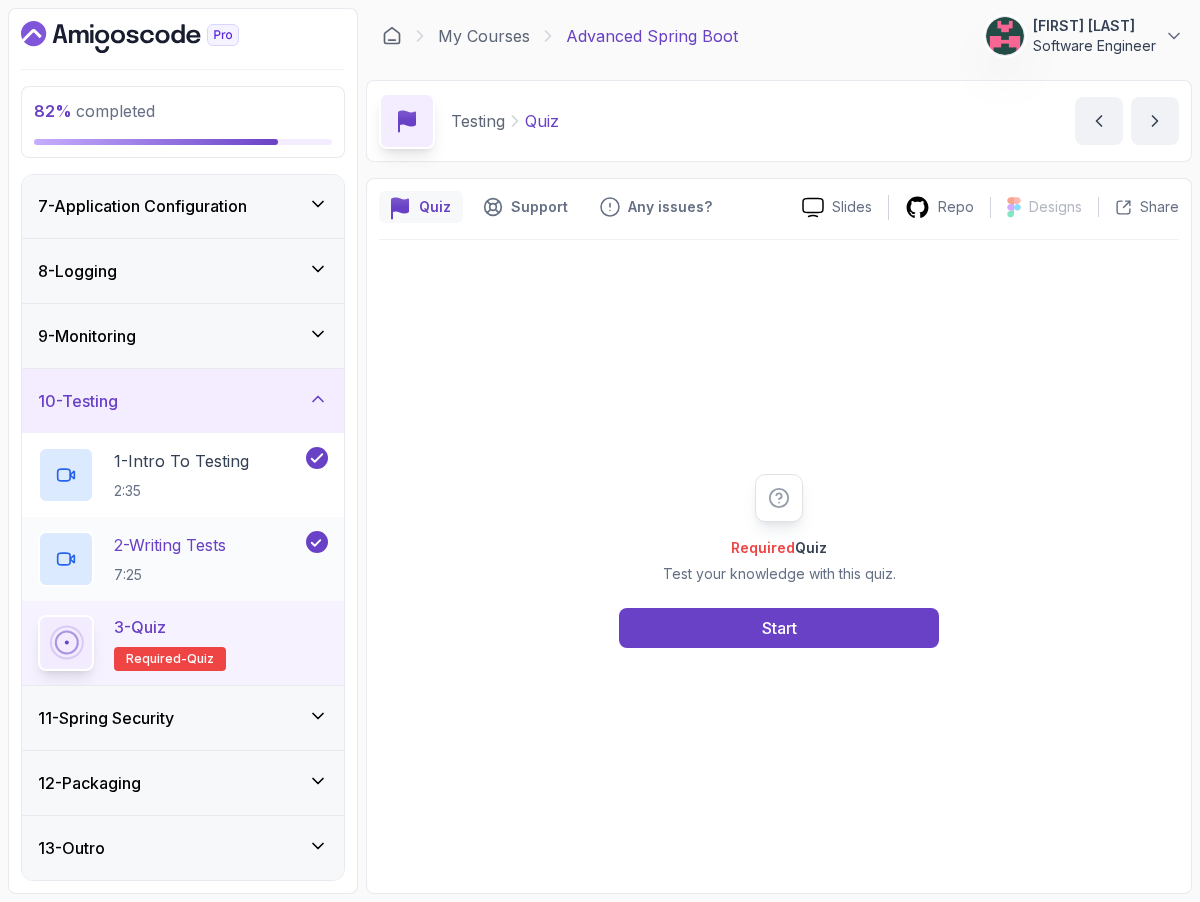 click at bounding box center (315, 542) 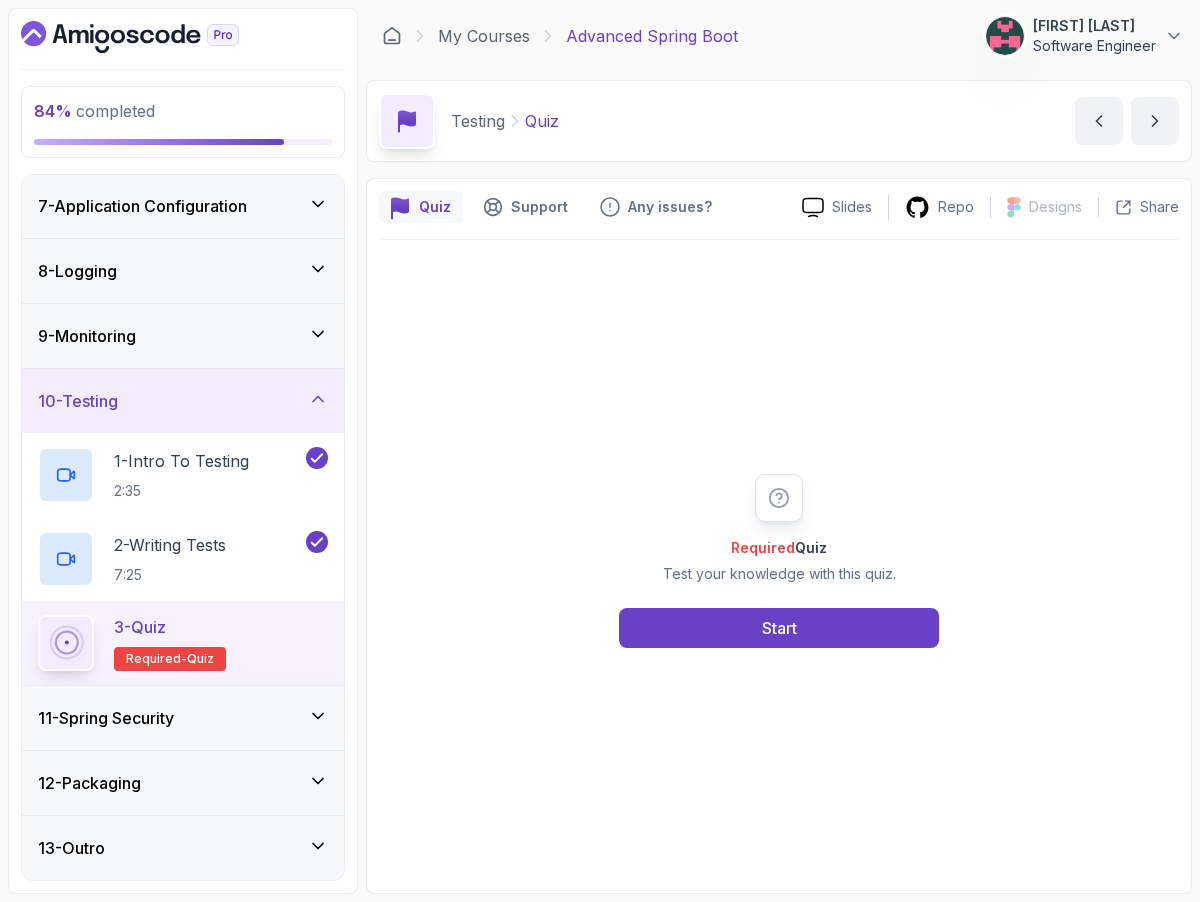 click on "3  -  Quiz Required- quiz" at bounding box center [170, 643] 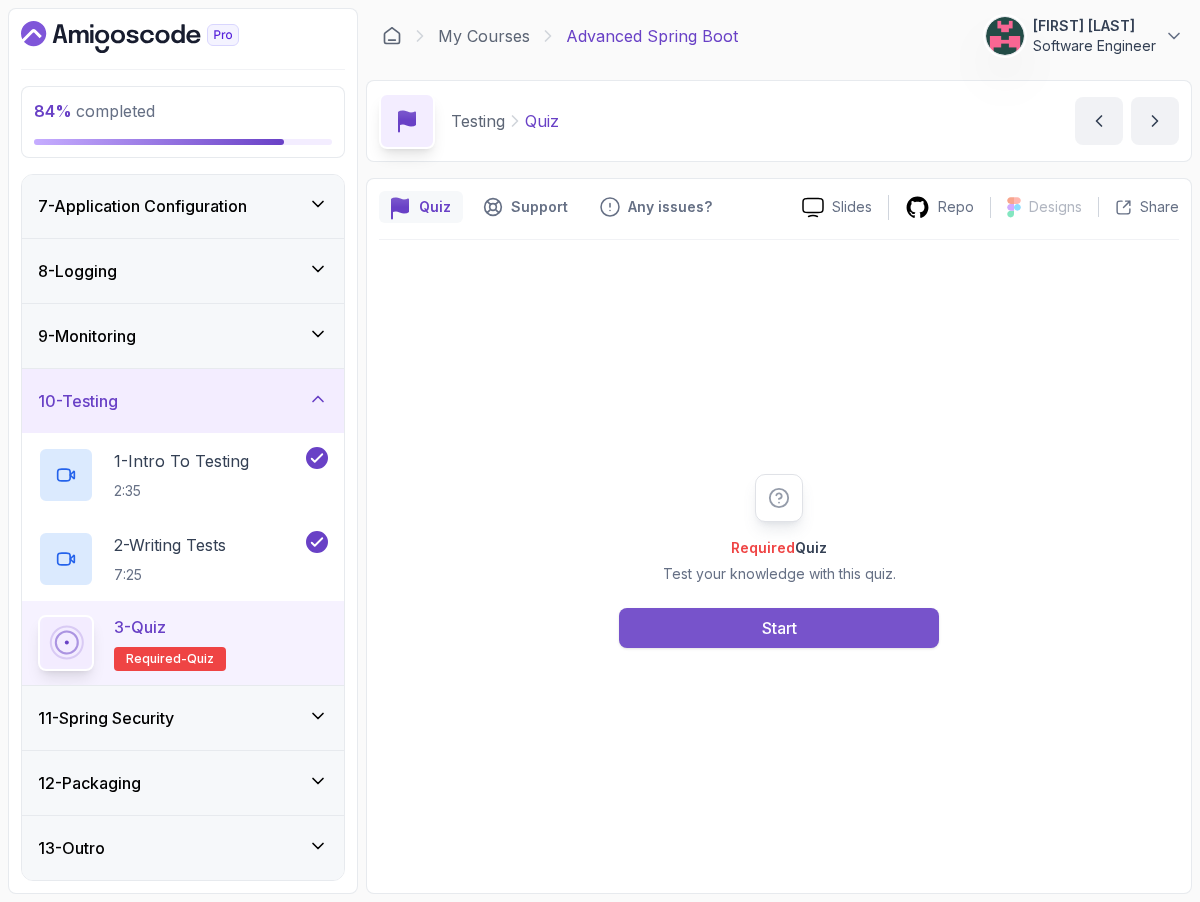 click on "Start" at bounding box center (779, 628) 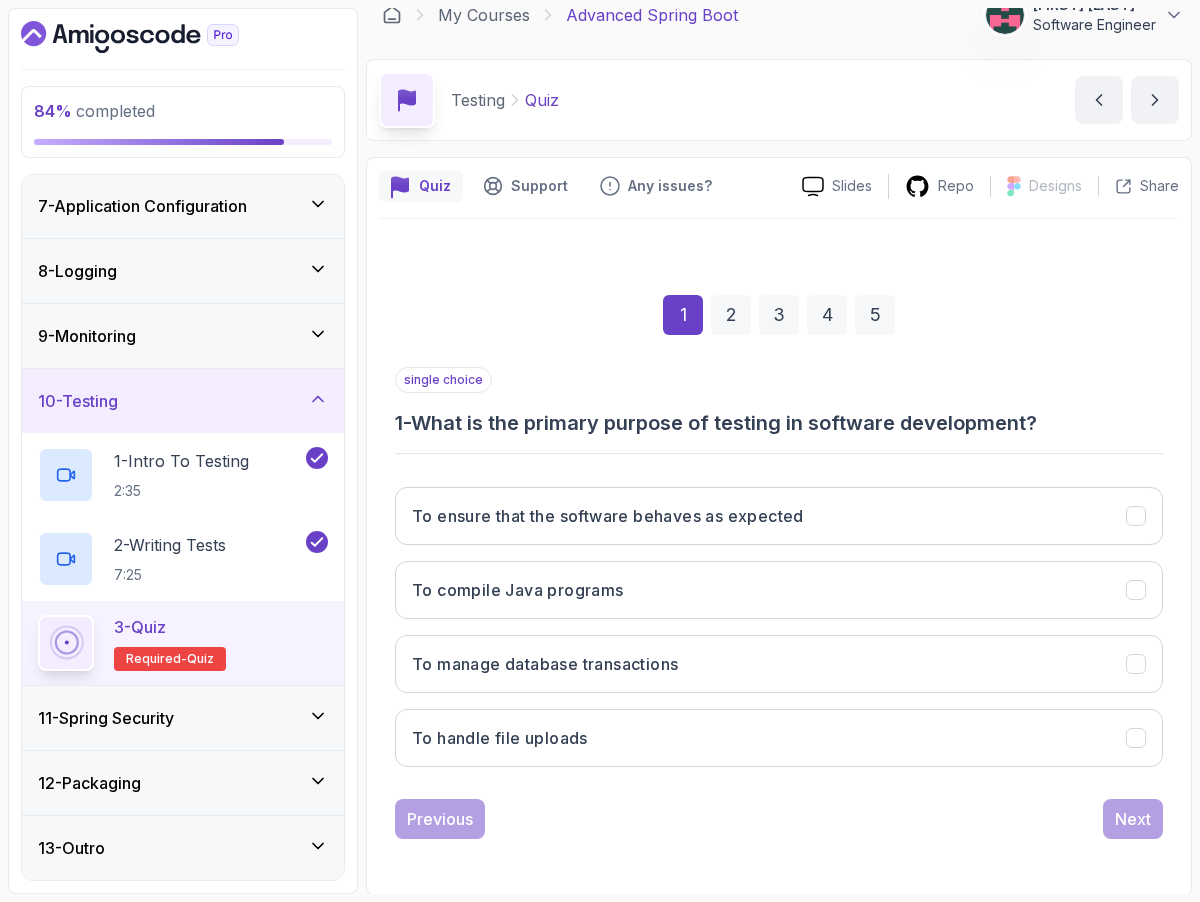 scroll, scrollTop: 23, scrollLeft: 0, axis: vertical 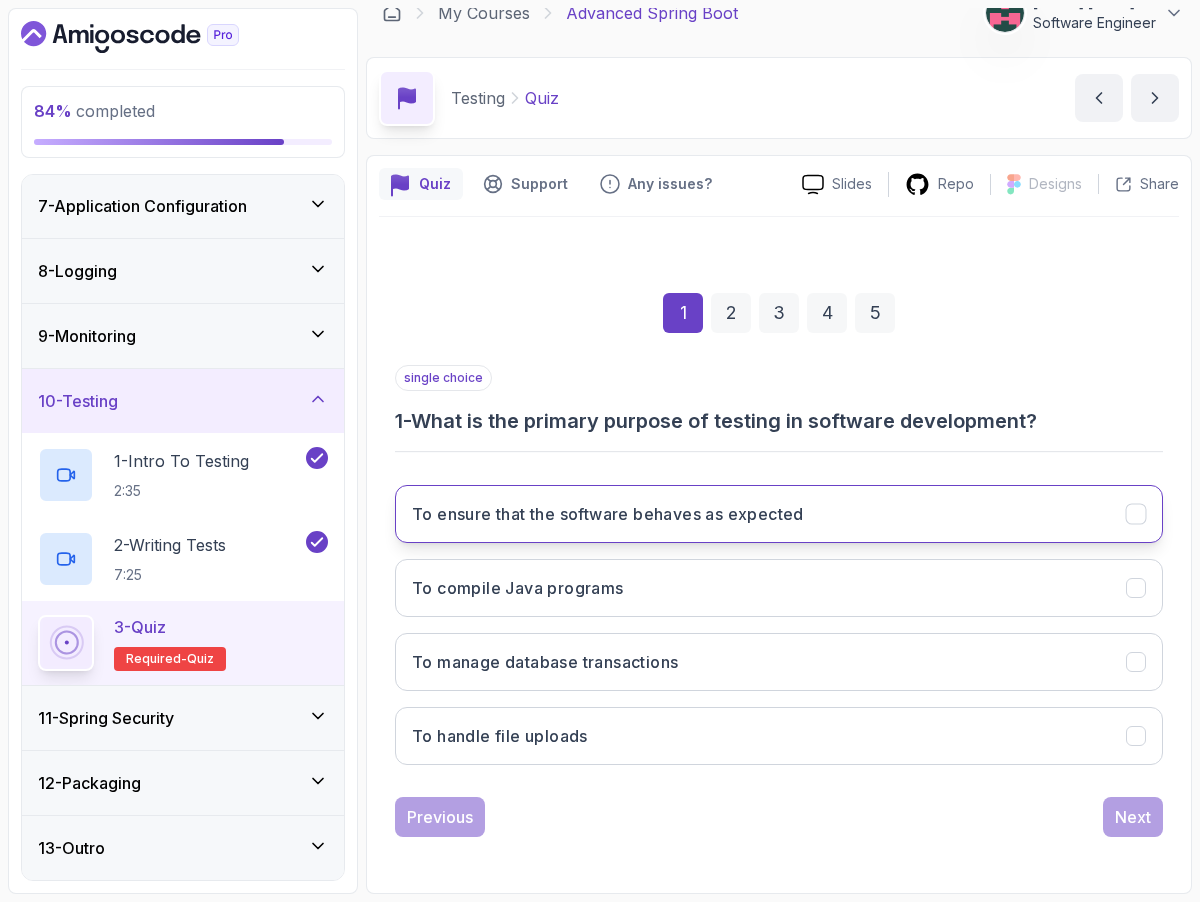 click on "To ensure that the software behaves as expected" at bounding box center (779, 514) 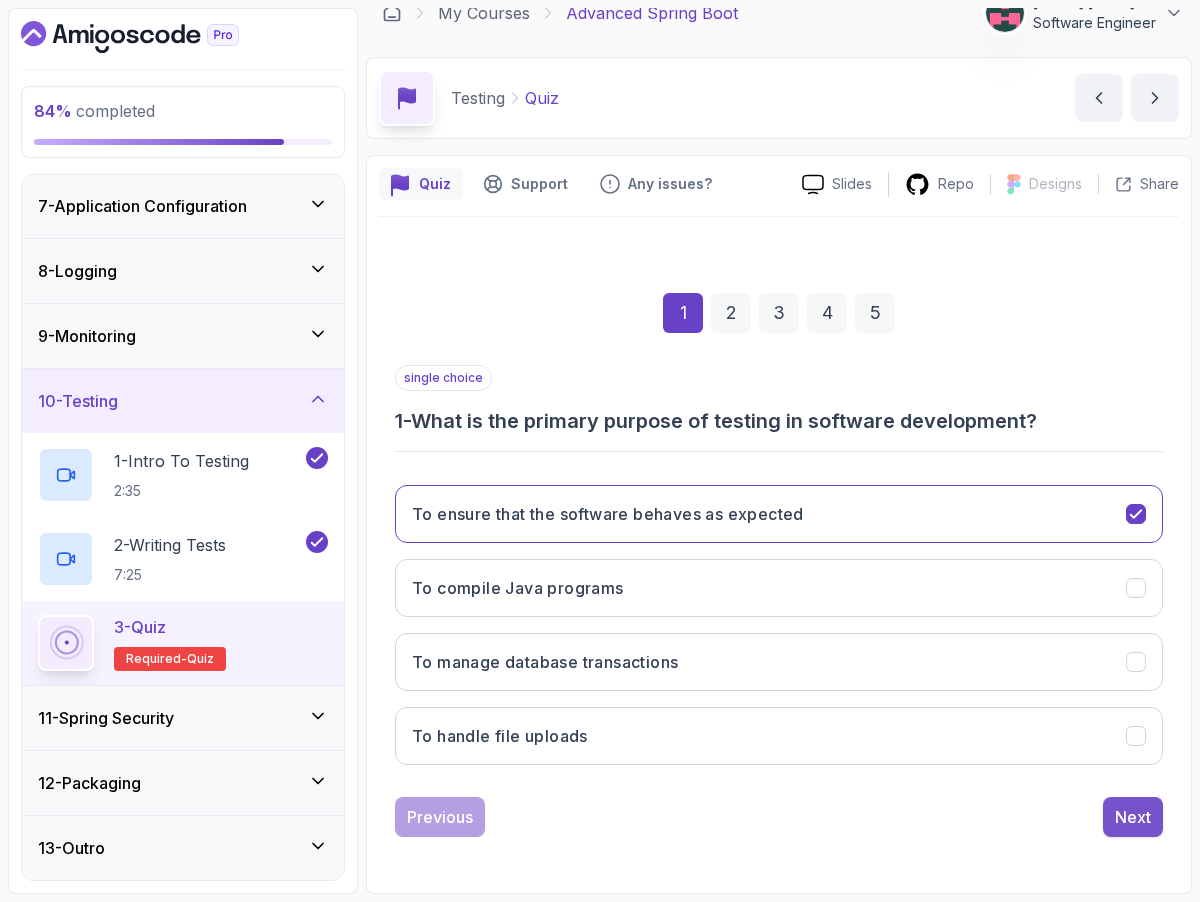 click on "Next" at bounding box center [1133, 817] 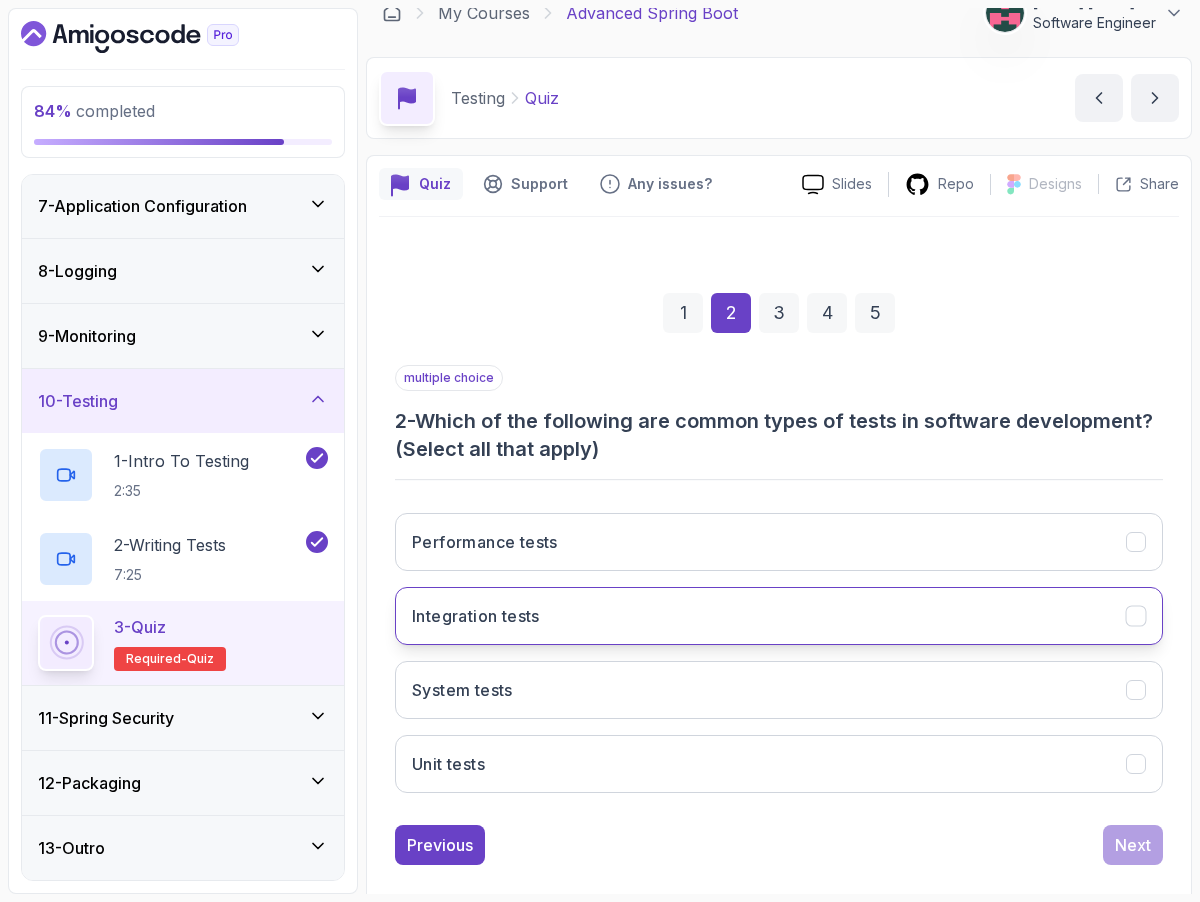 click on "Integration tests" at bounding box center (779, 616) 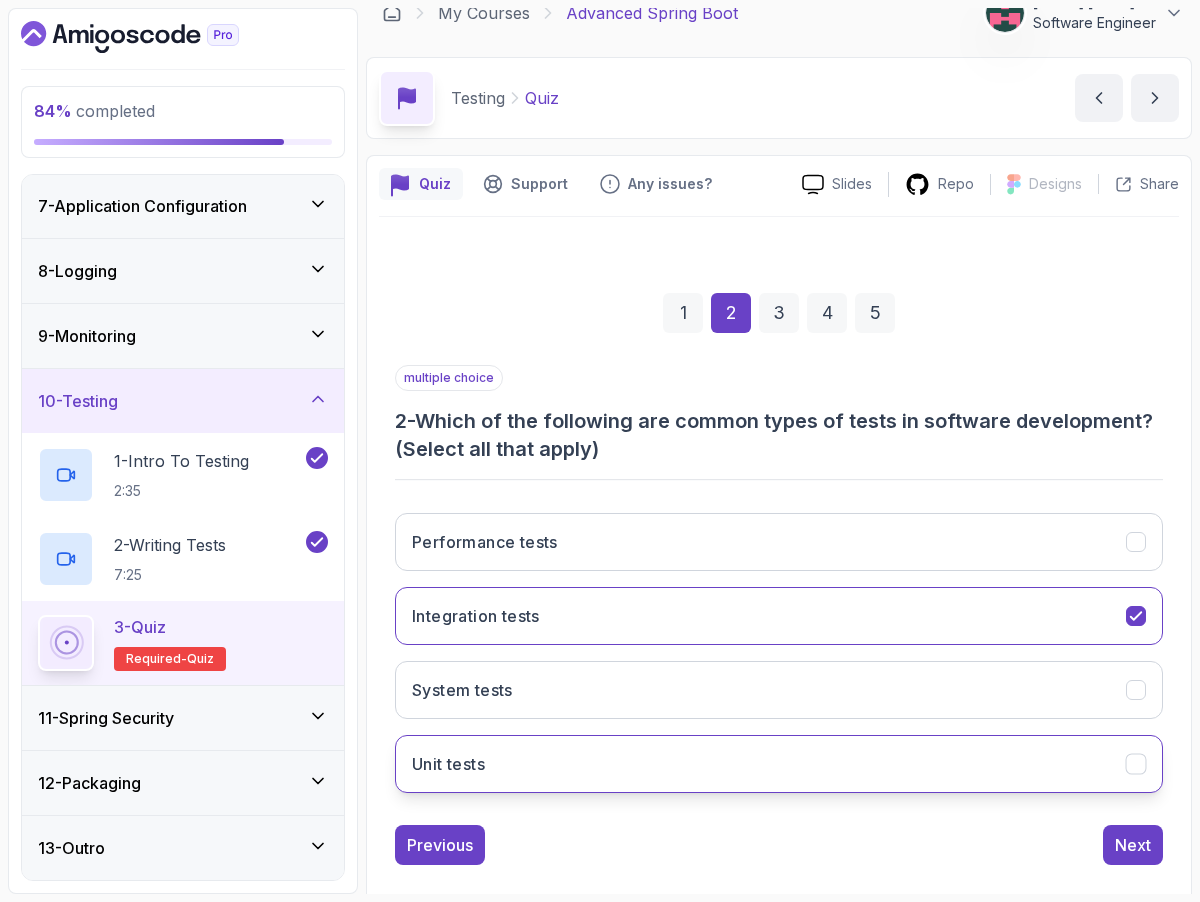 click on "Unit tests" at bounding box center (779, 764) 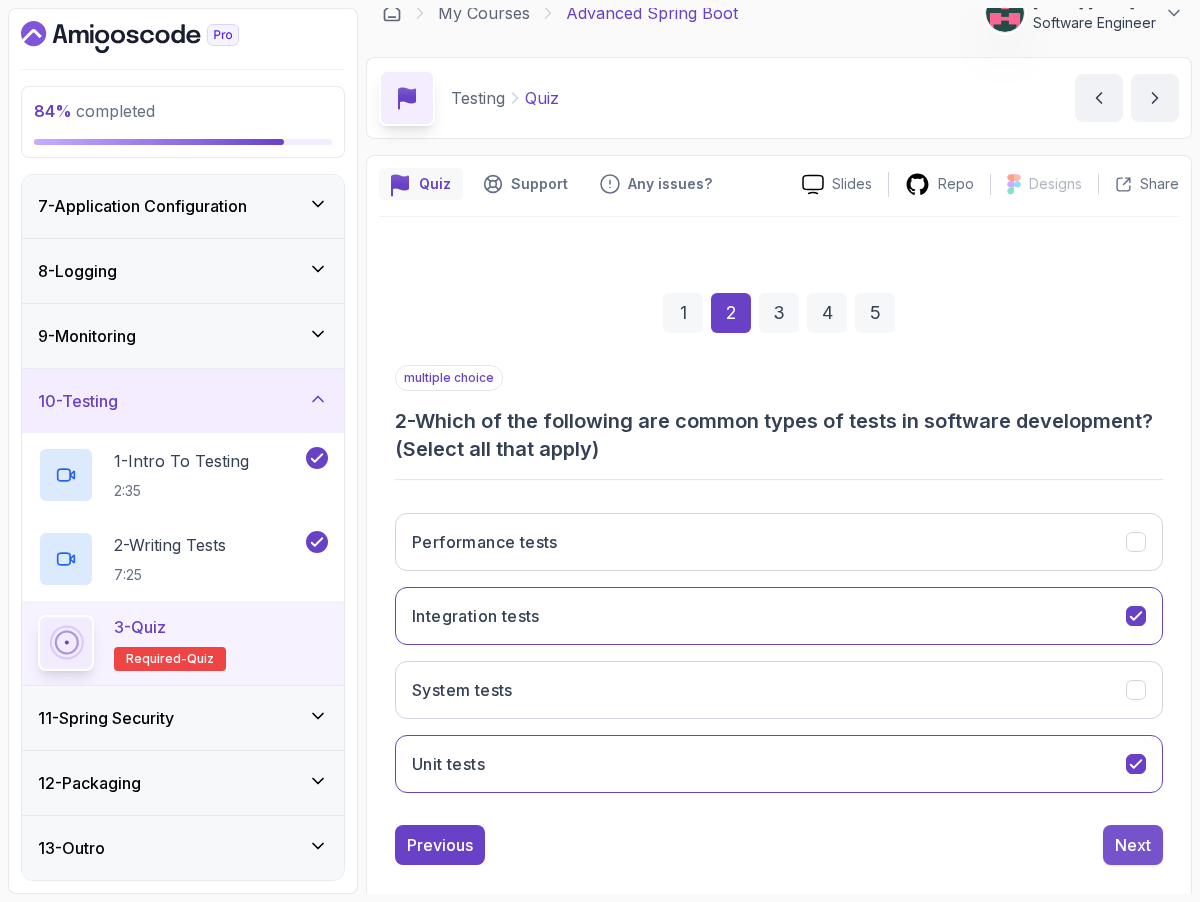 click on "Next" at bounding box center (1133, 845) 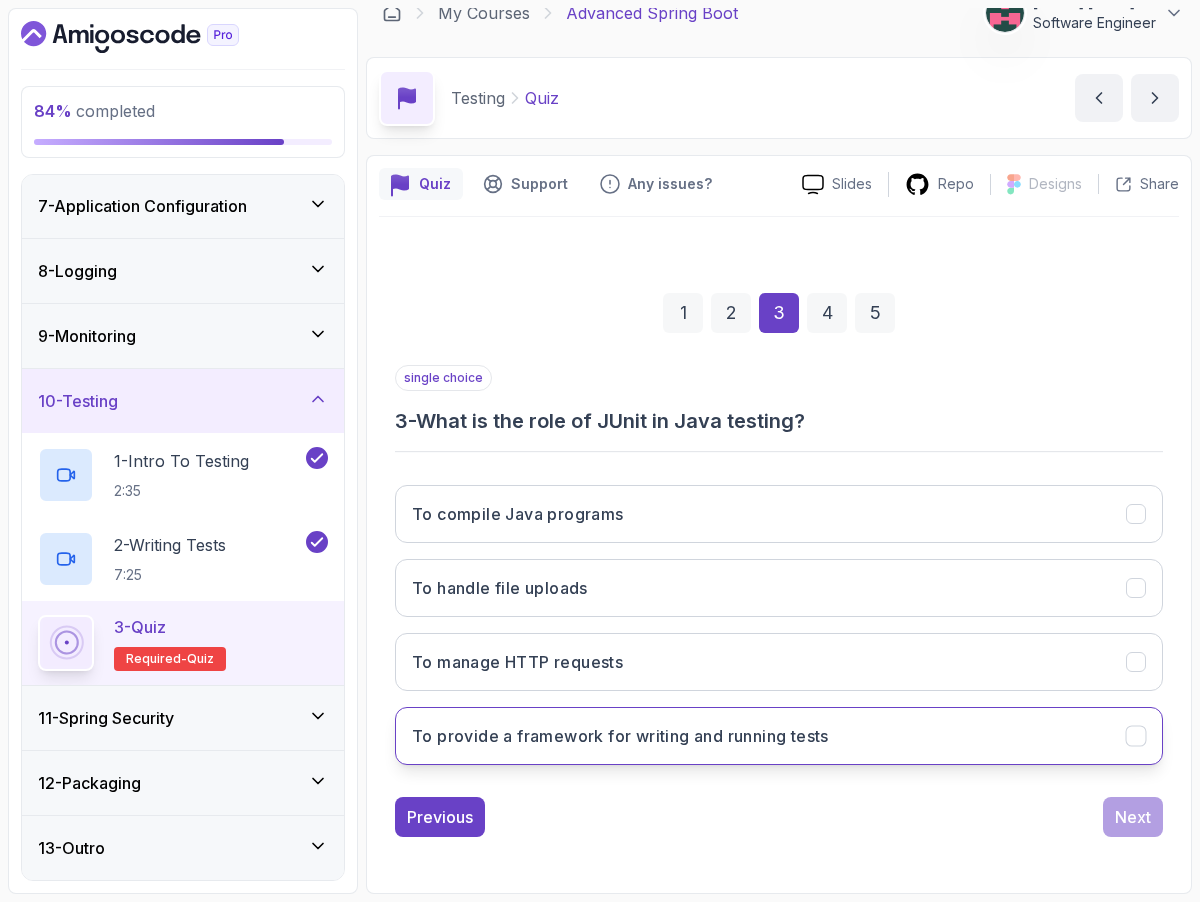 click on "To provide a framework for writing and running tests" at bounding box center [779, 736] 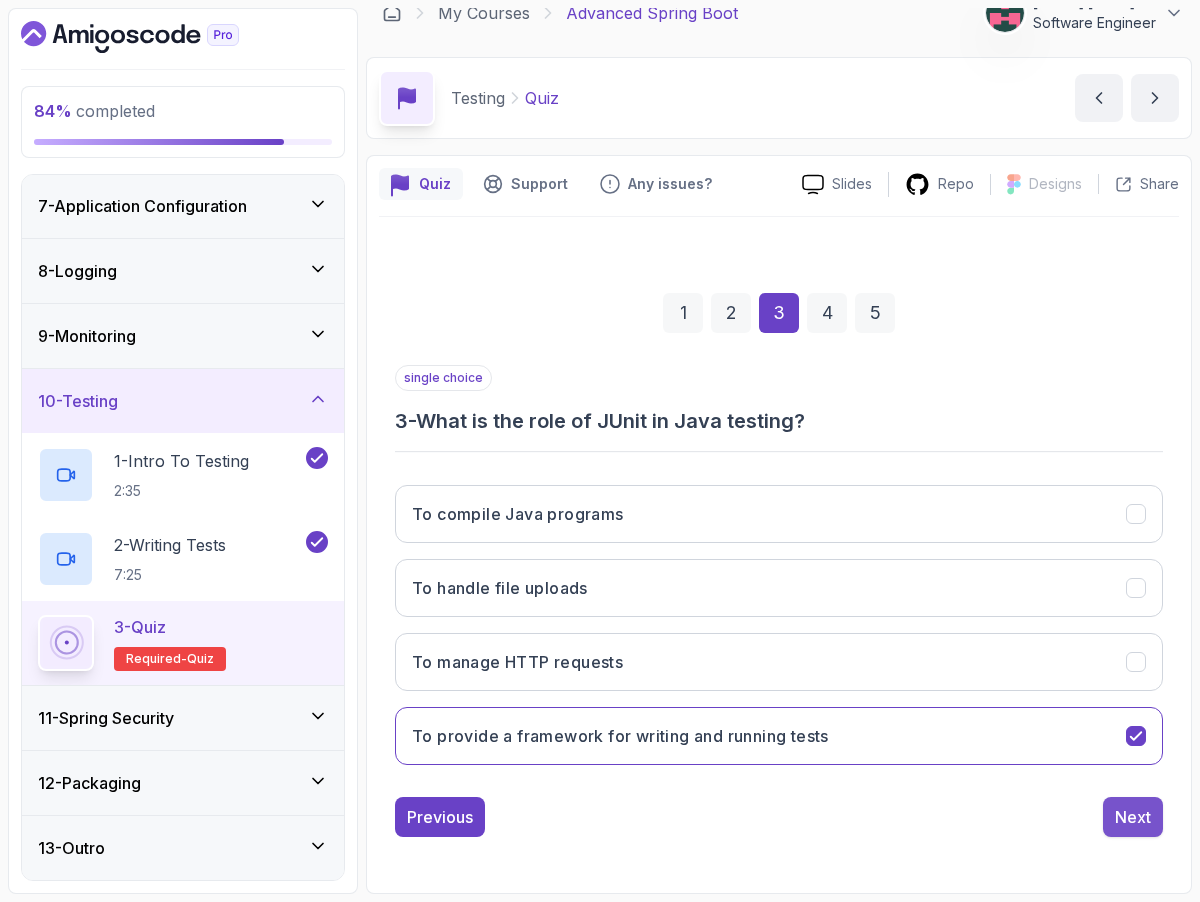 click on "Next" at bounding box center [1133, 817] 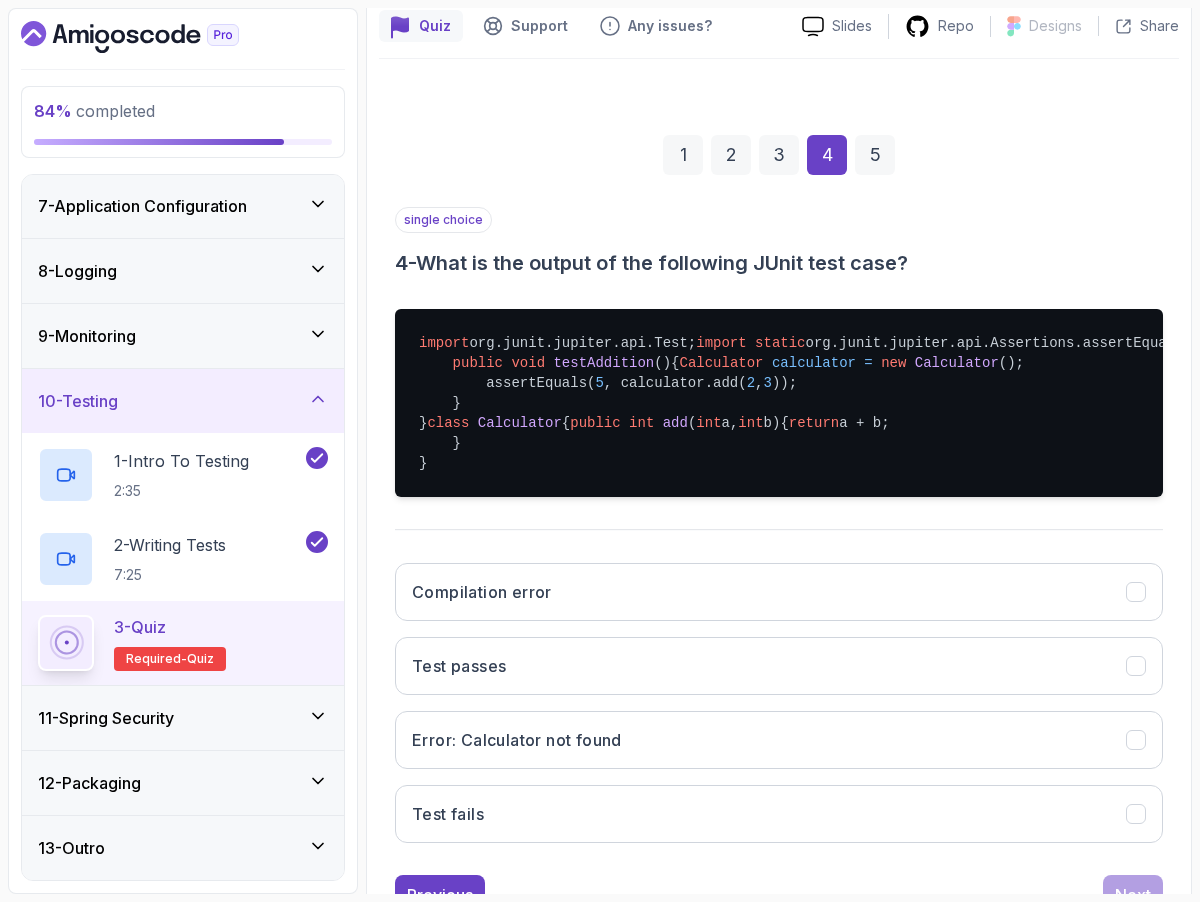 scroll, scrollTop: 235, scrollLeft: 0, axis: vertical 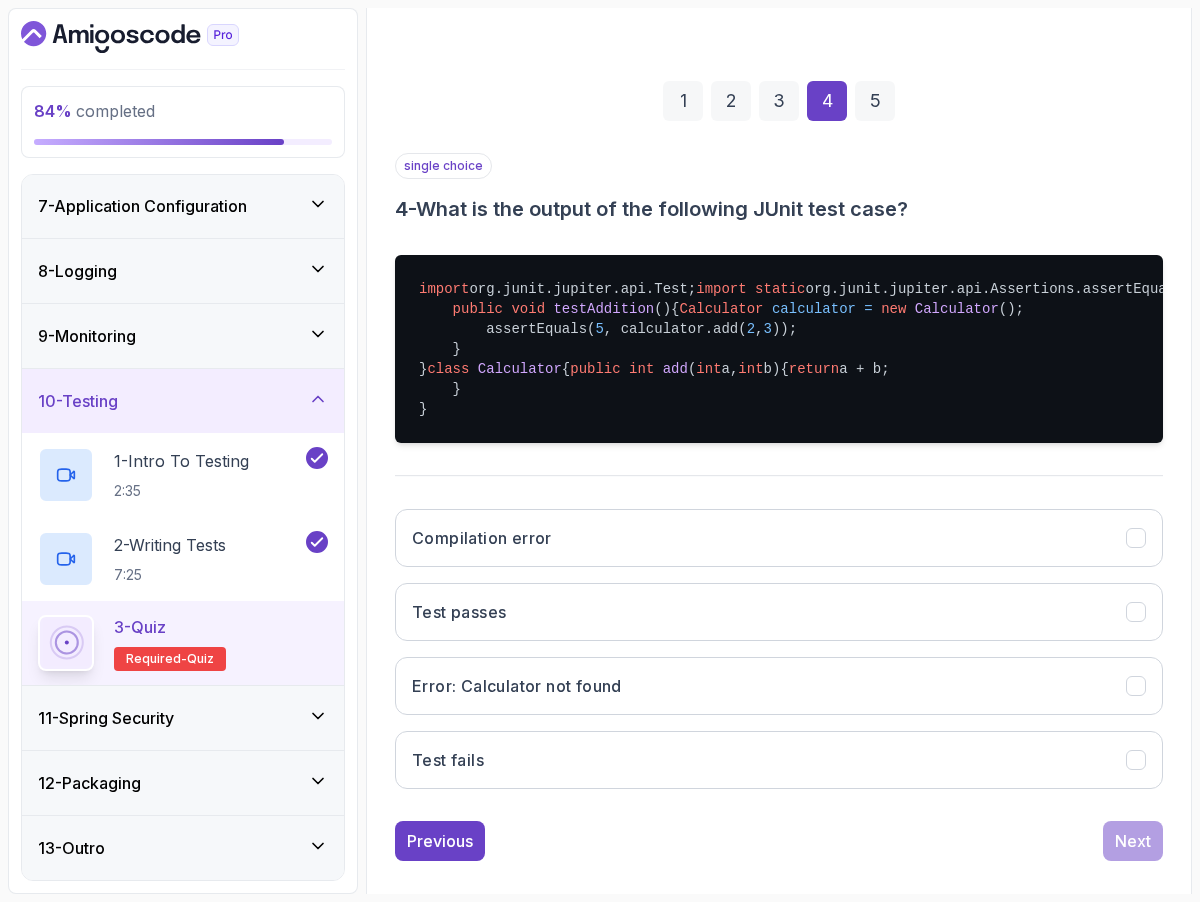click on "import org.junit.jupiter.api.Test;
import static org.junit.jupiter.api.Assertions.assertEquals;
public class CalculatorTest {
@Test
public void testAddition () {
Calculator calculator = new Calculator ();
assertEquals( 5 , calculator.add( 2 , 3 ));
}
}
class Calculator {
public int add ( int a, int b) {
return a + b;
}
}" at bounding box center (779, 349) 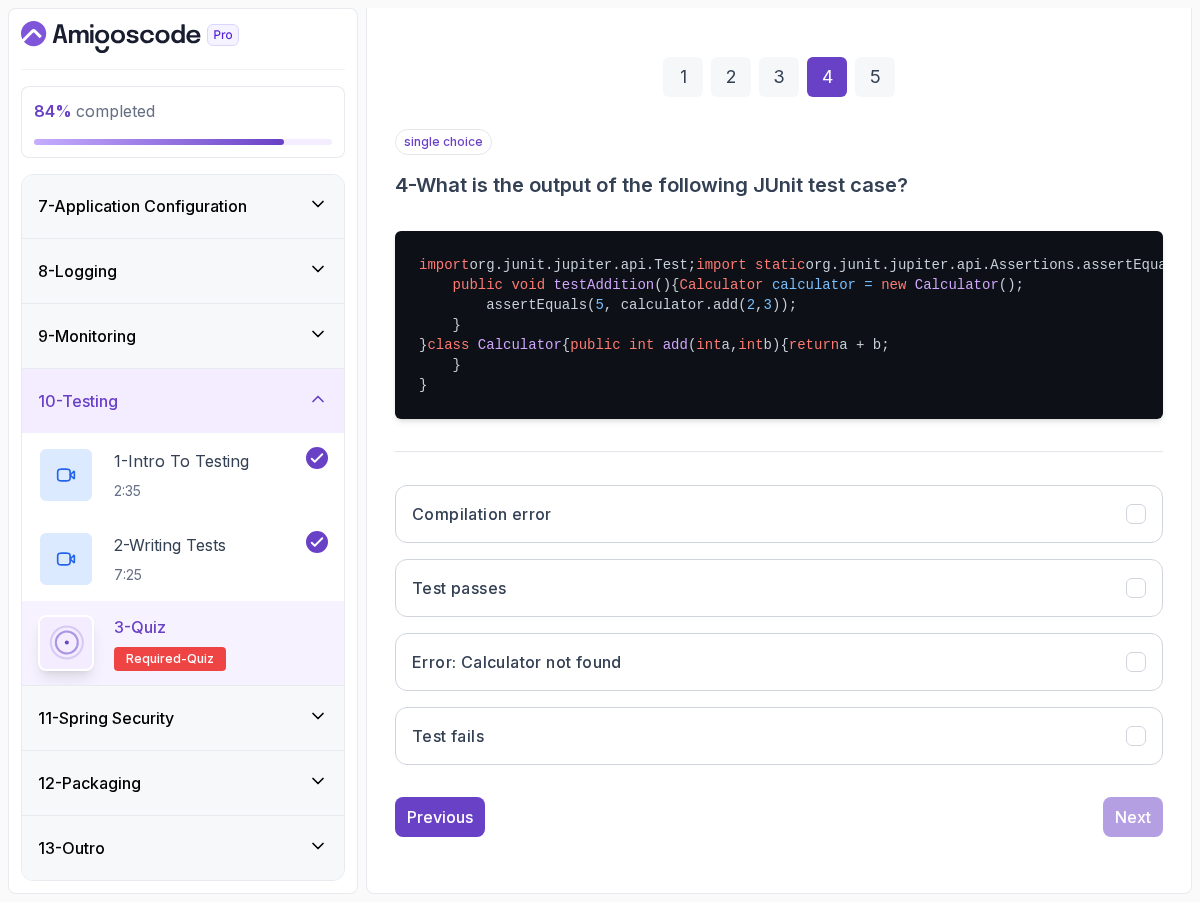 scroll, scrollTop: 387, scrollLeft: 0, axis: vertical 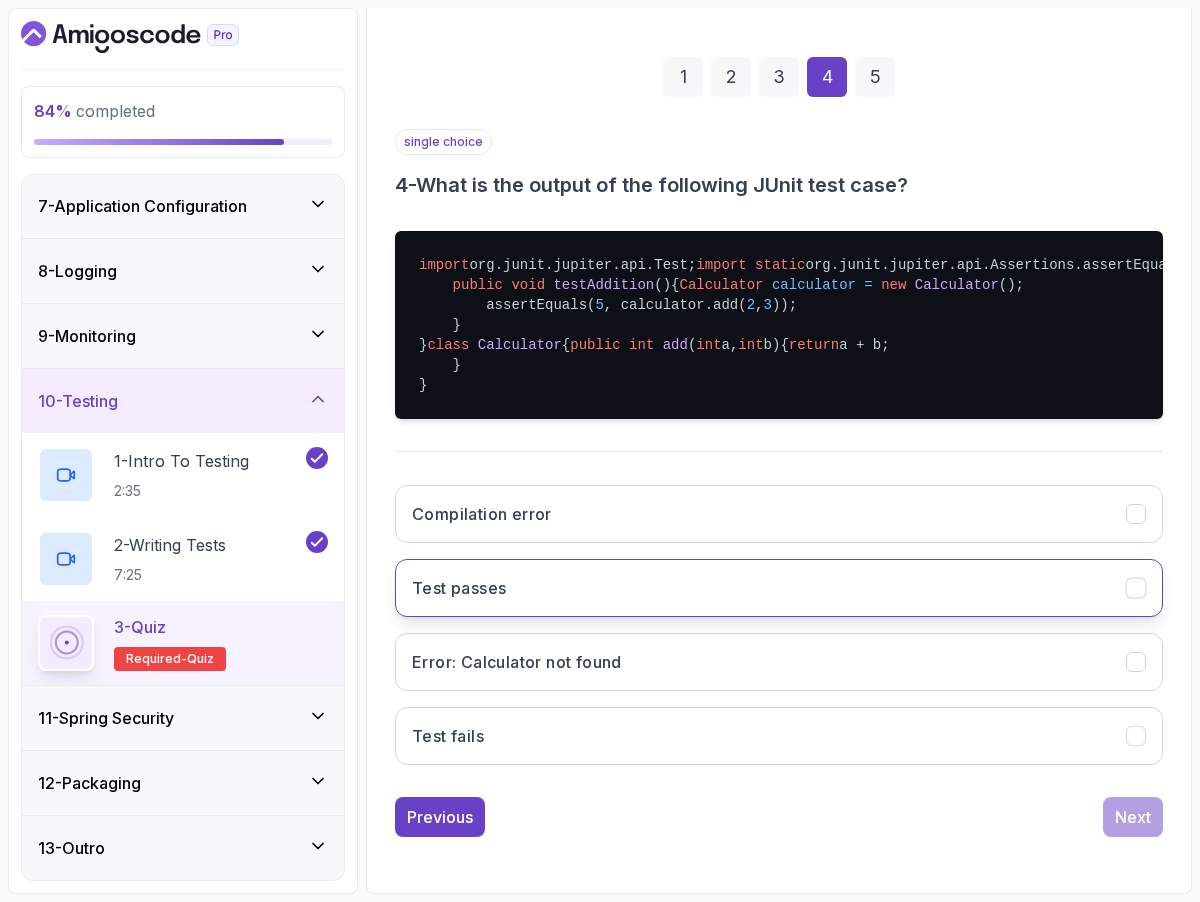 click on "Test passes" at bounding box center (779, 588) 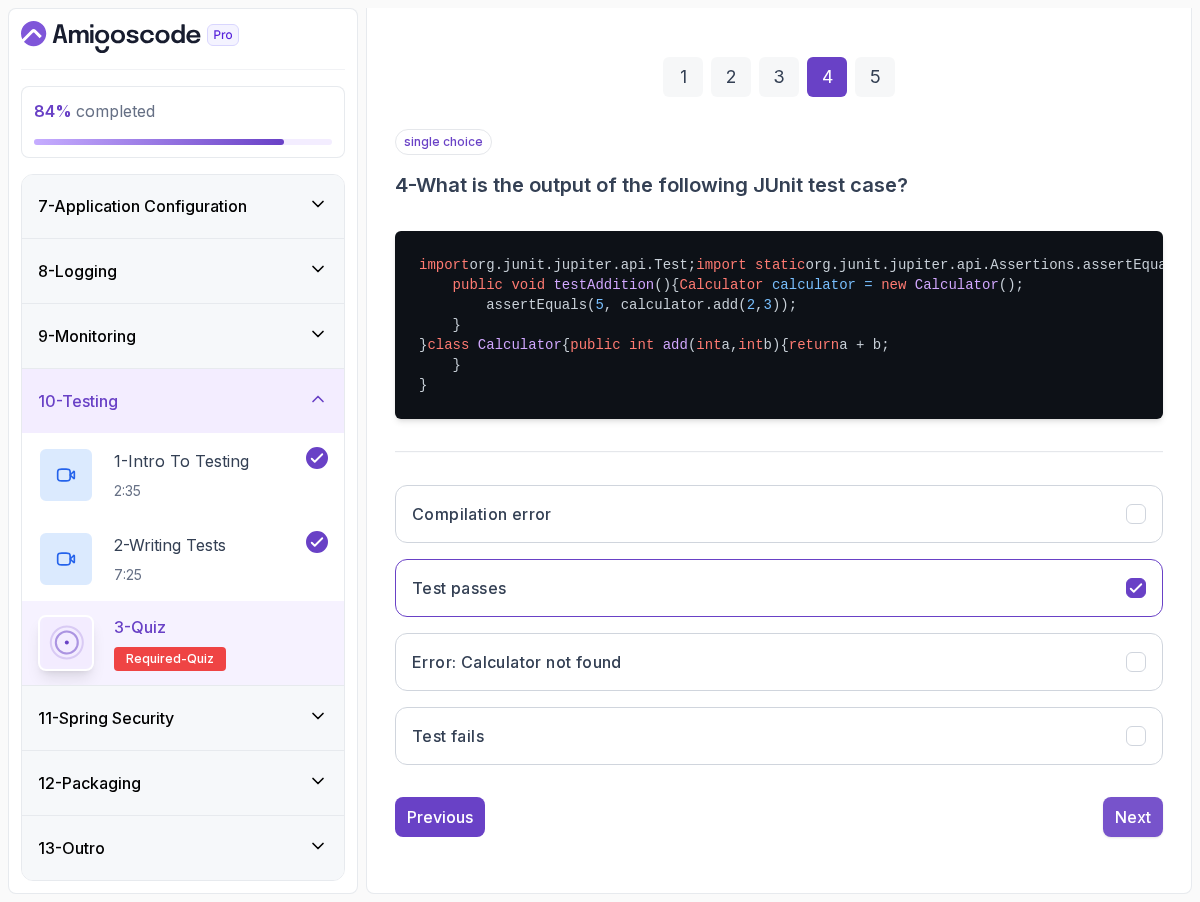 click on "Next" at bounding box center (1133, 817) 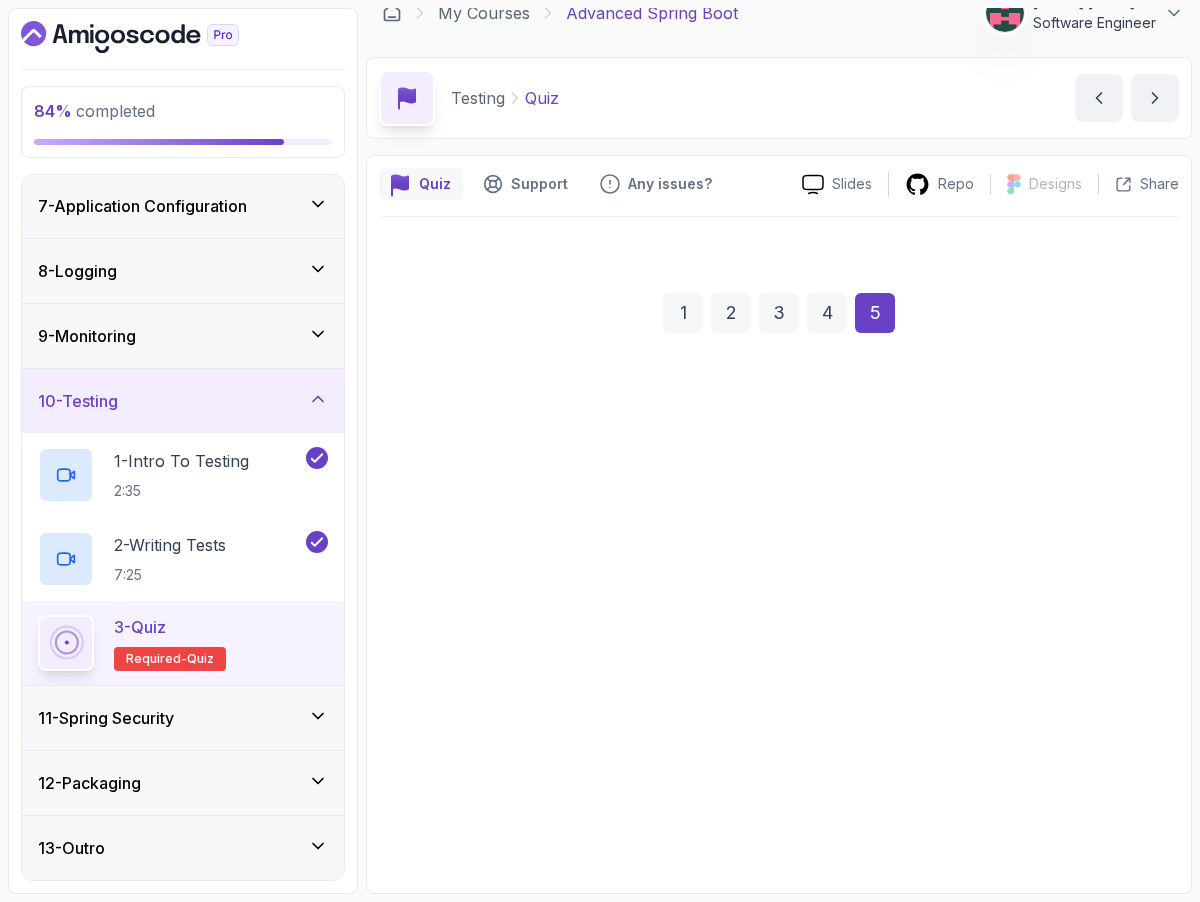 scroll, scrollTop: 23, scrollLeft: 0, axis: vertical 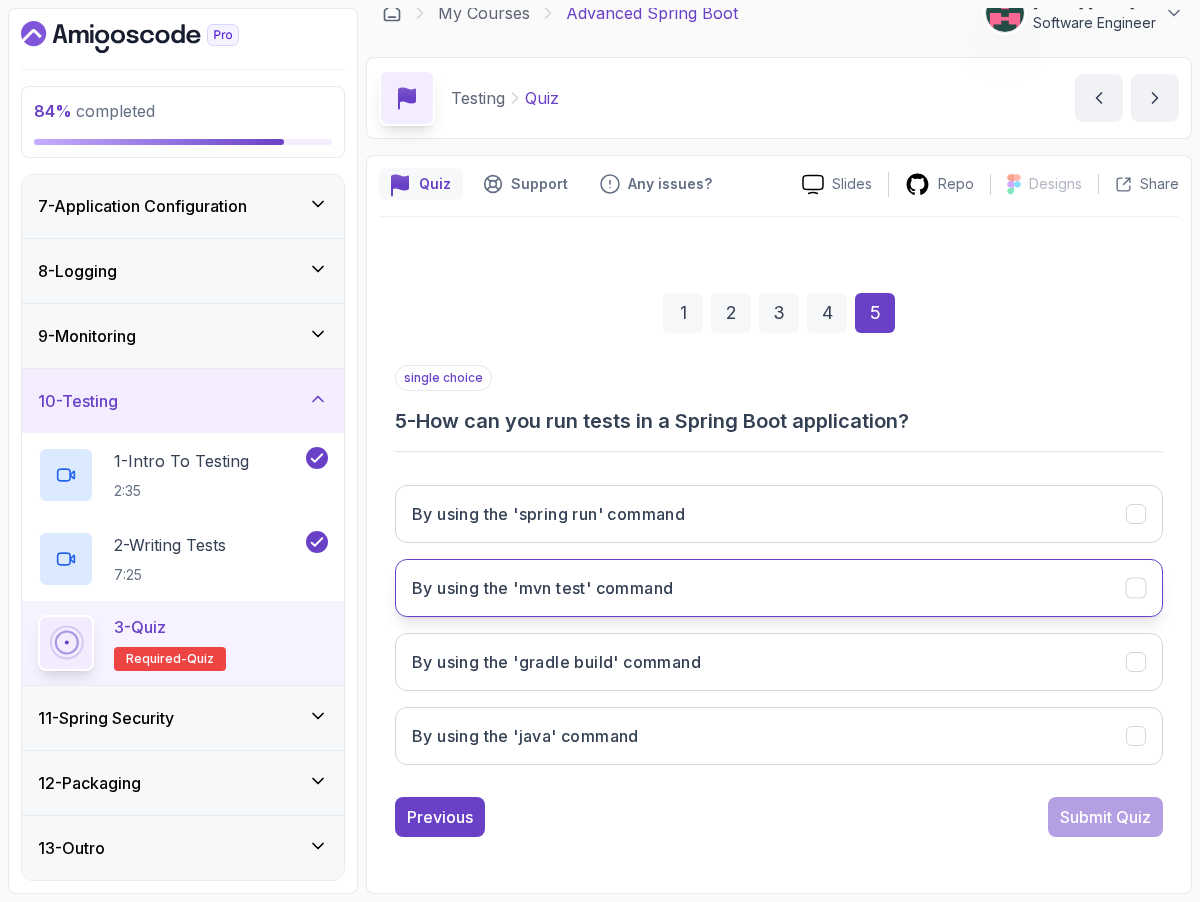 click on "By using the 'mvn test' command" at bounding box center [779, 588] 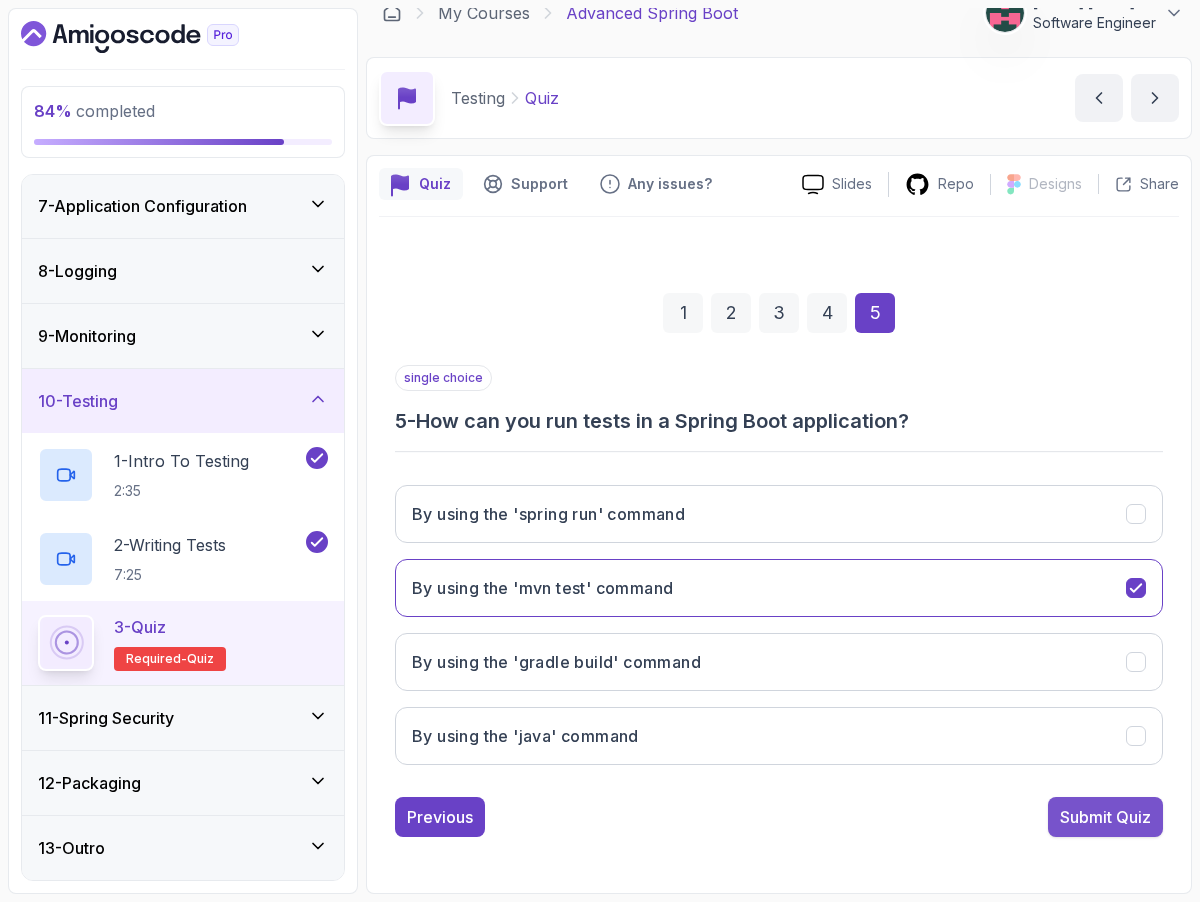 click on "Submit Quiz" at bounding box center [1105, 817] 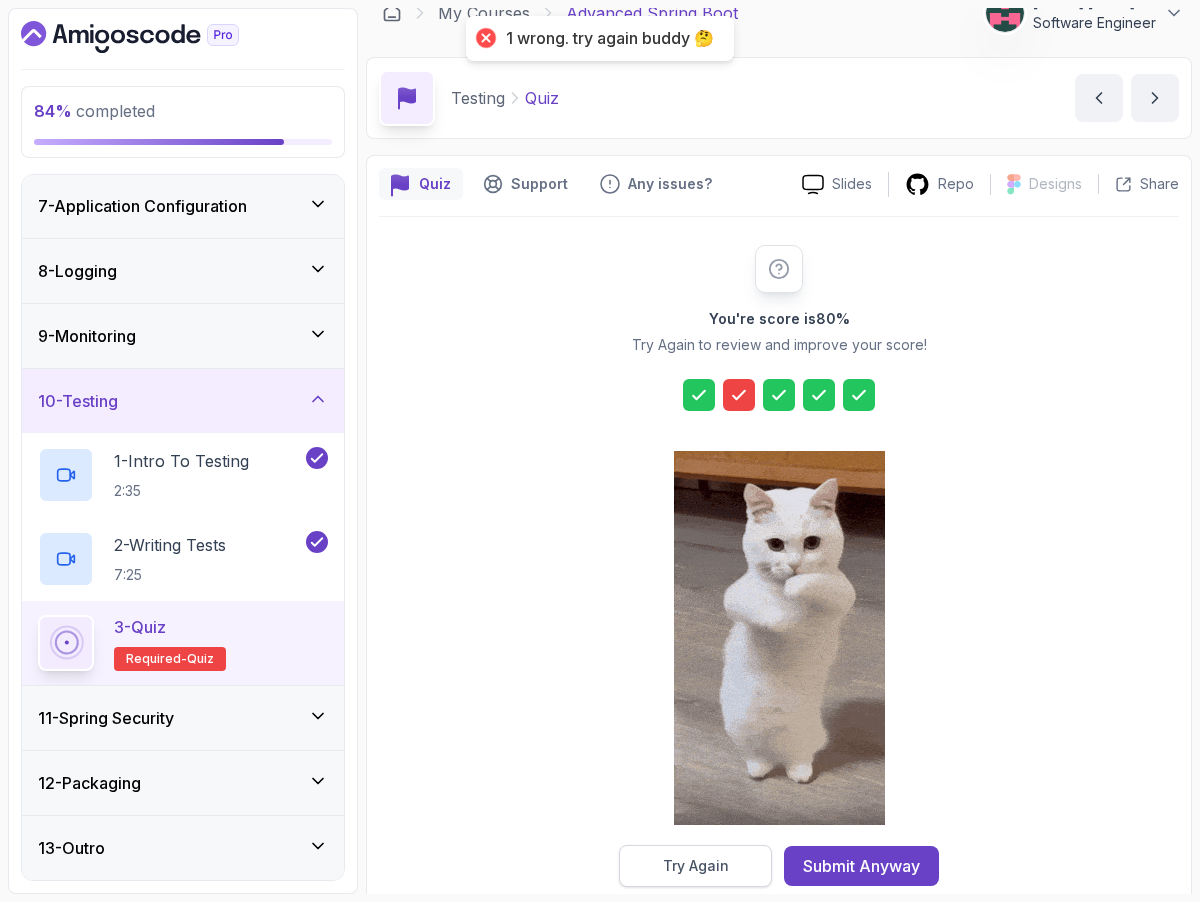 click on "Try Again" at bounding box center (695, 866) 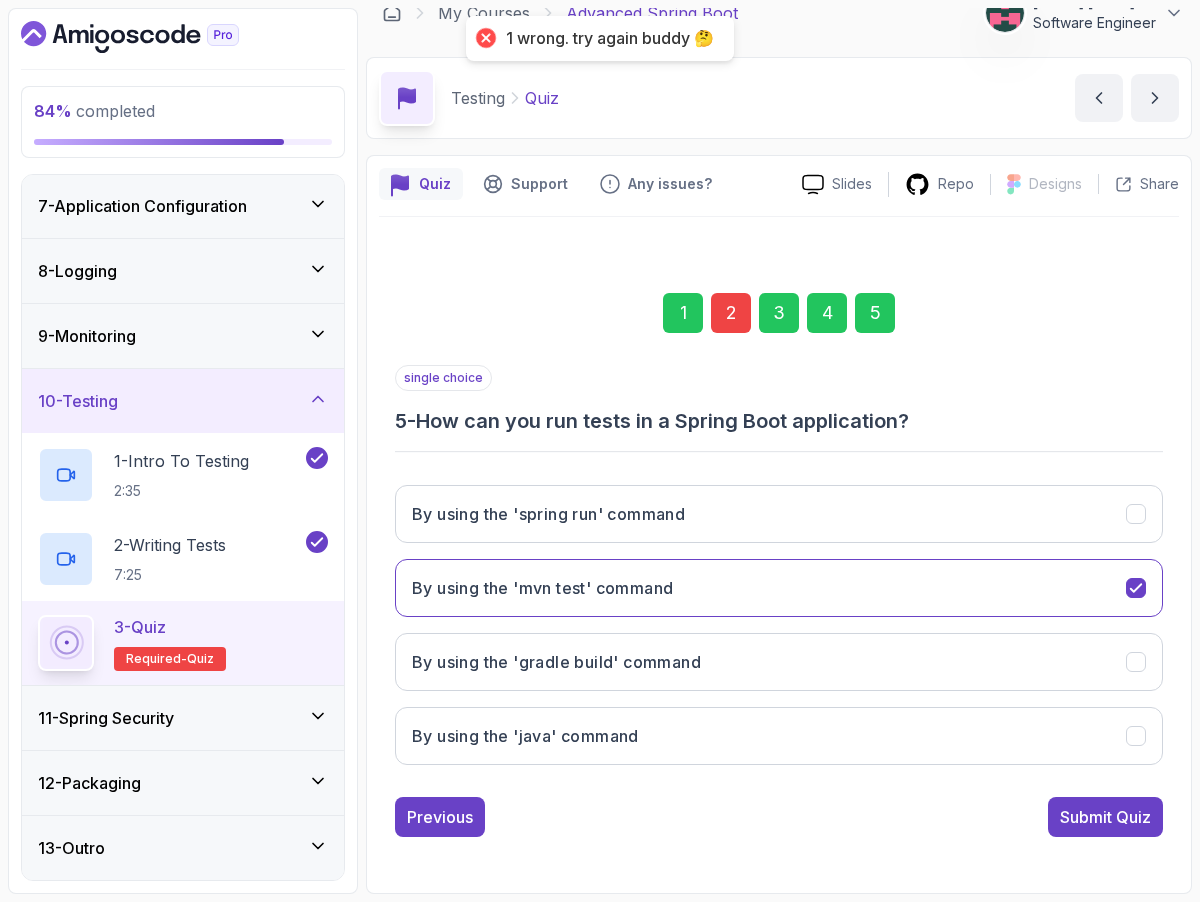 click on "3" at bounding box center [779, 313] 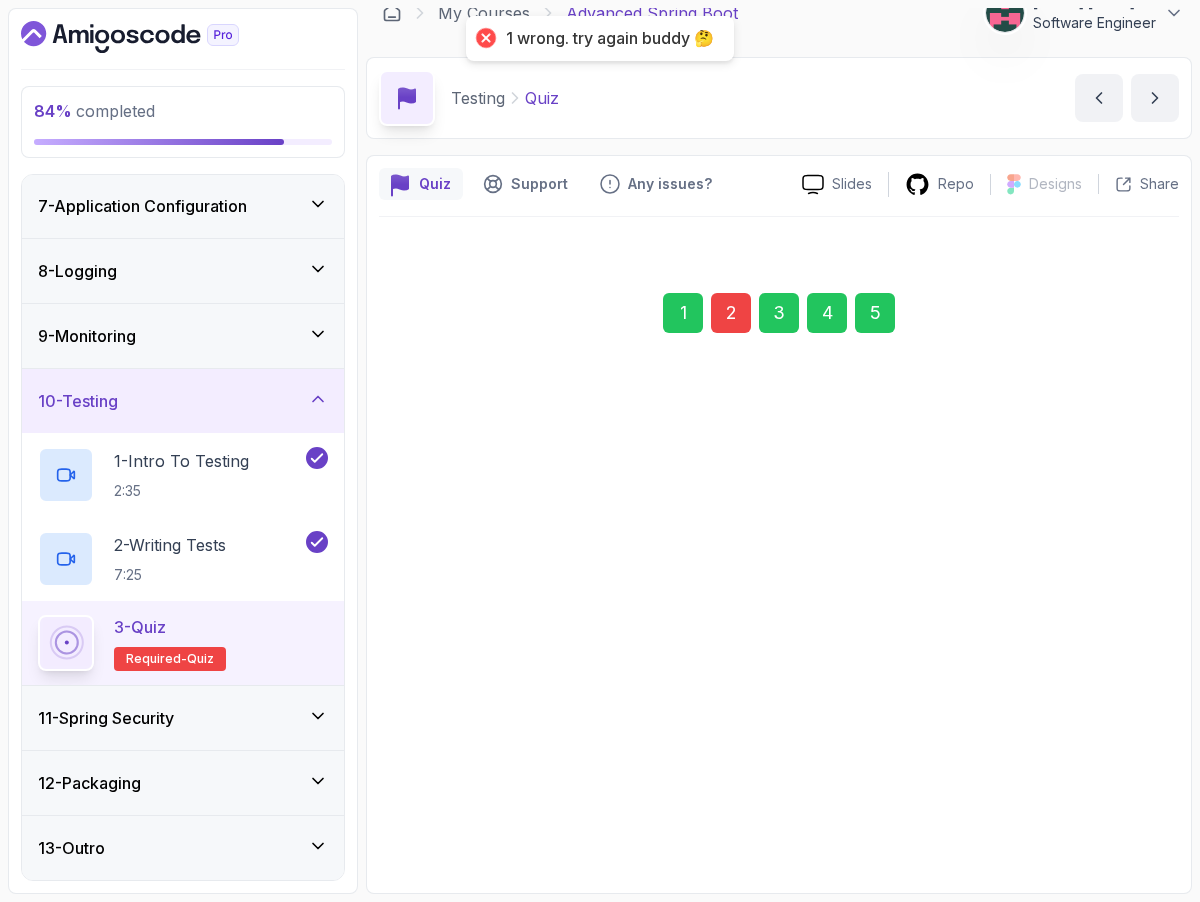 click on "1" at bounding box center [683, 313] 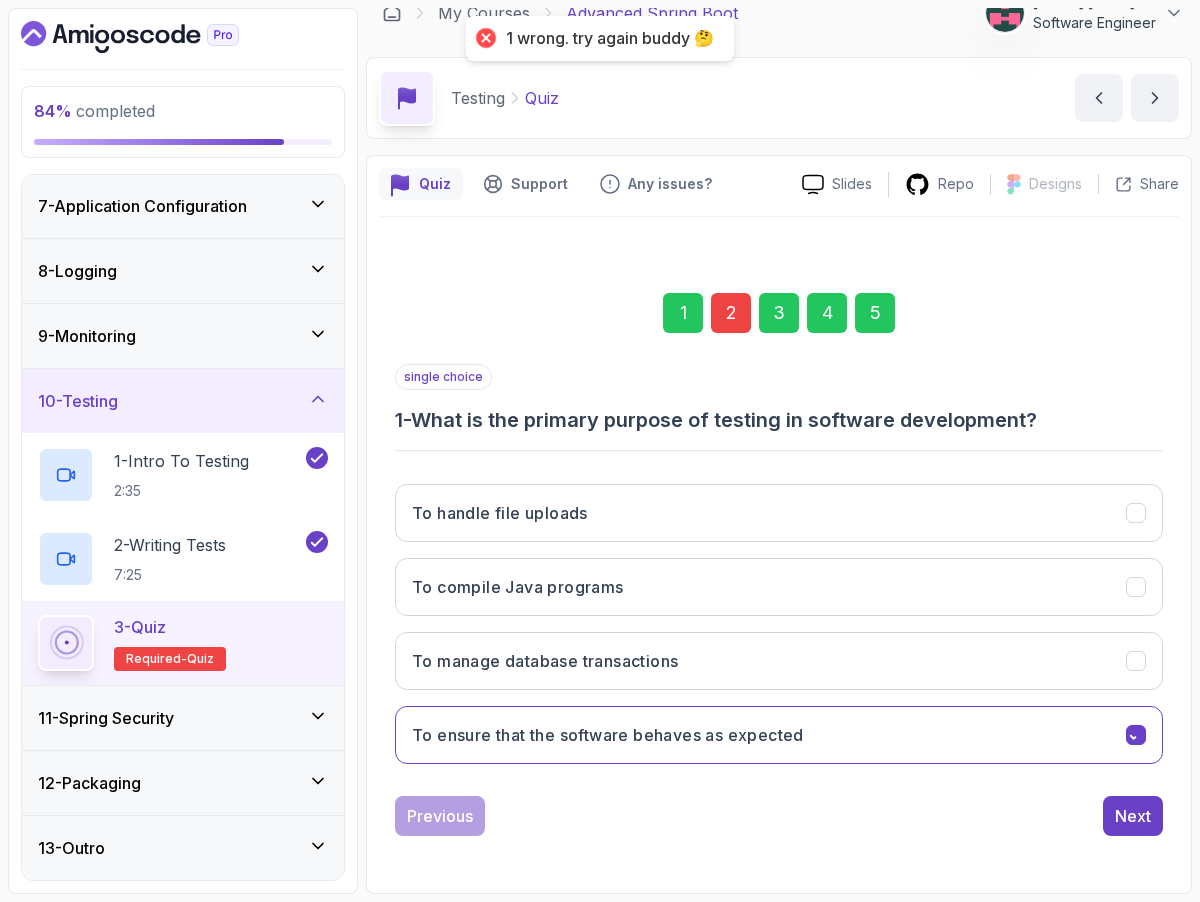 click on "2" at bounding box center [731, 313] 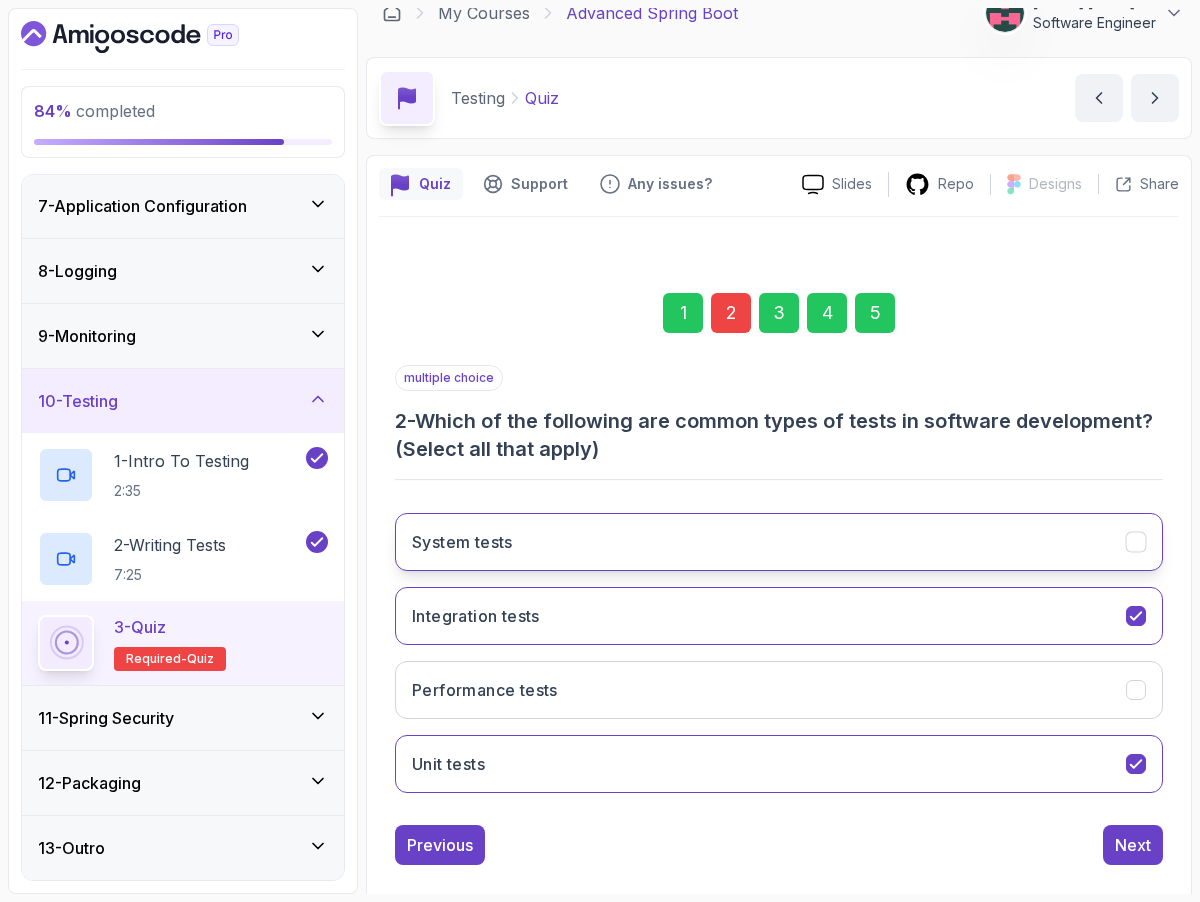 click on "System tests" at bounding box center [779, 542] 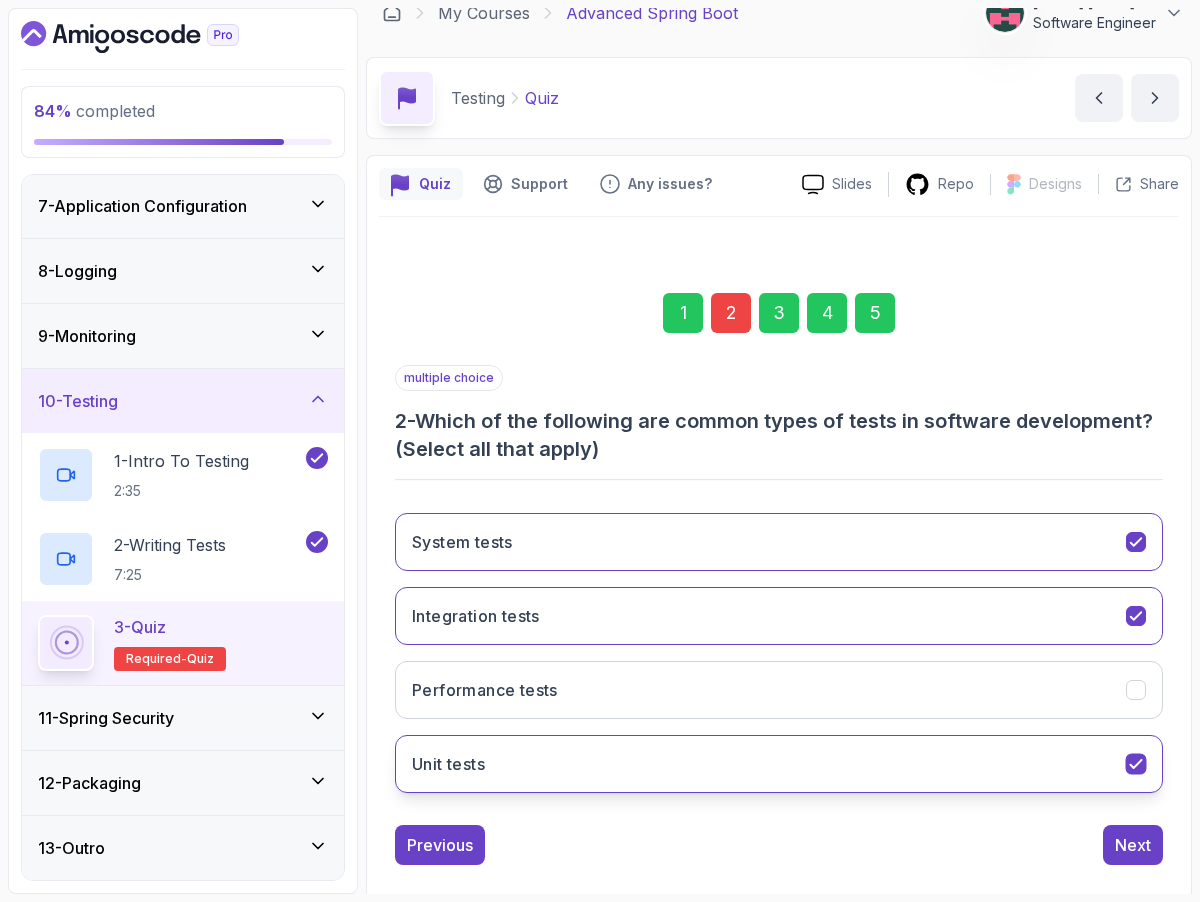 click on "Unit tests" at bounding box center (779, 764) 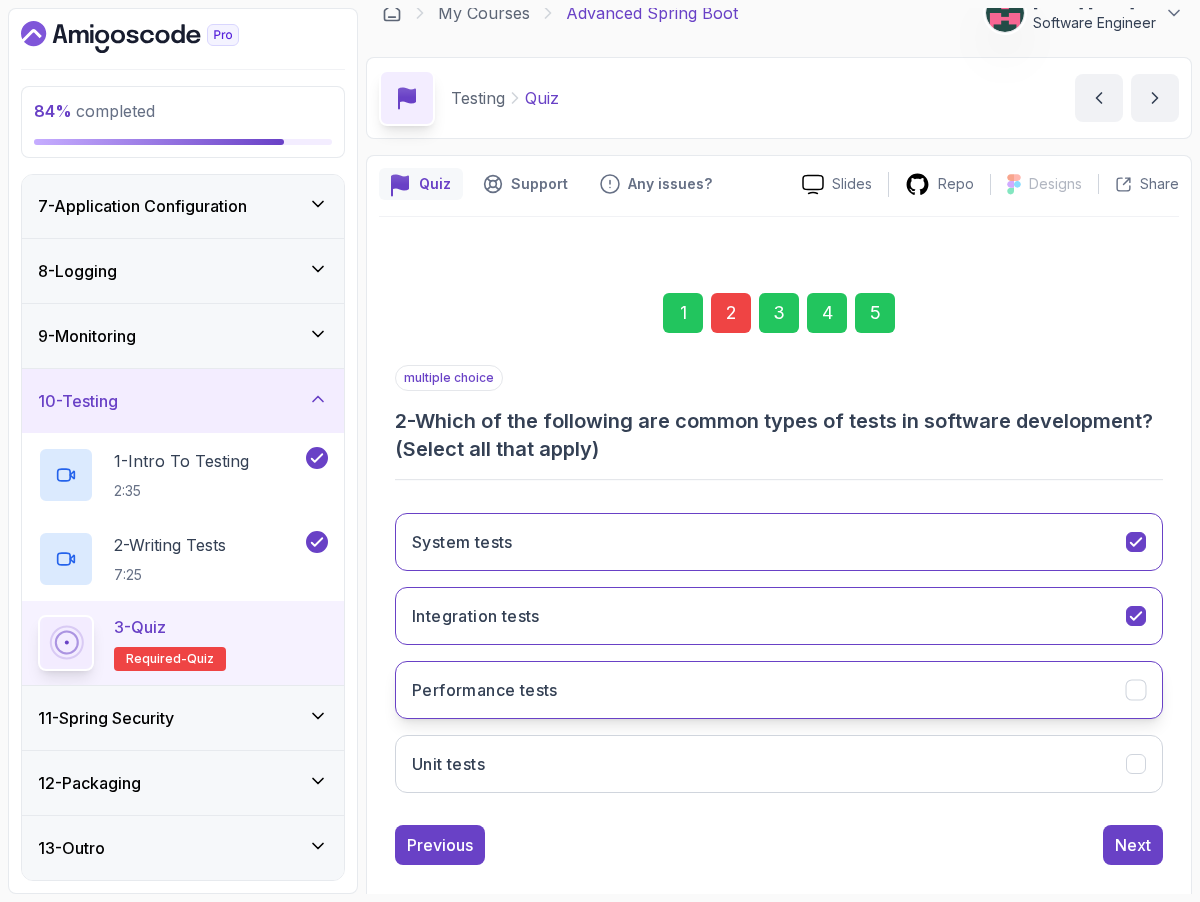 click on "Performance tests" at bounding box center [779, 690] 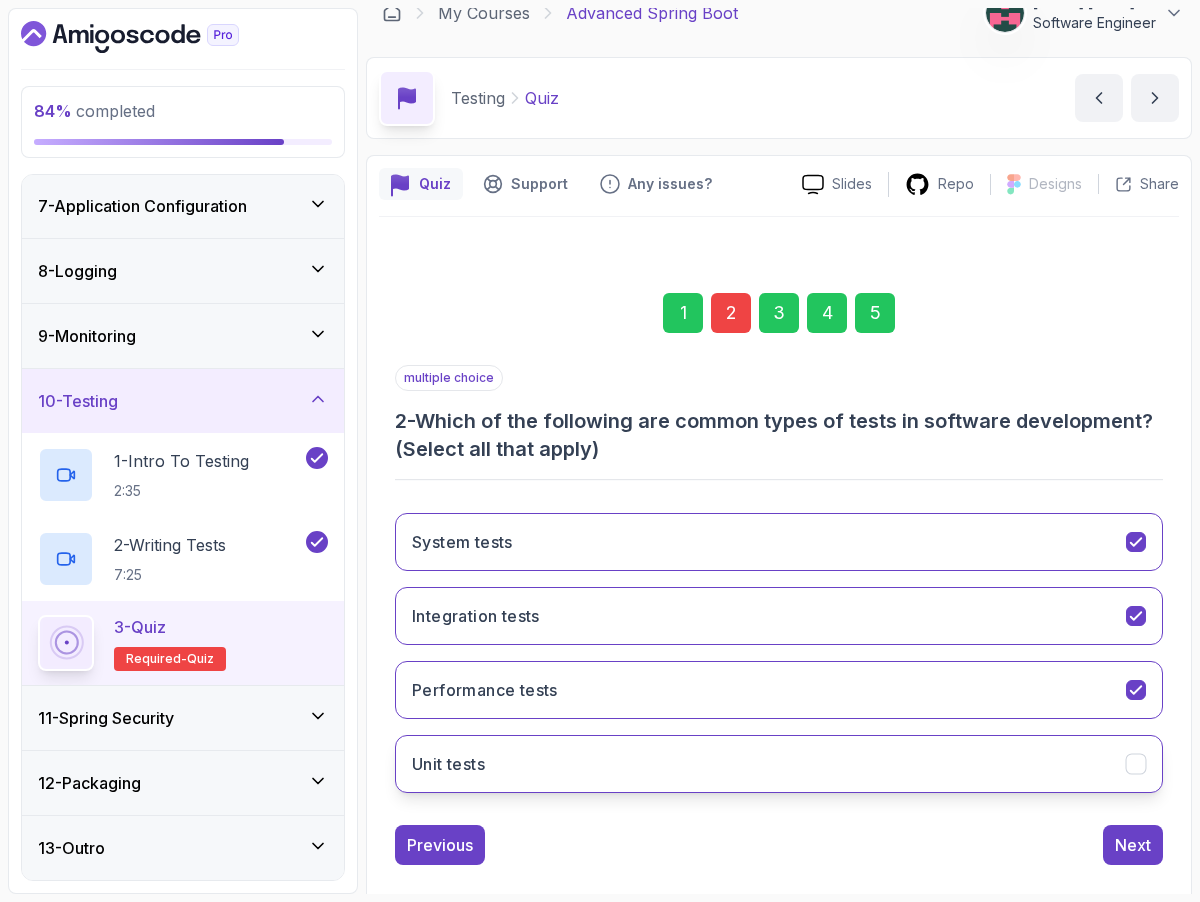 click on "Unit tests" at bounding box center (779, 764) 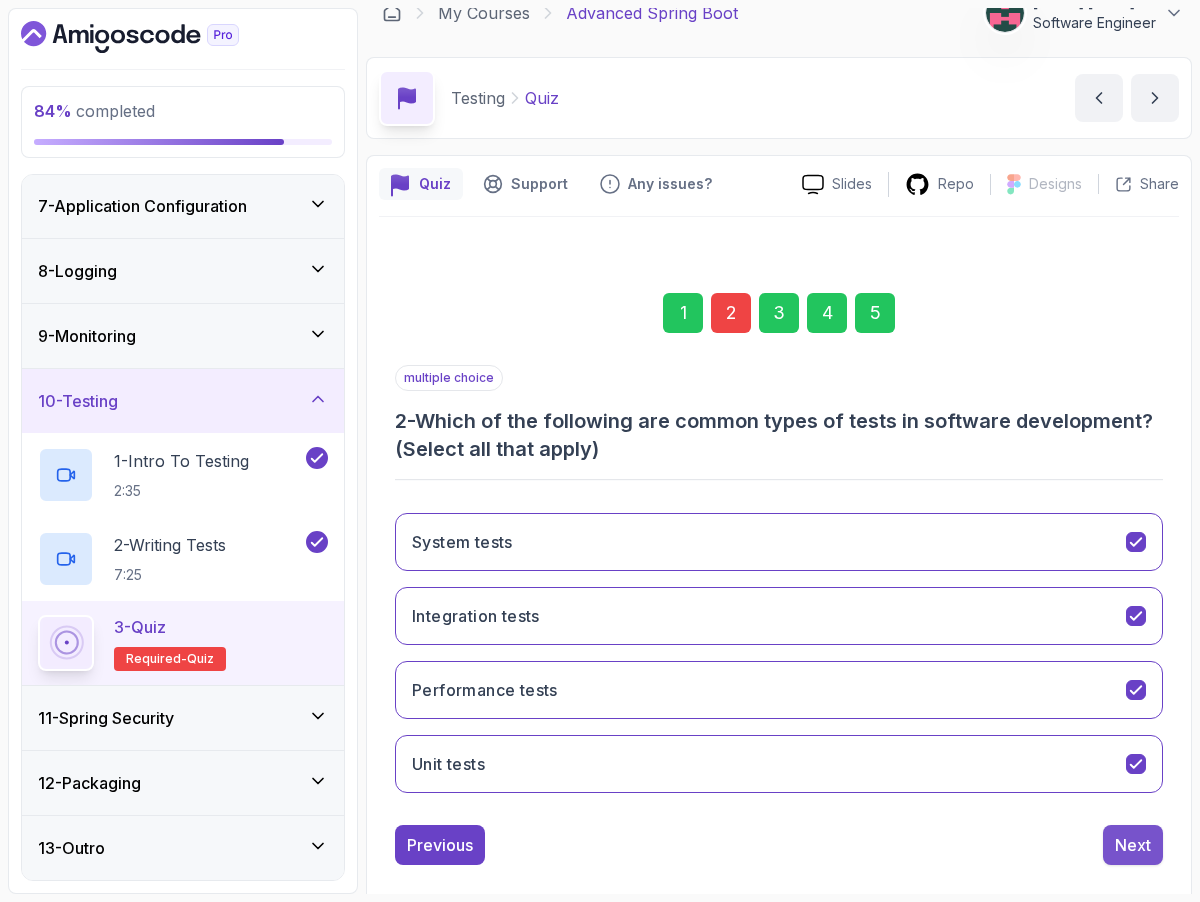 click on "Next" at bounding box center (1133, 845) 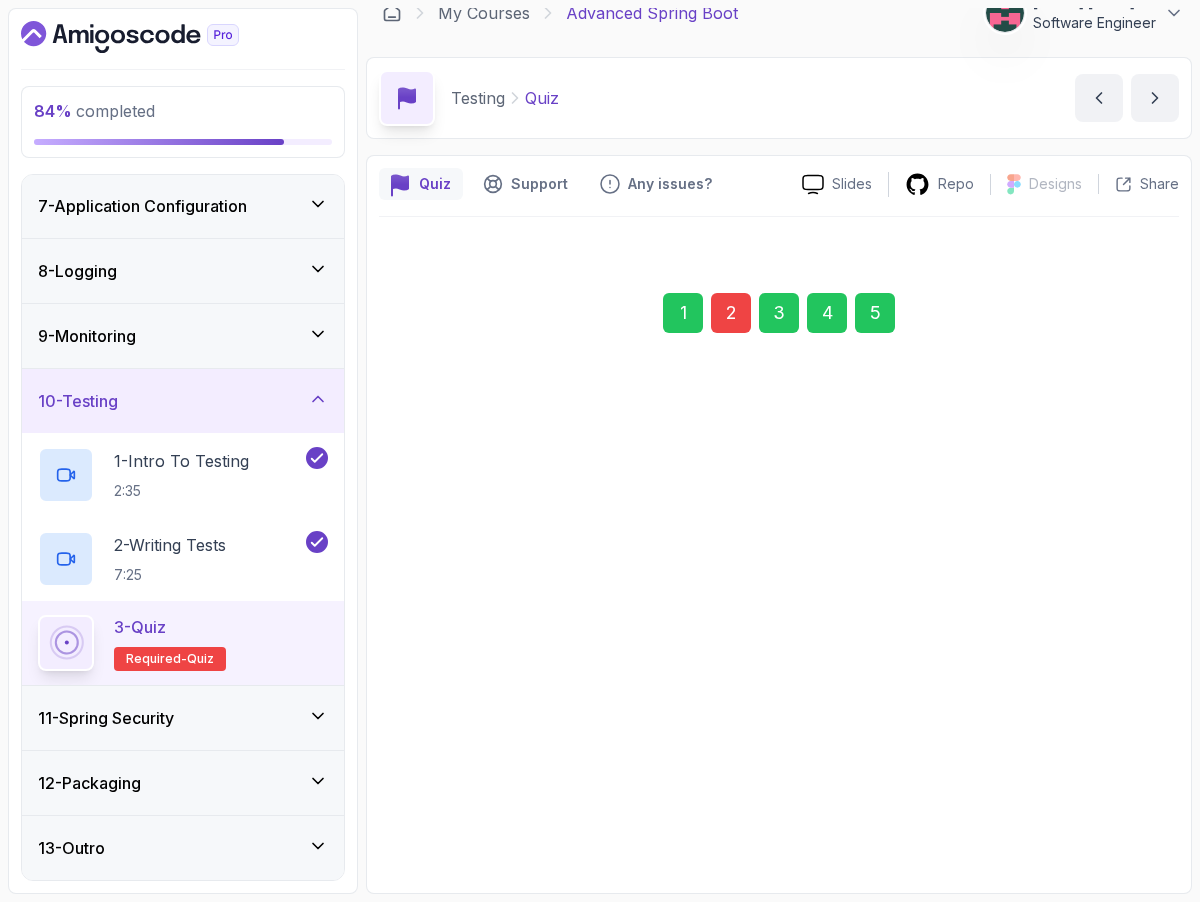 click on "5" at bounding box center (875, 313) 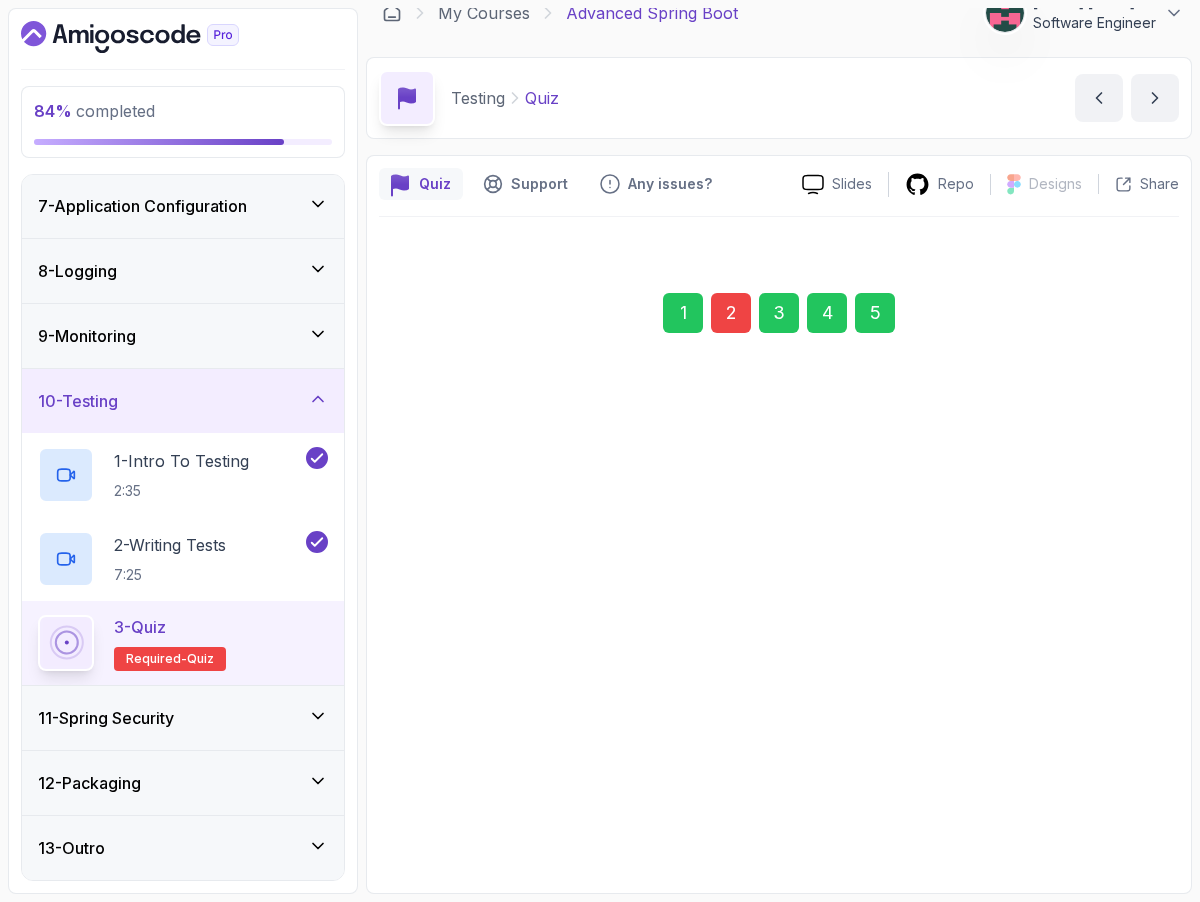 click on "Submit Quiz" at bounding box center (1105, 817) 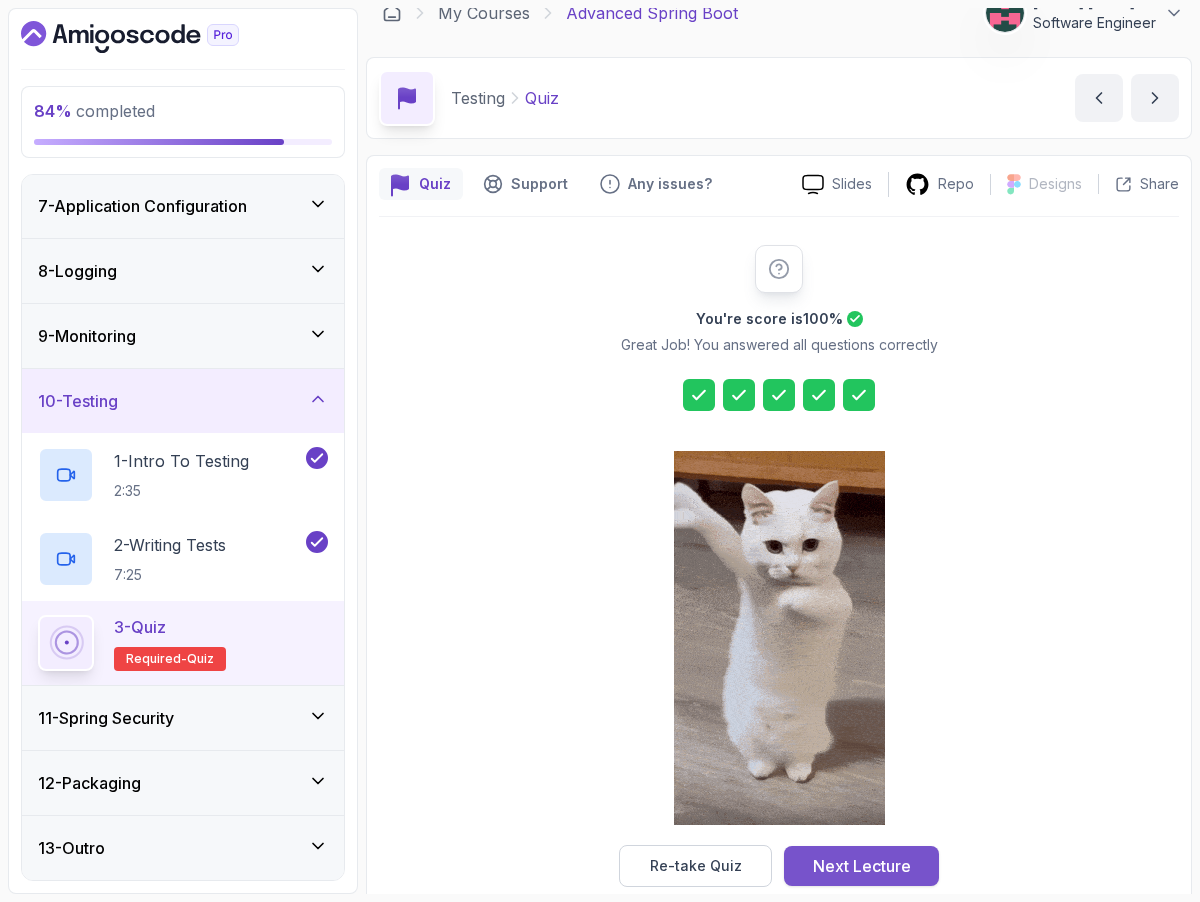 click on "Next Lecture" at bounding box center [861, 866] 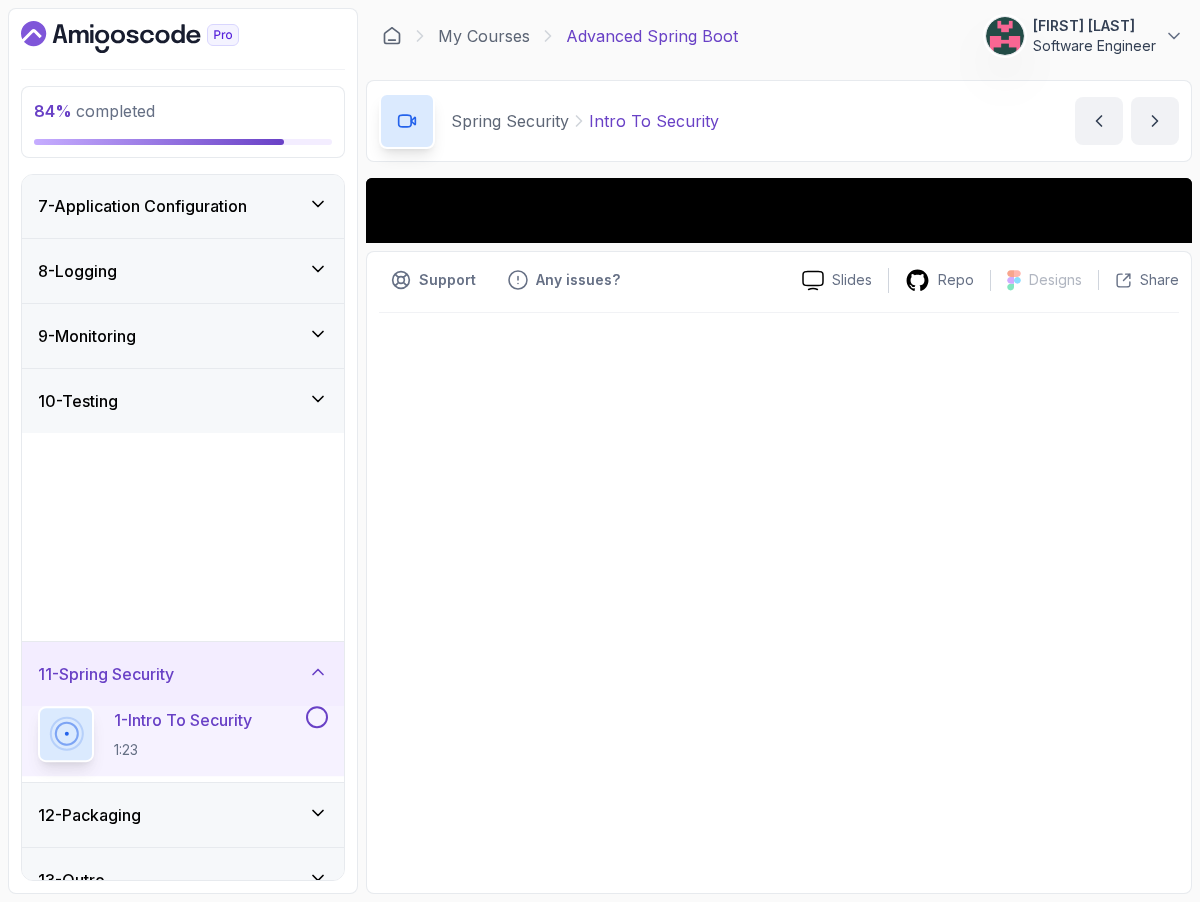 scroll, scrollTop: 0, scrollLeft: 0, axis: both 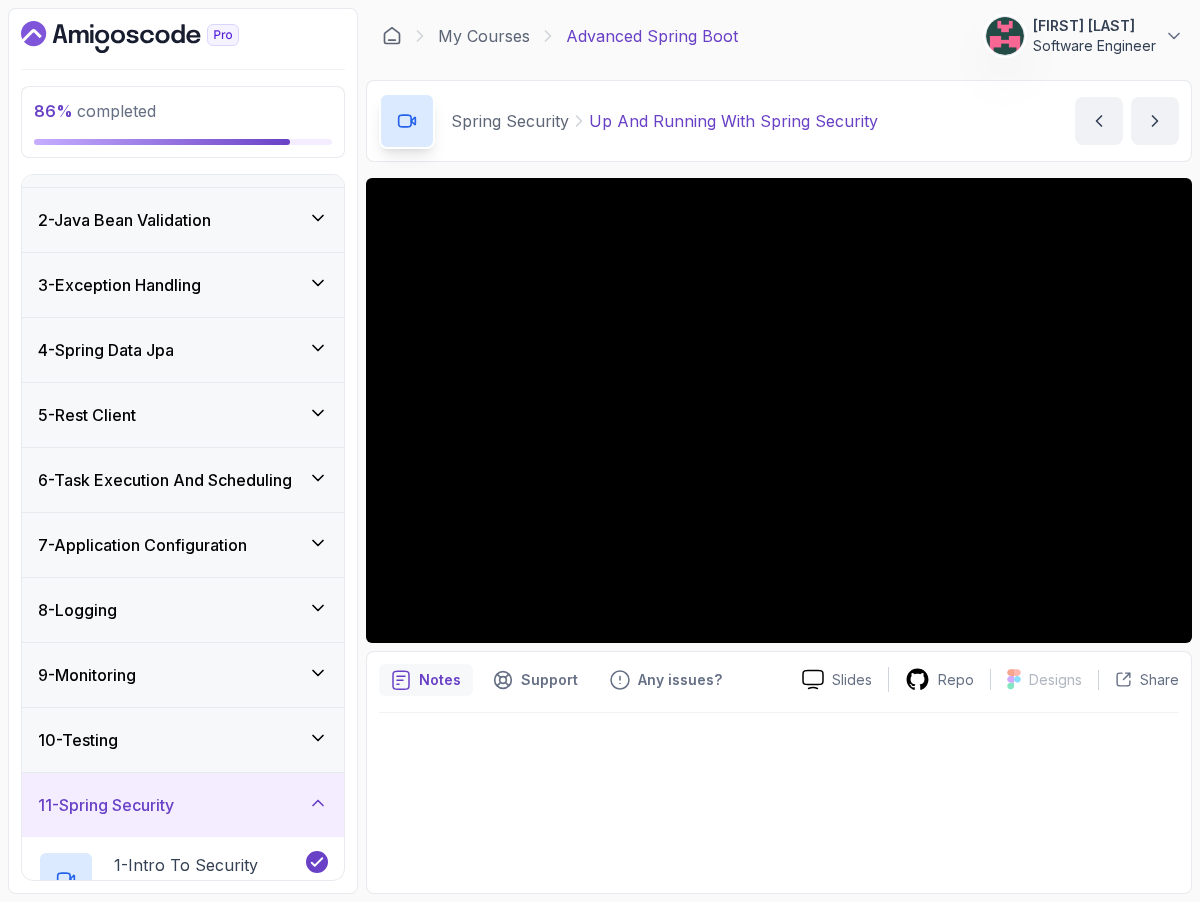 click on "11  -  Spring Security" at bounding box center (183, 805) 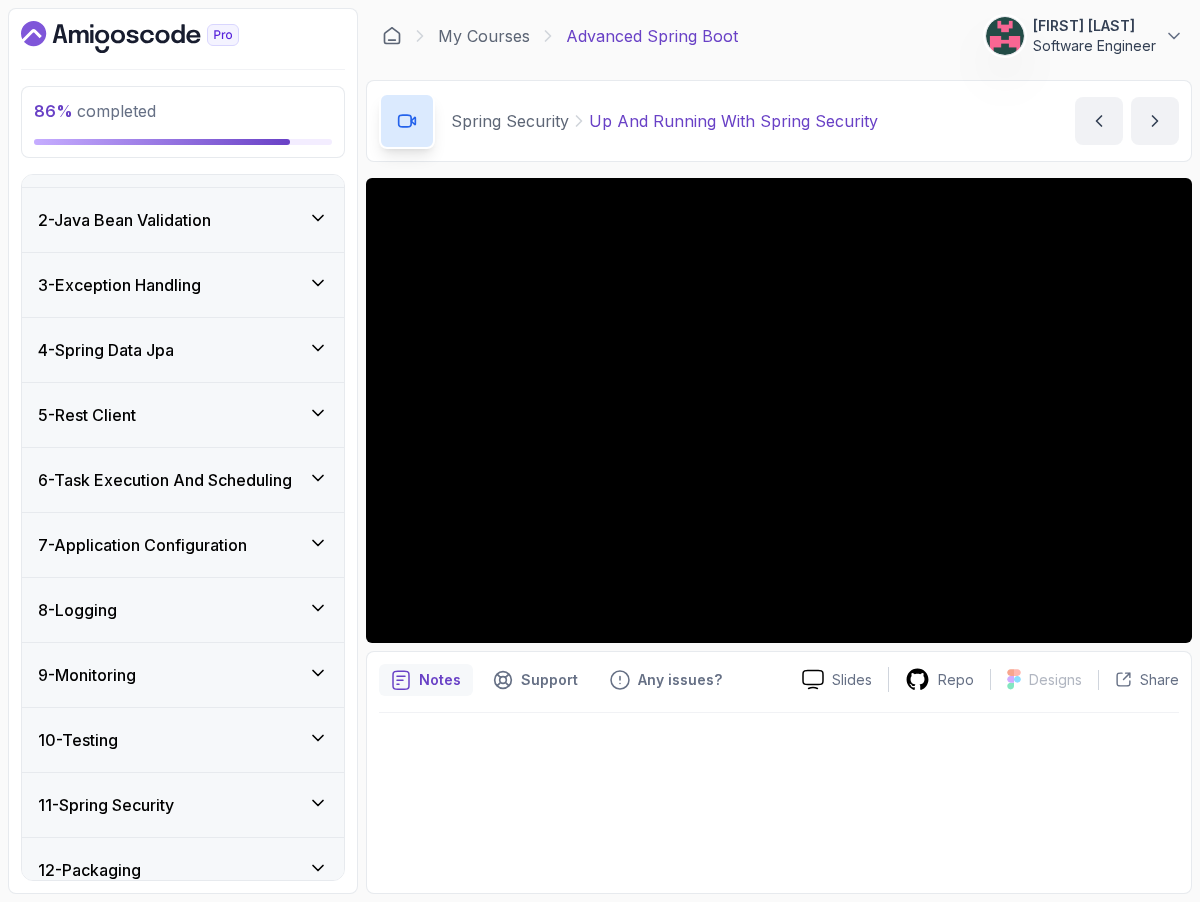 click on "11  -  Spring Security" at bounding box center (183, 805) 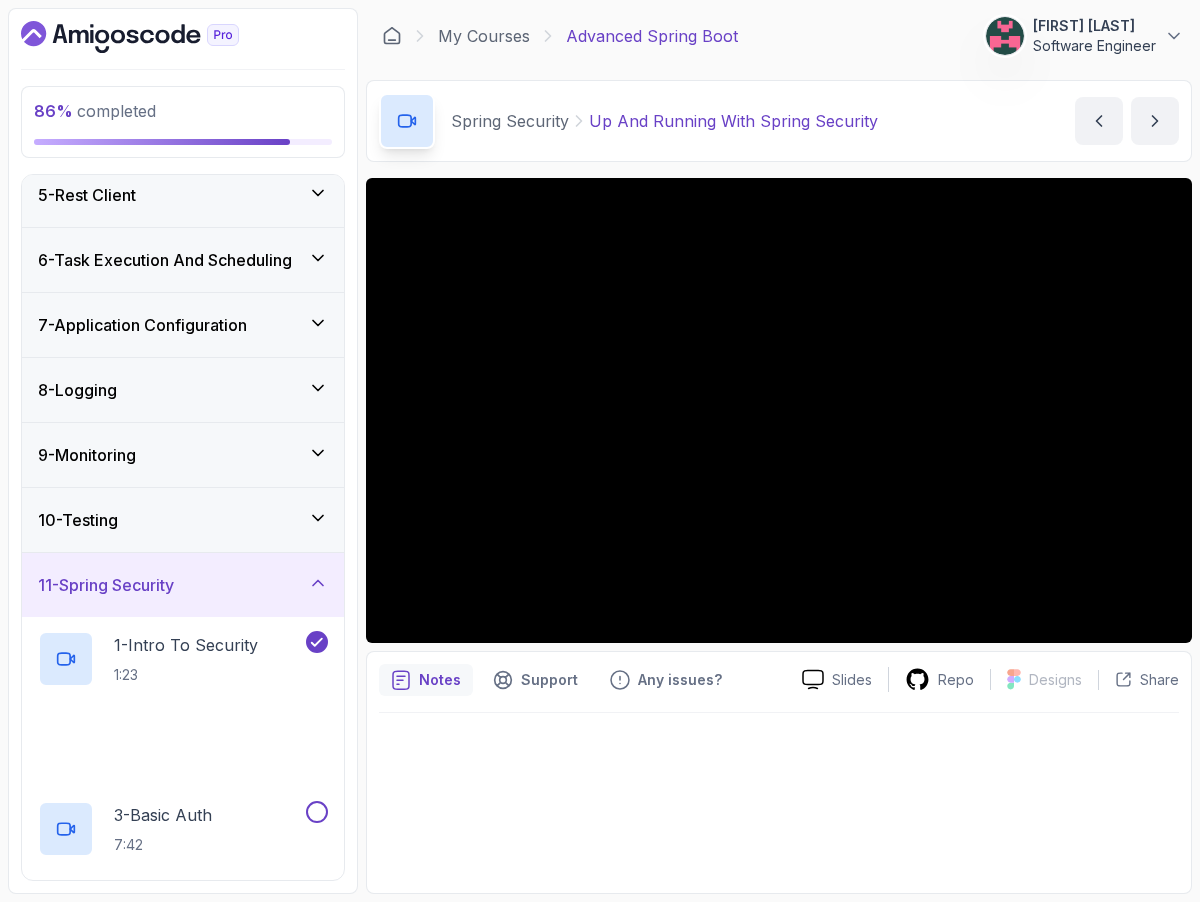 scroll, scrollTop: 643, scrollLeft: 0, axis: vertical 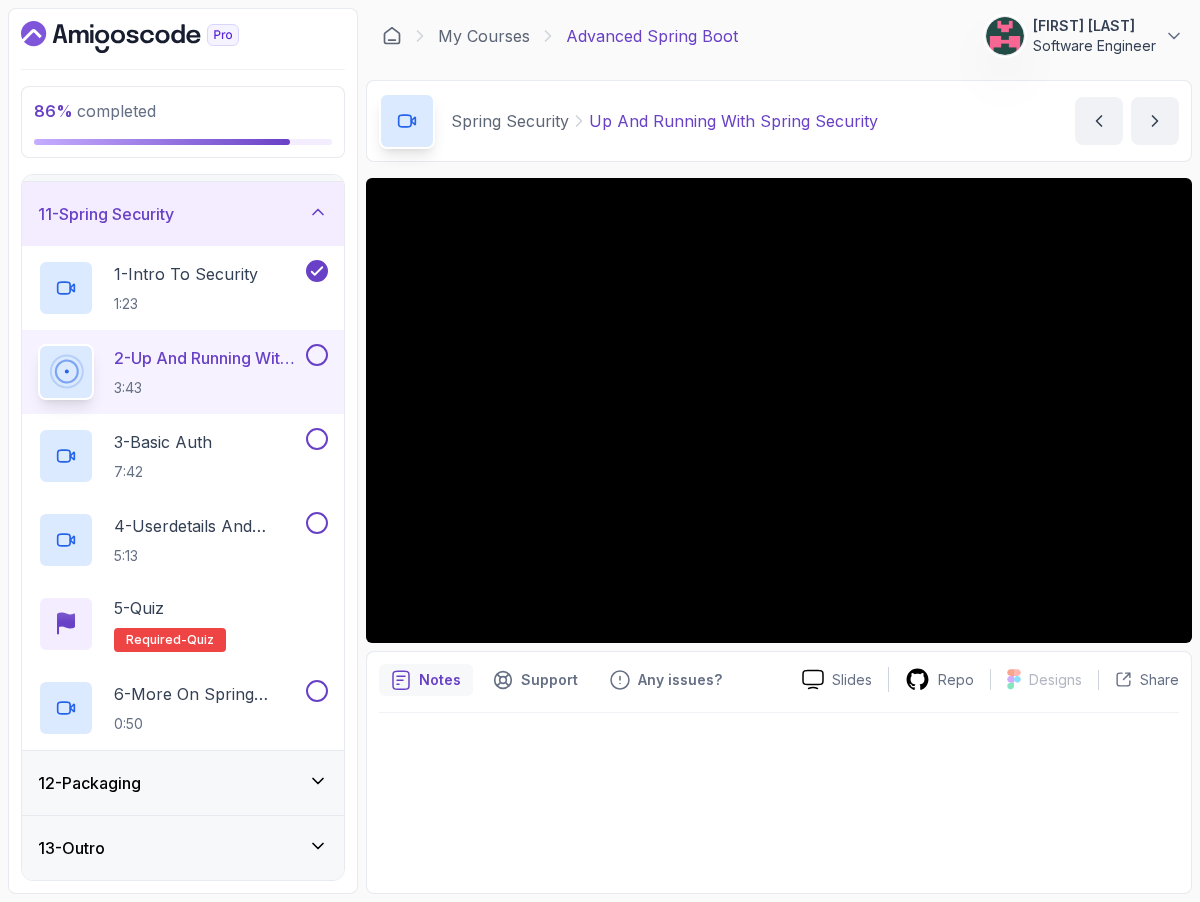 click on "2  -  Up And Running With Spring Security" at bounding box center [208, 358] 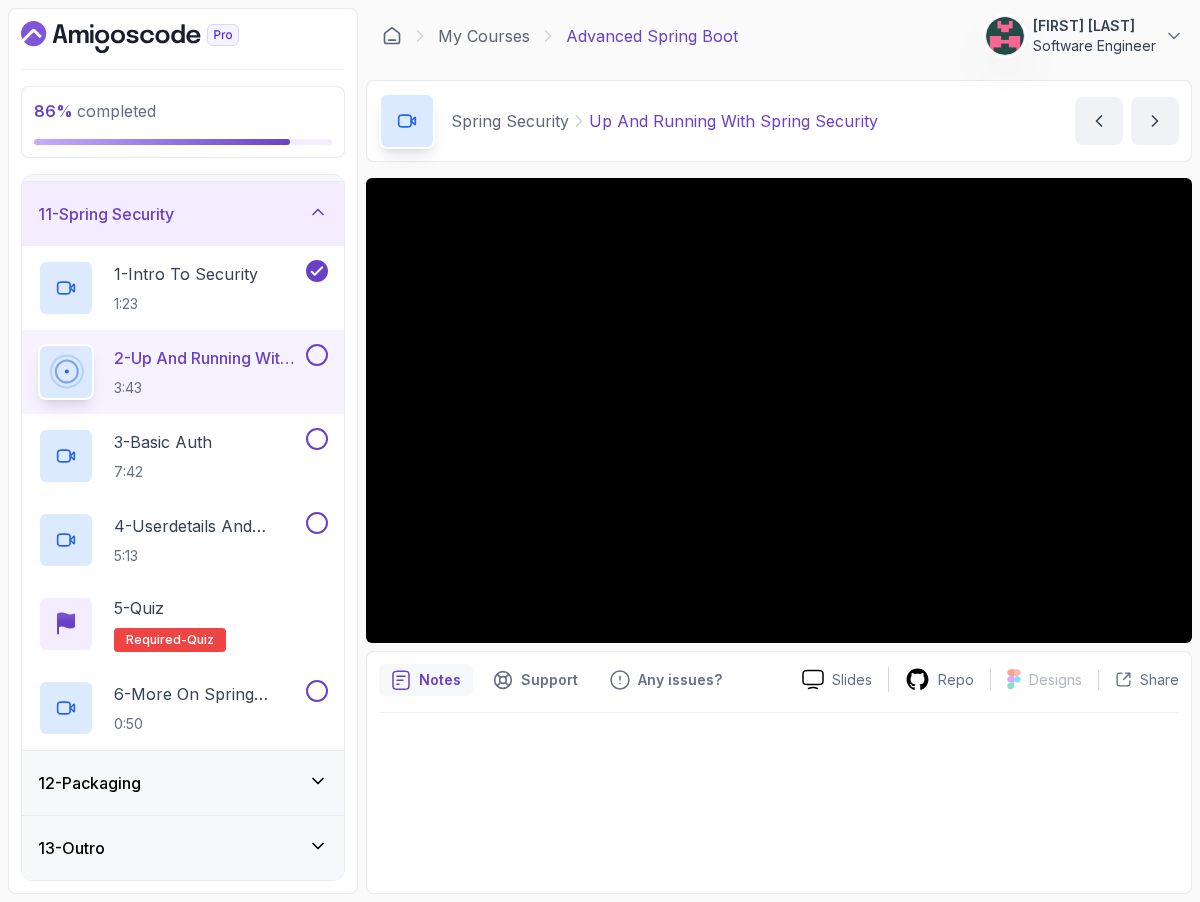 click at bounding box center [317, 355] 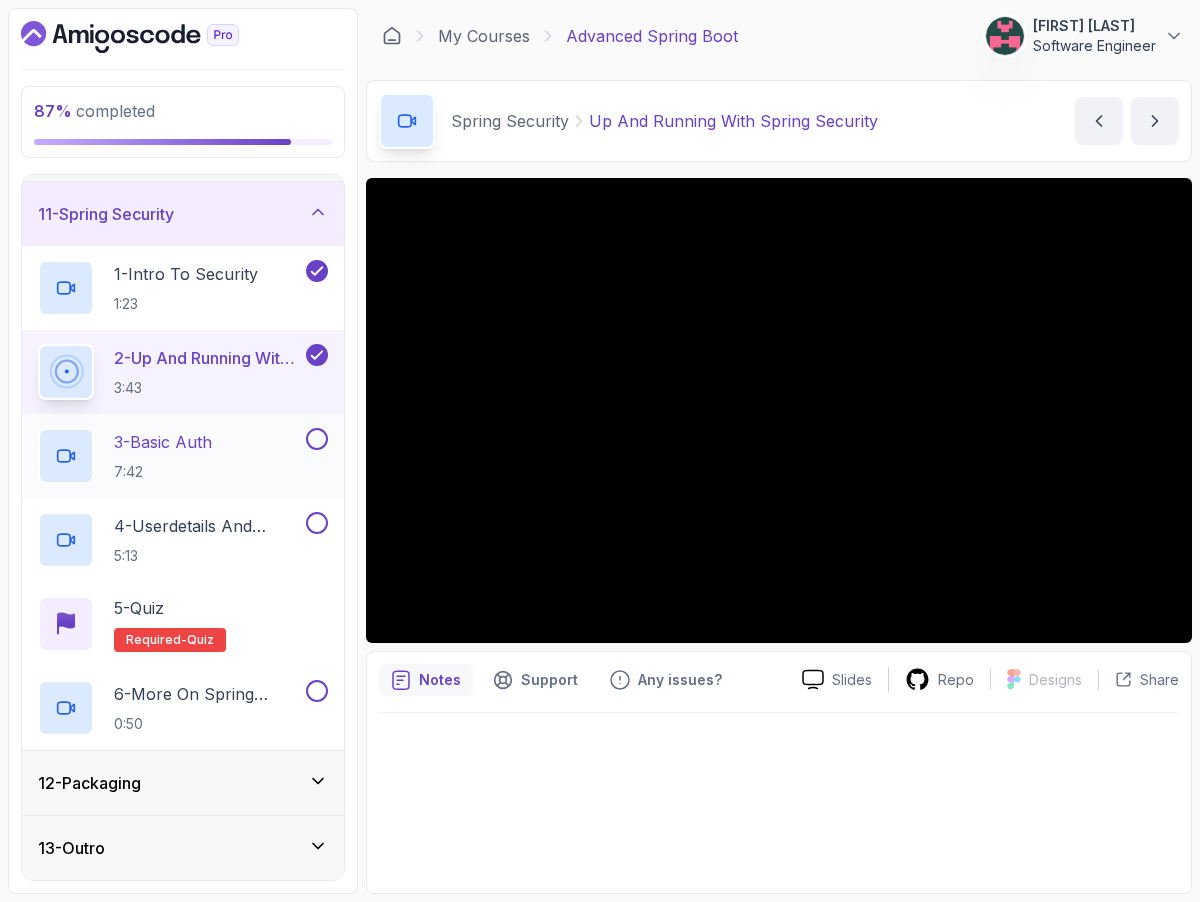 click on "3  -  Basic Auth 7:42" at bounding box center [170, 456] 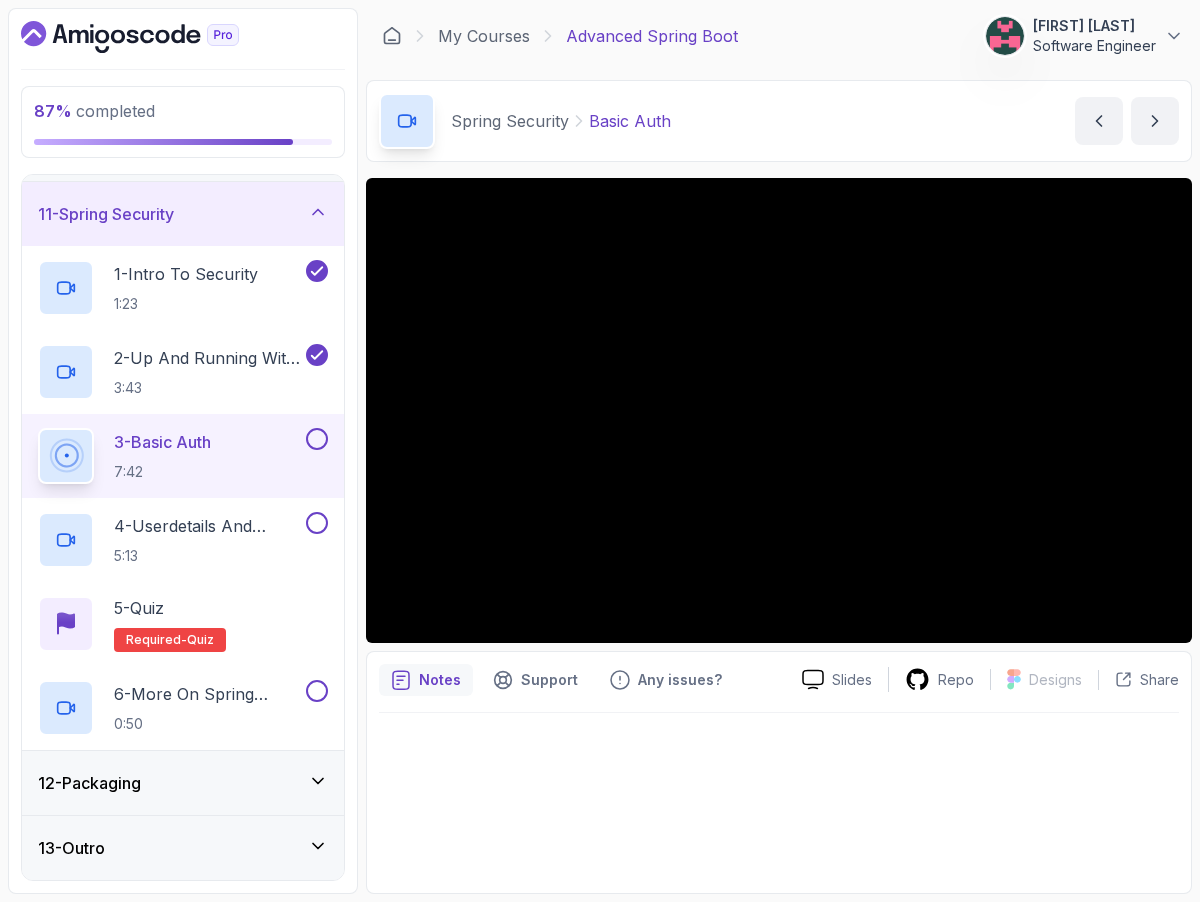 click on "Software Engineer" at bounding box center [1094, 46] 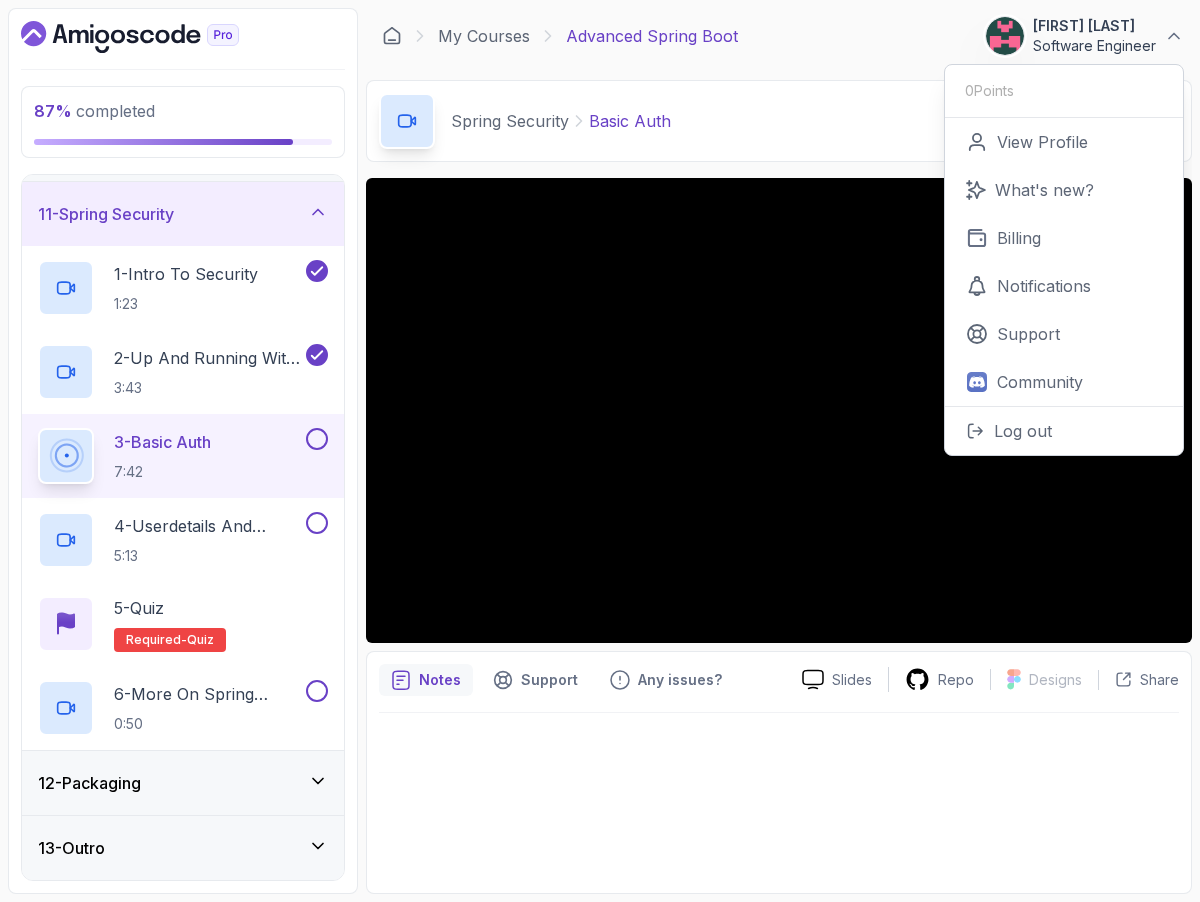 click on "Software Engineer" at bounding box center [1094, 46] 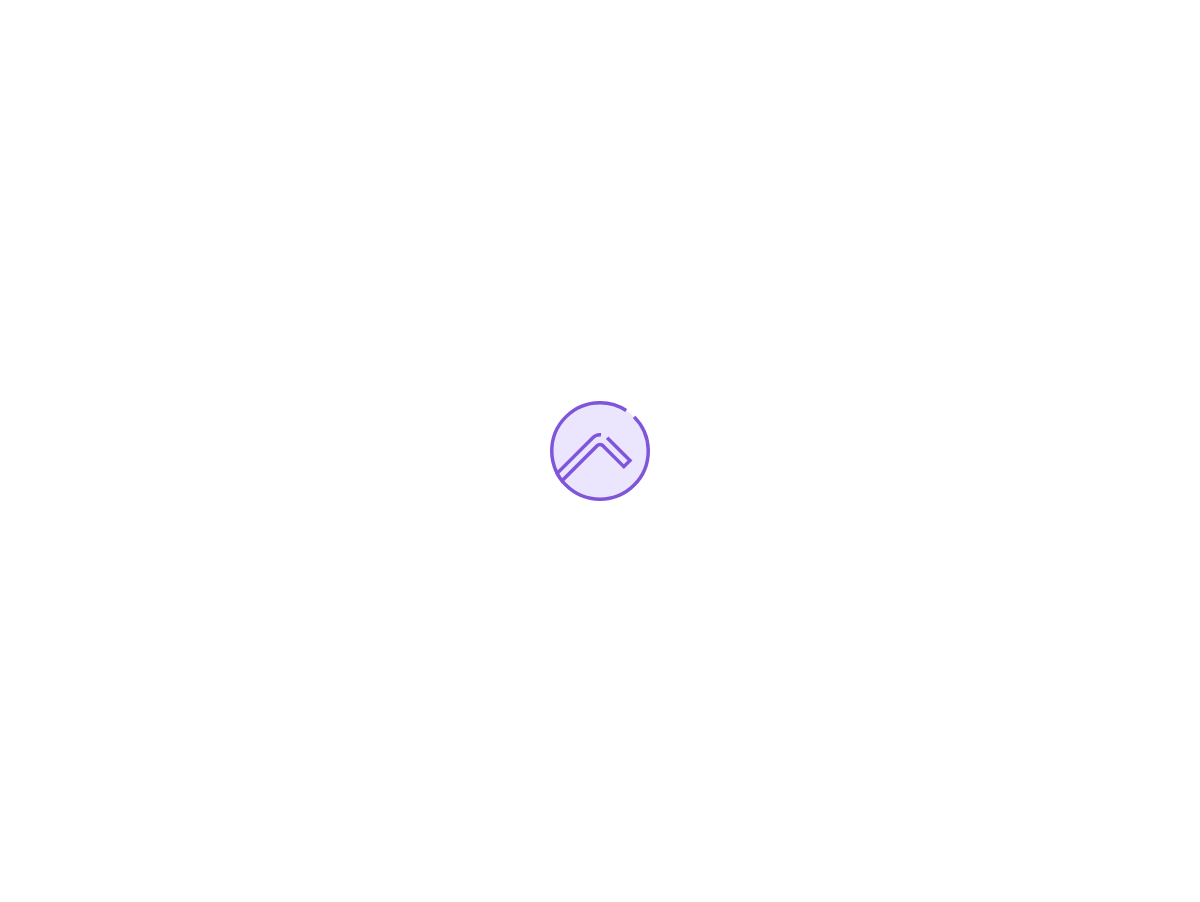 scroll, scrollTop: 0, scrollLeft: 0, axis: both 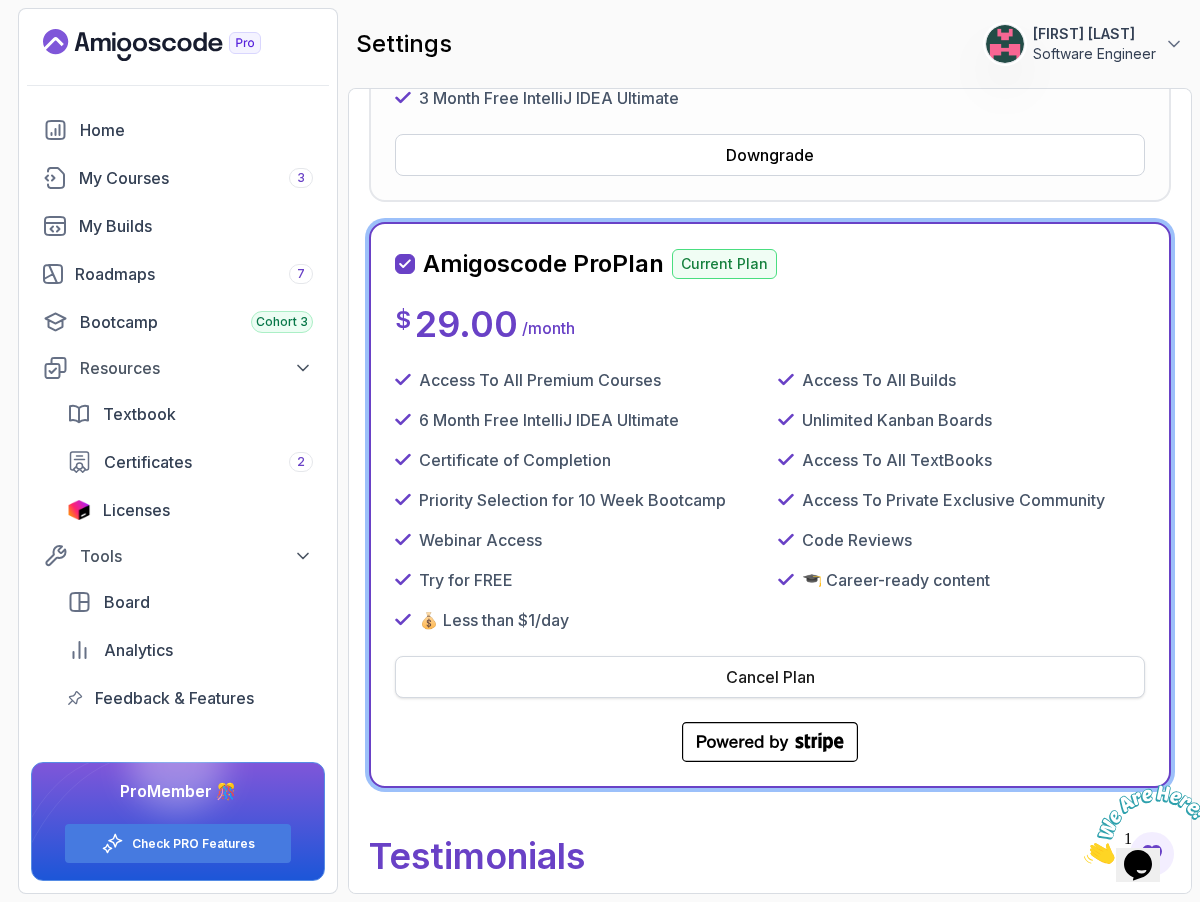 click on "Cancel Plan" at bounding box center (770, 677) 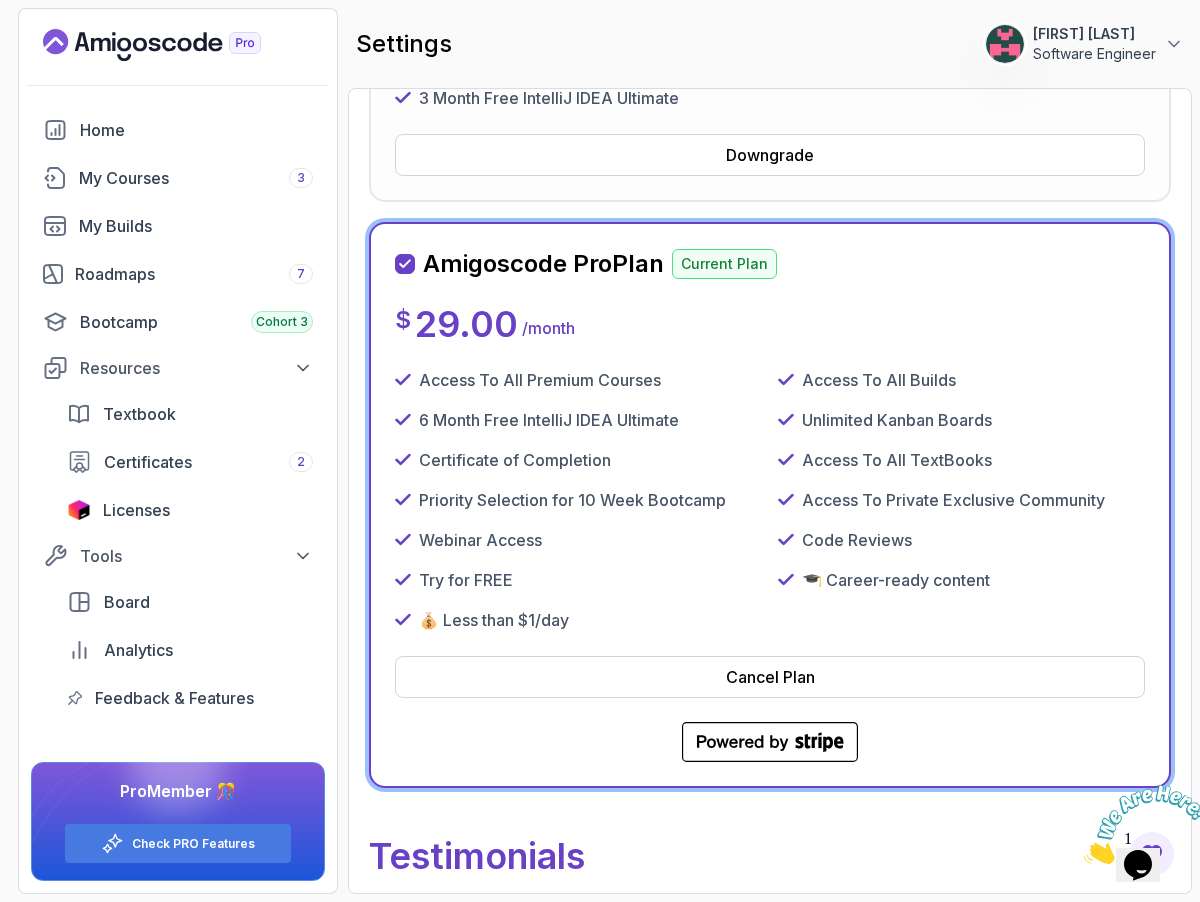 scroll, scrollTop: 626, scrollLeft: 0, axis: vertical 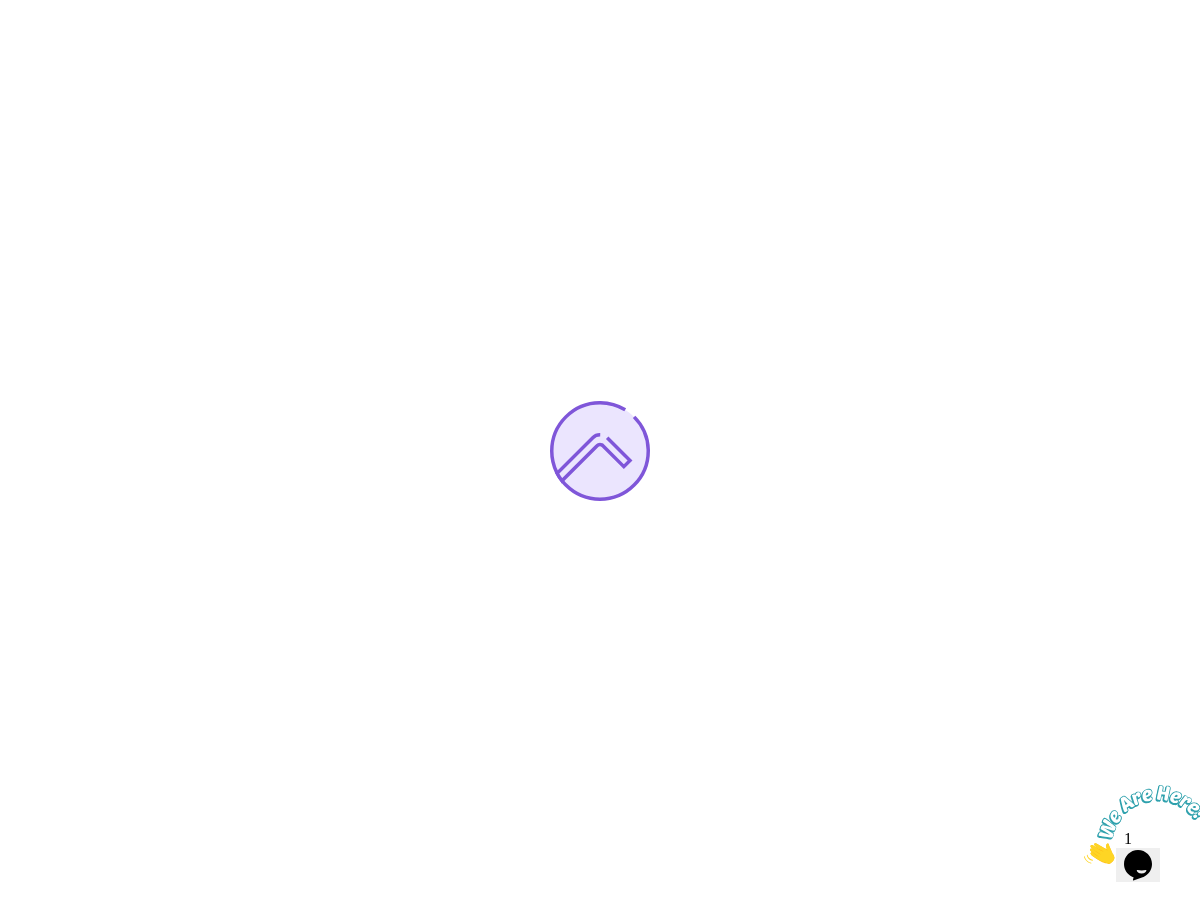 click at bounding box center [1084, 858] 